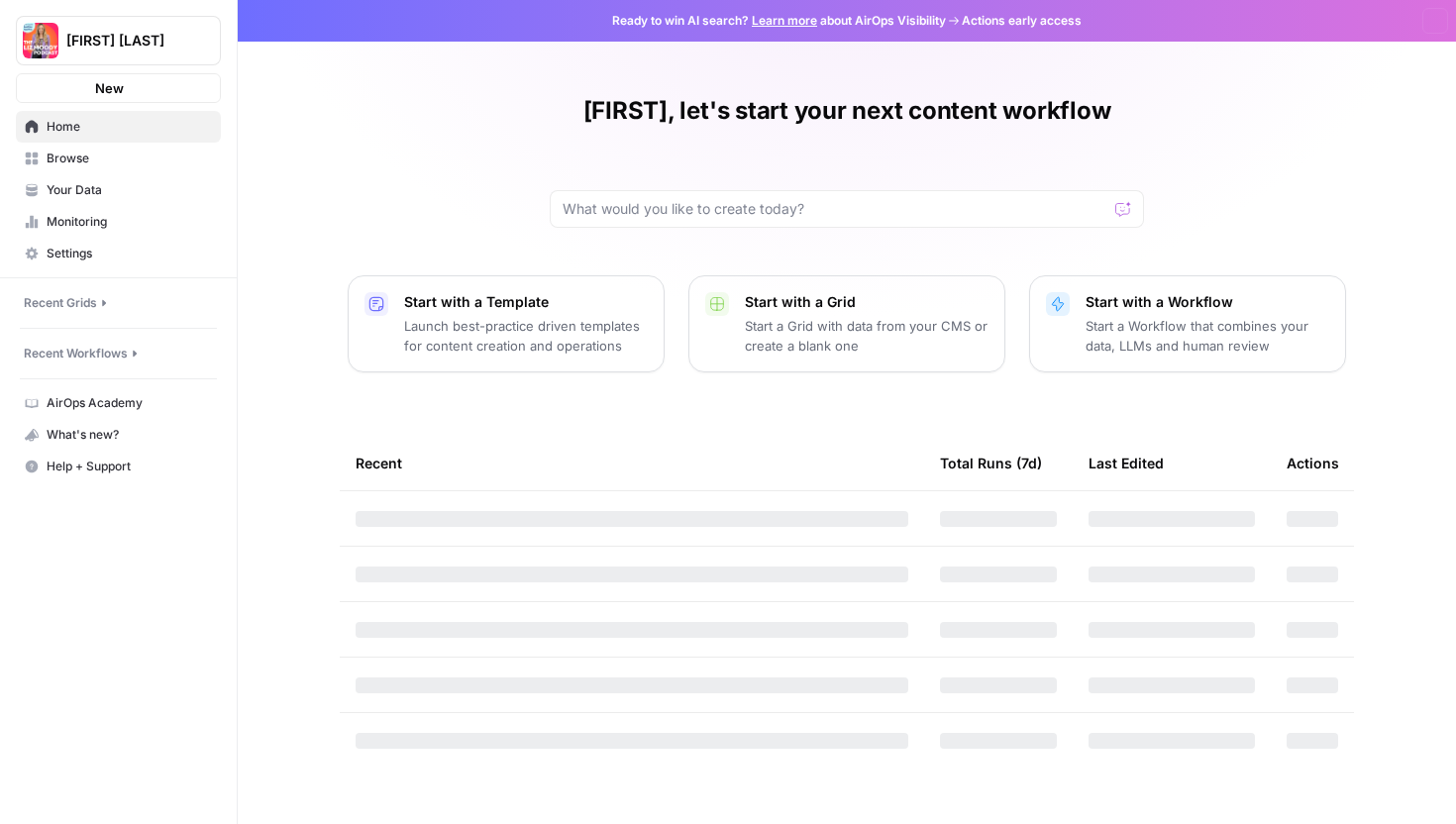 scroll, scrollTop: 0, scrollLeft: 0, axis: both 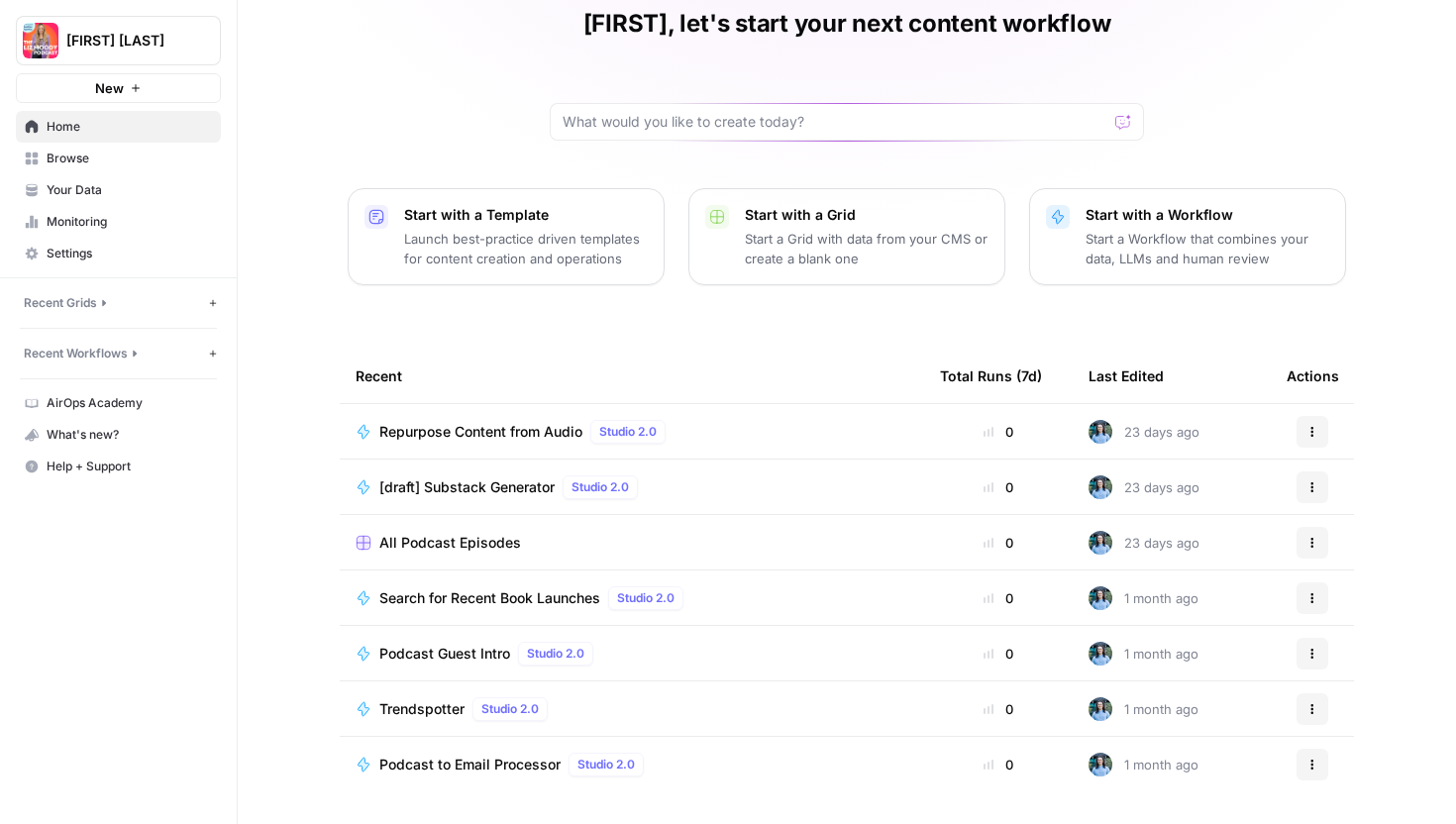 click on "Monitoring" at bounding box center (129, 222) 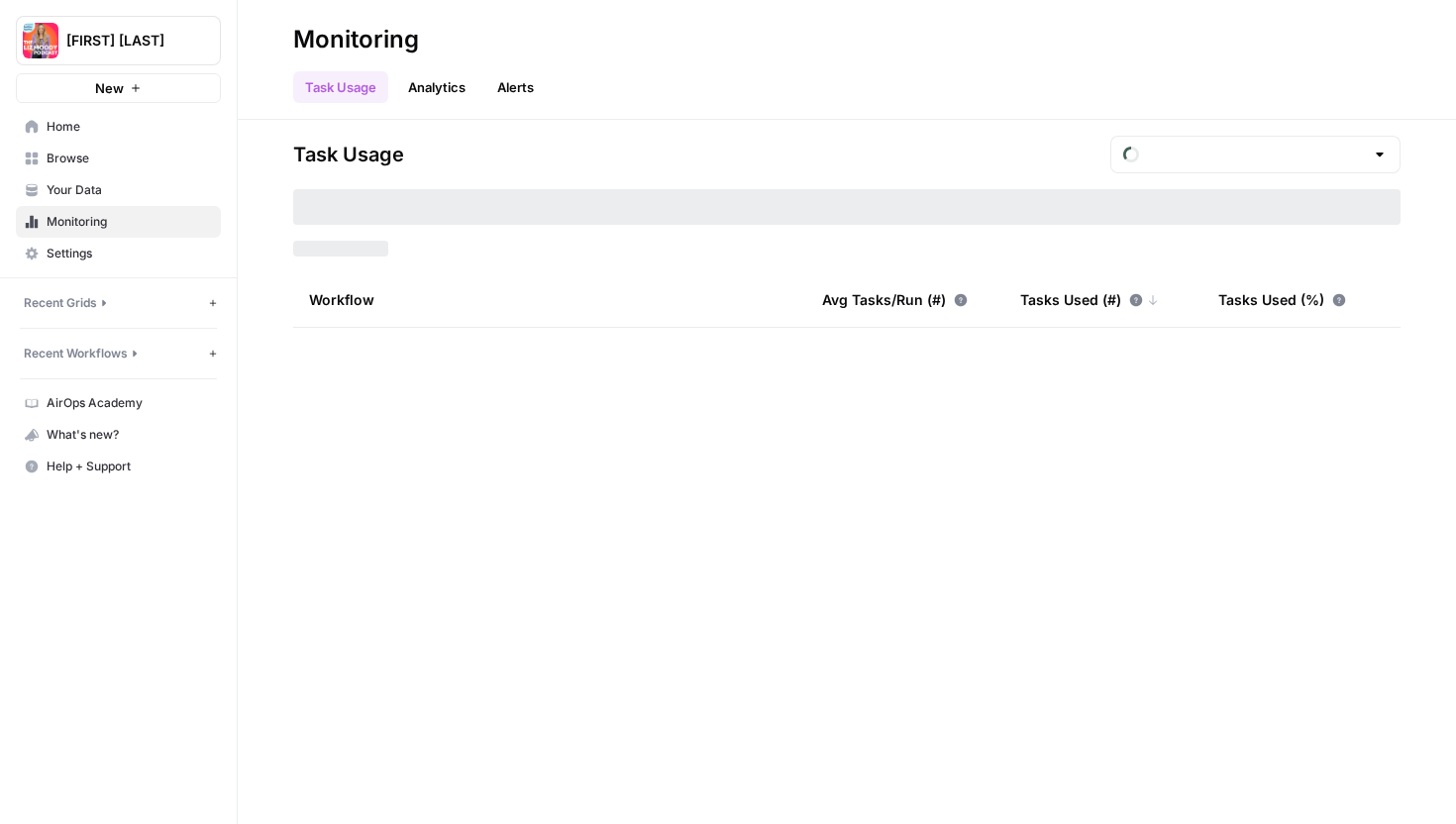scroll, scrollTop: 0, scrollLeft: 0, axis: both 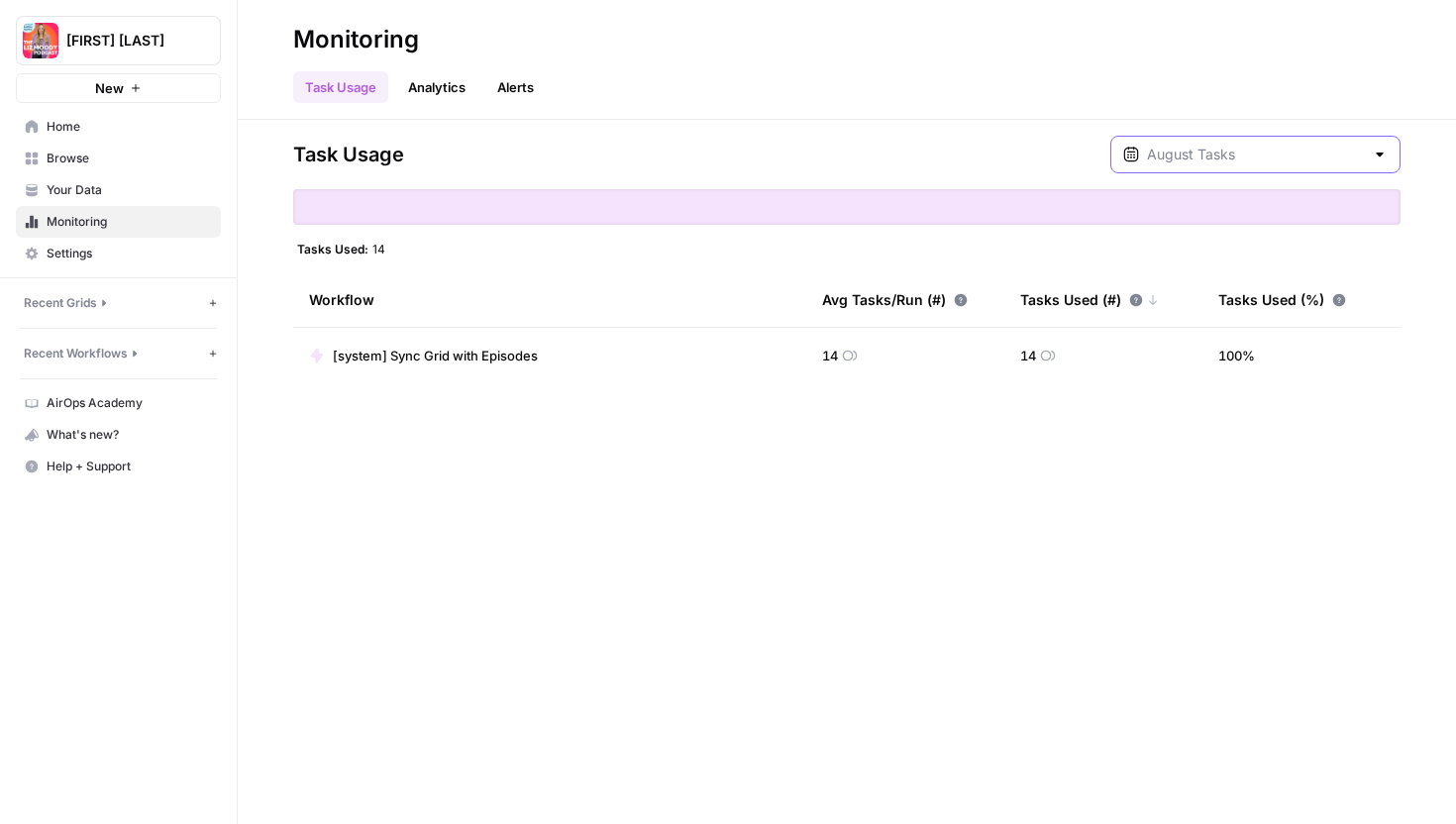 click at bounding box center [1255, 154] 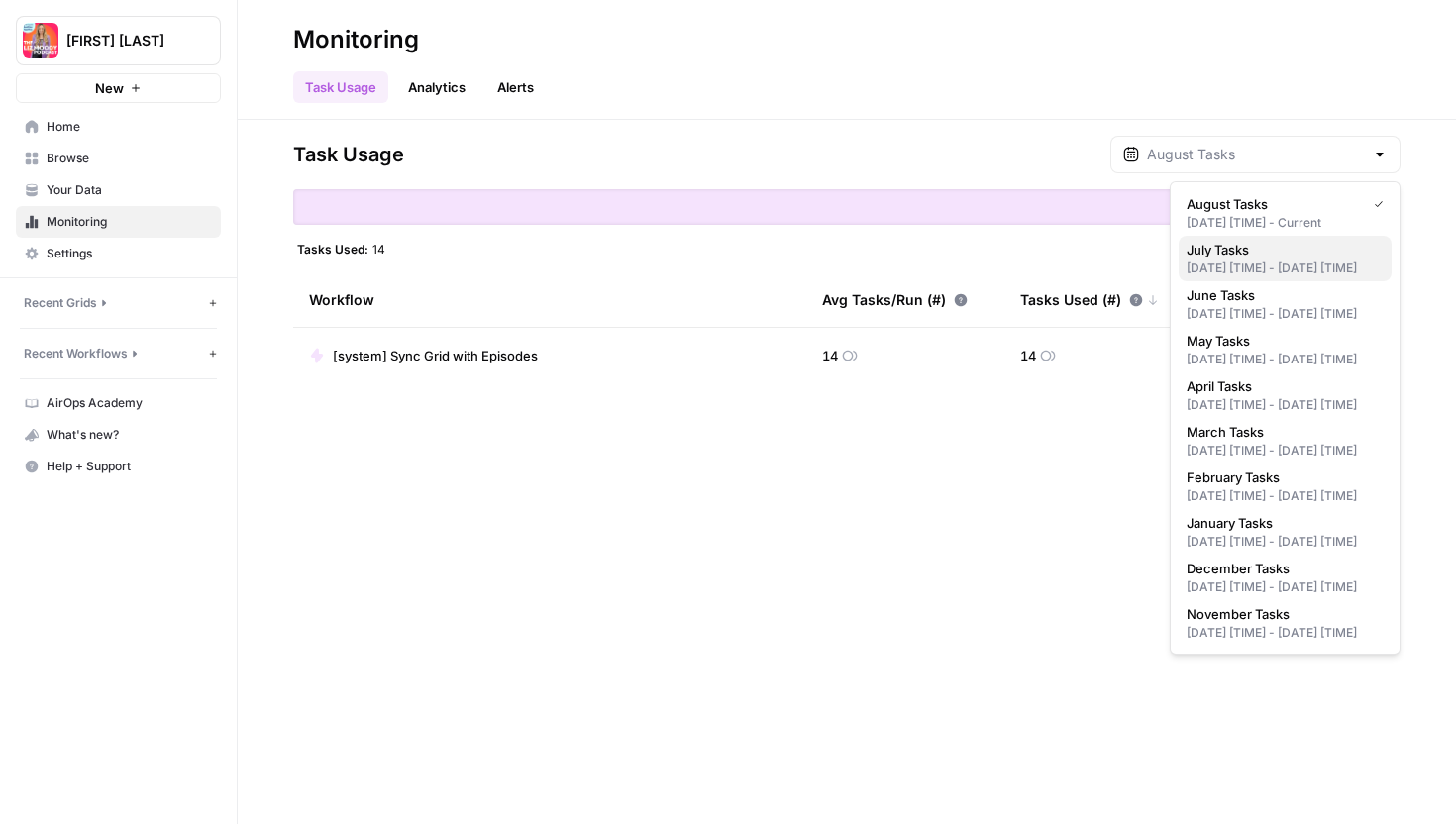 click on "July Tasks" at bounding box center [1281, 250] 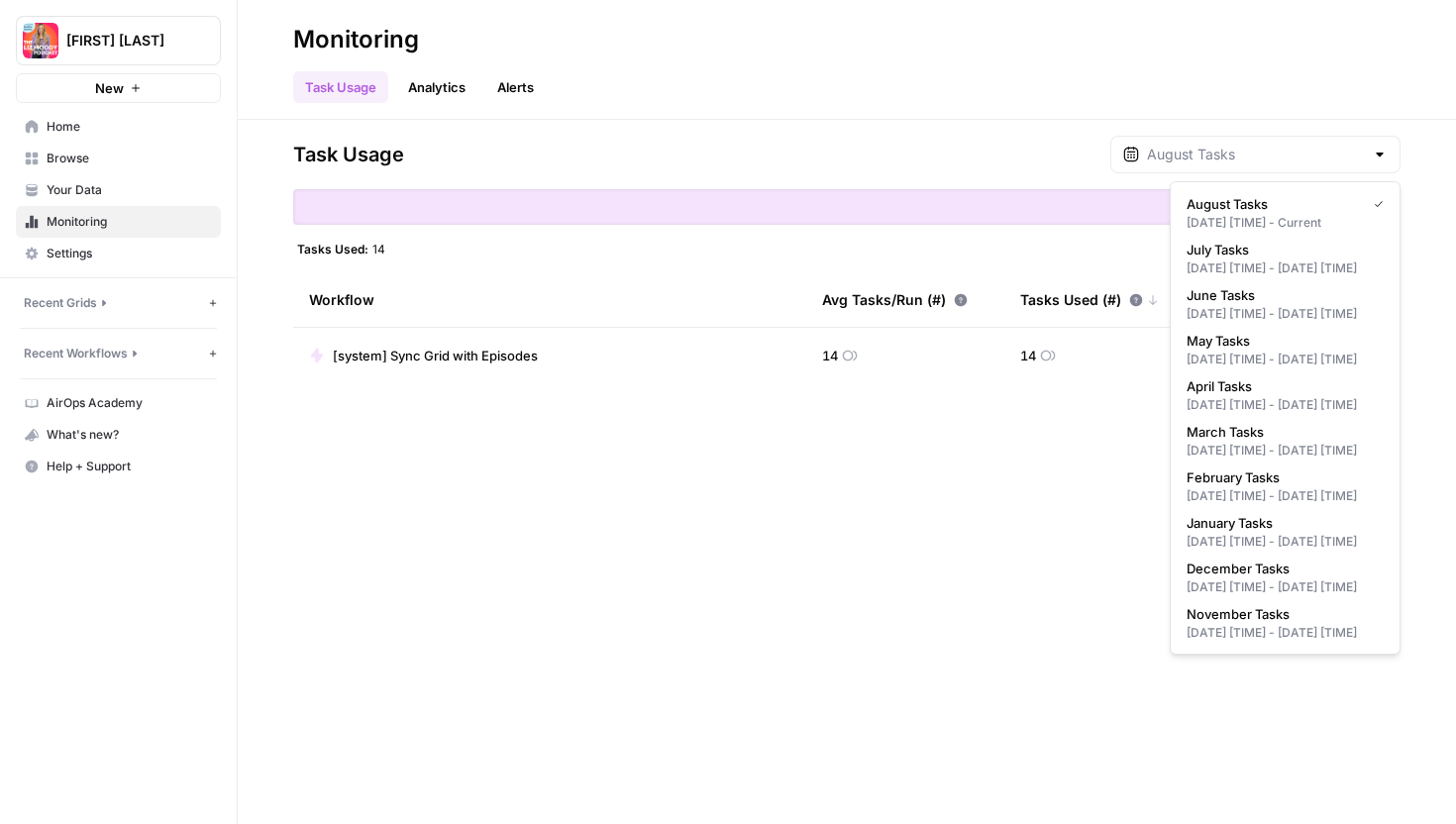type on "July Tasks" 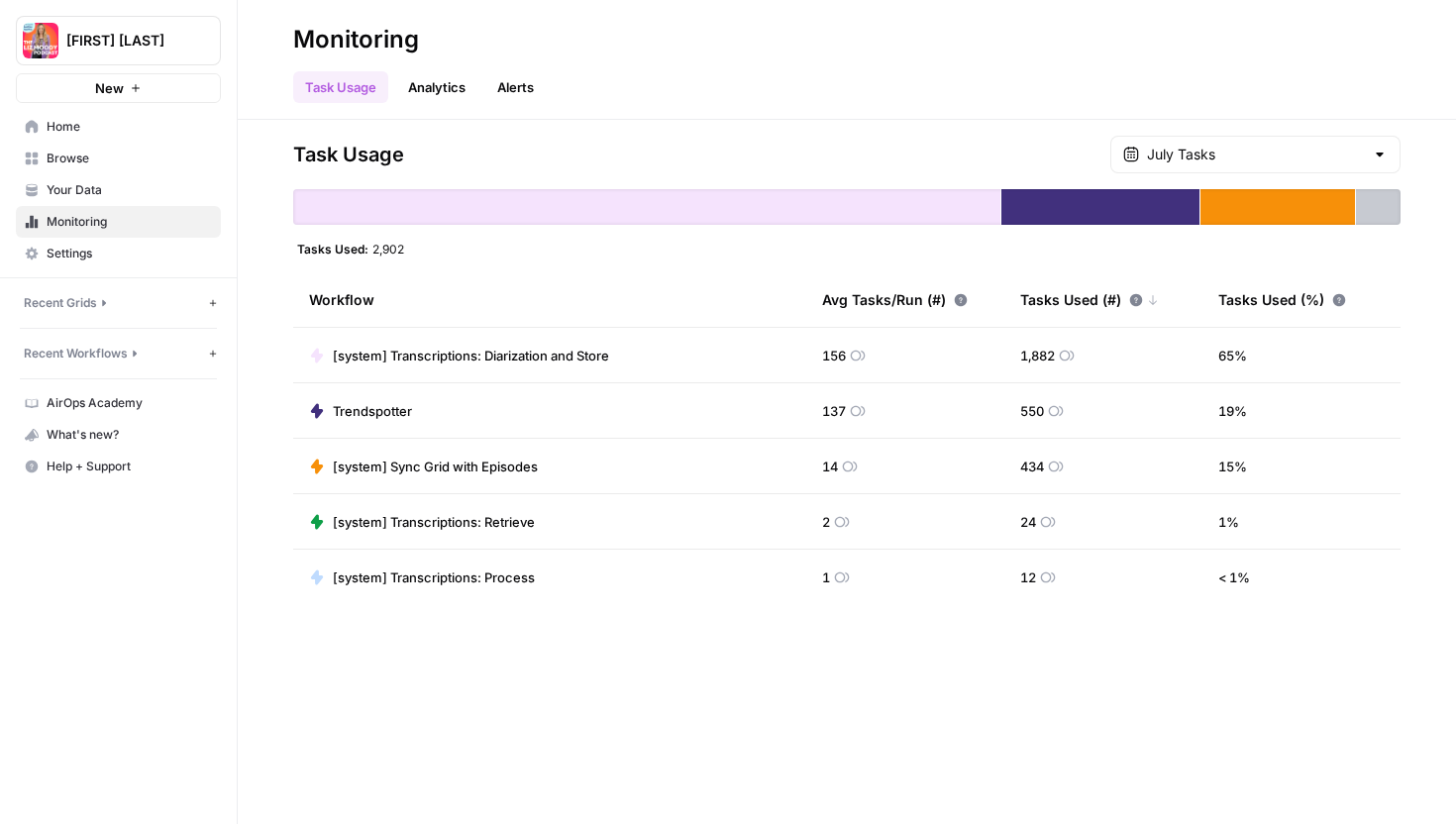 click on "[FIRST] [LAST]" at bounding box center (126, 41) 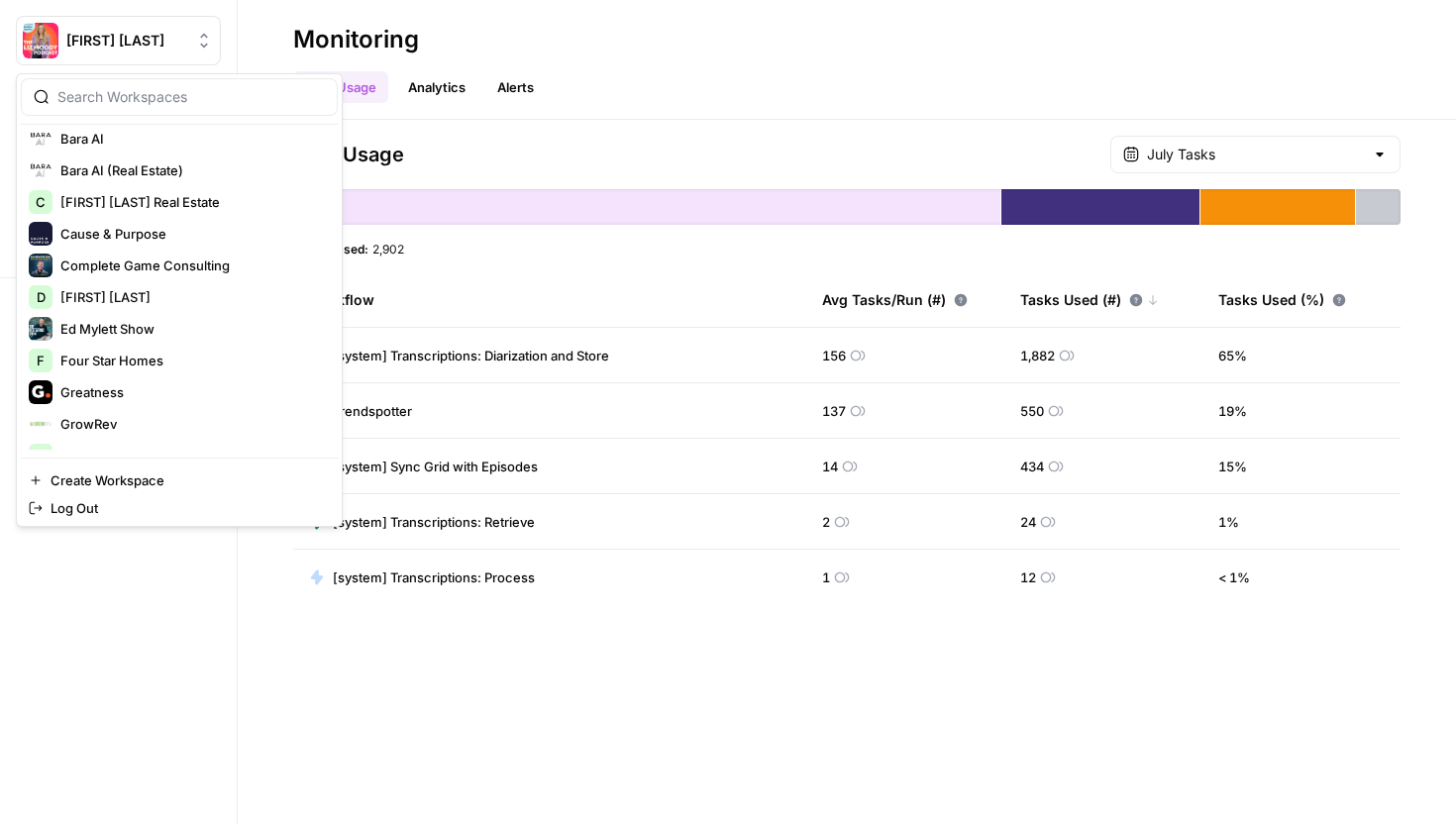 scroll, scrollTop: 124, scrollLeft: 0, axis: vertical 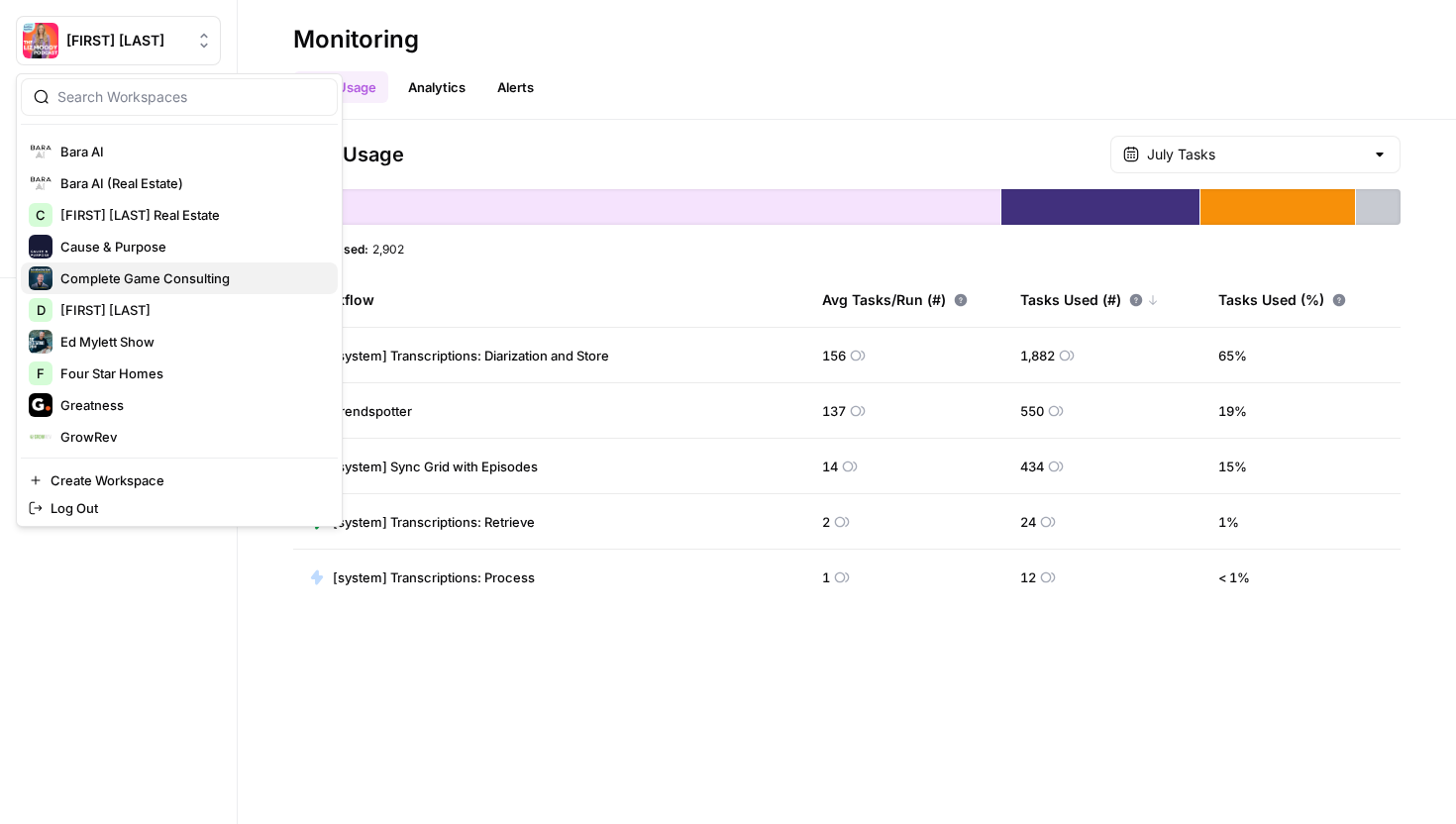 click on "Complete Game Consulting" at bounding box center (191, 278) 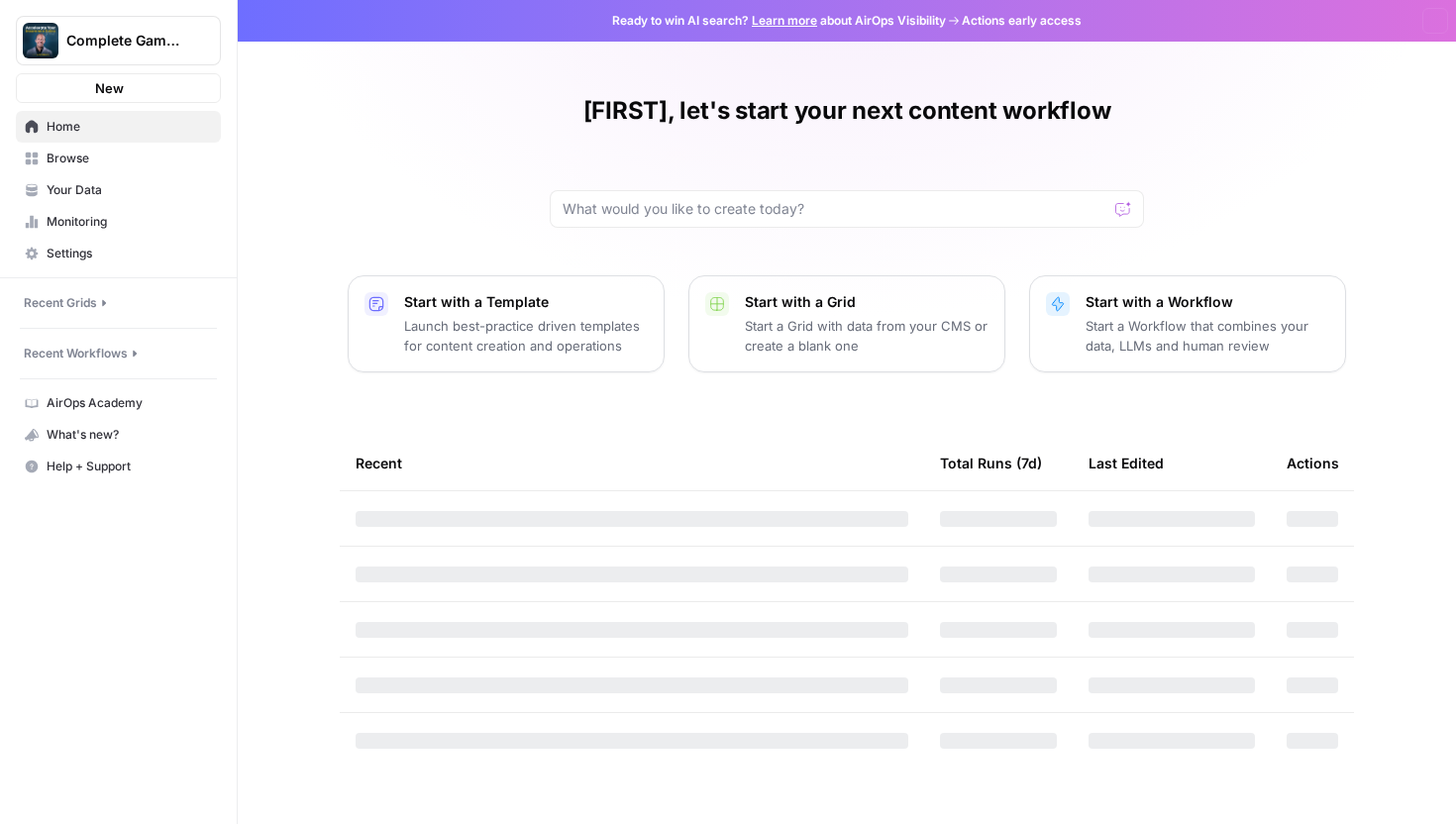 scroll, scrollTop: 0, scrollLeft: 0, axis: both 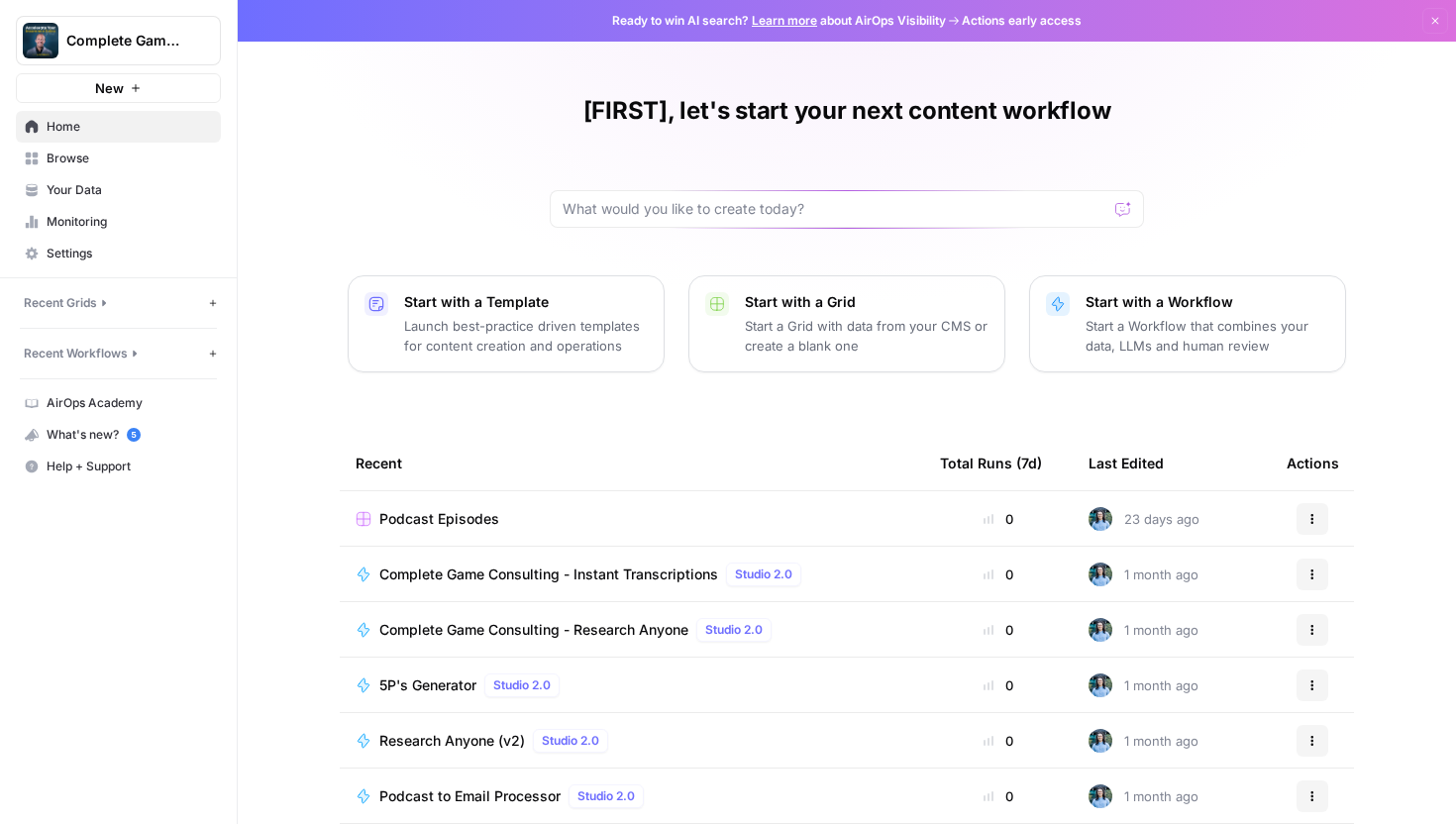 click on "Monitoring" at bounding box center (129, 222) 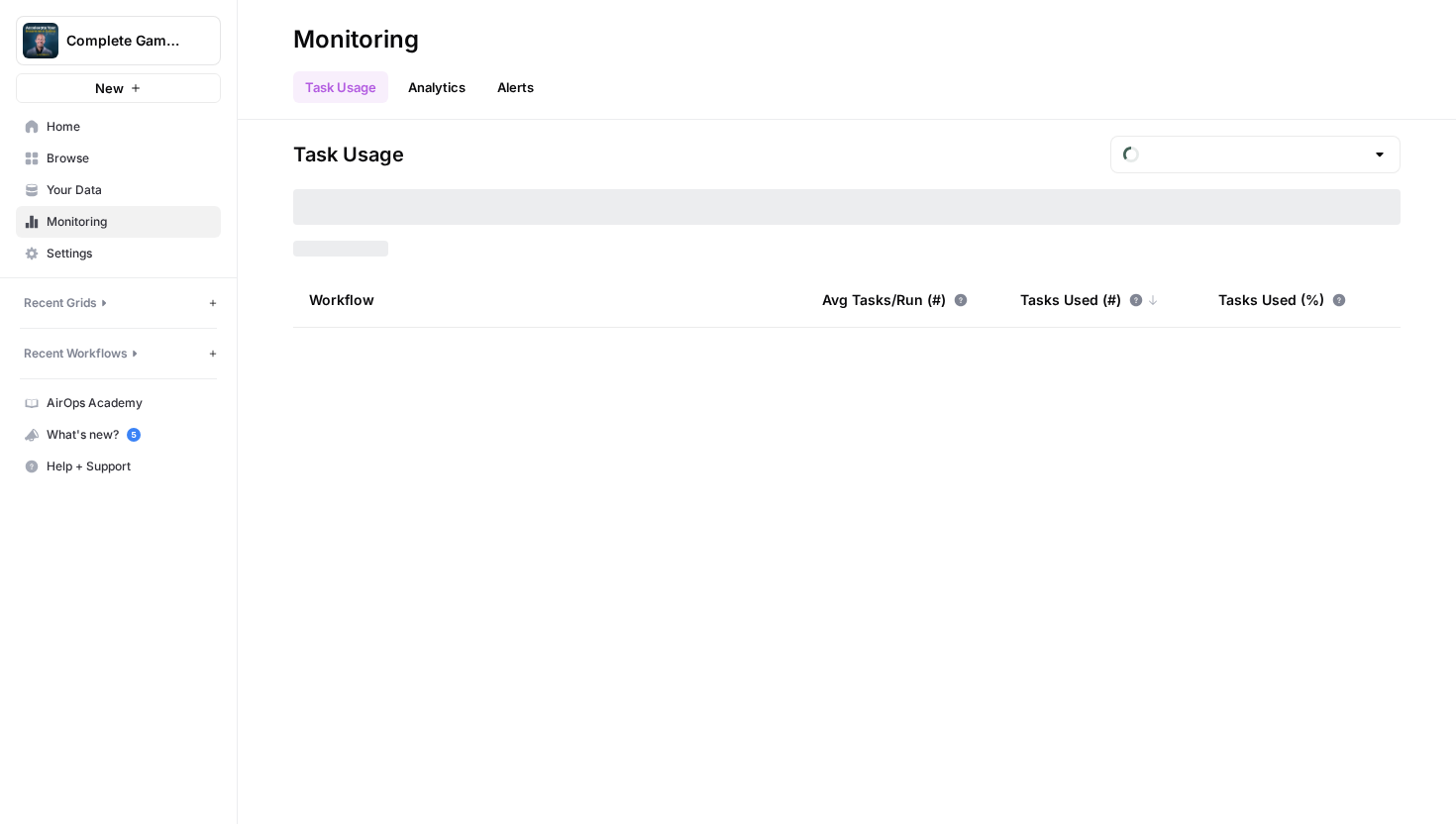 type on "August Tasks" 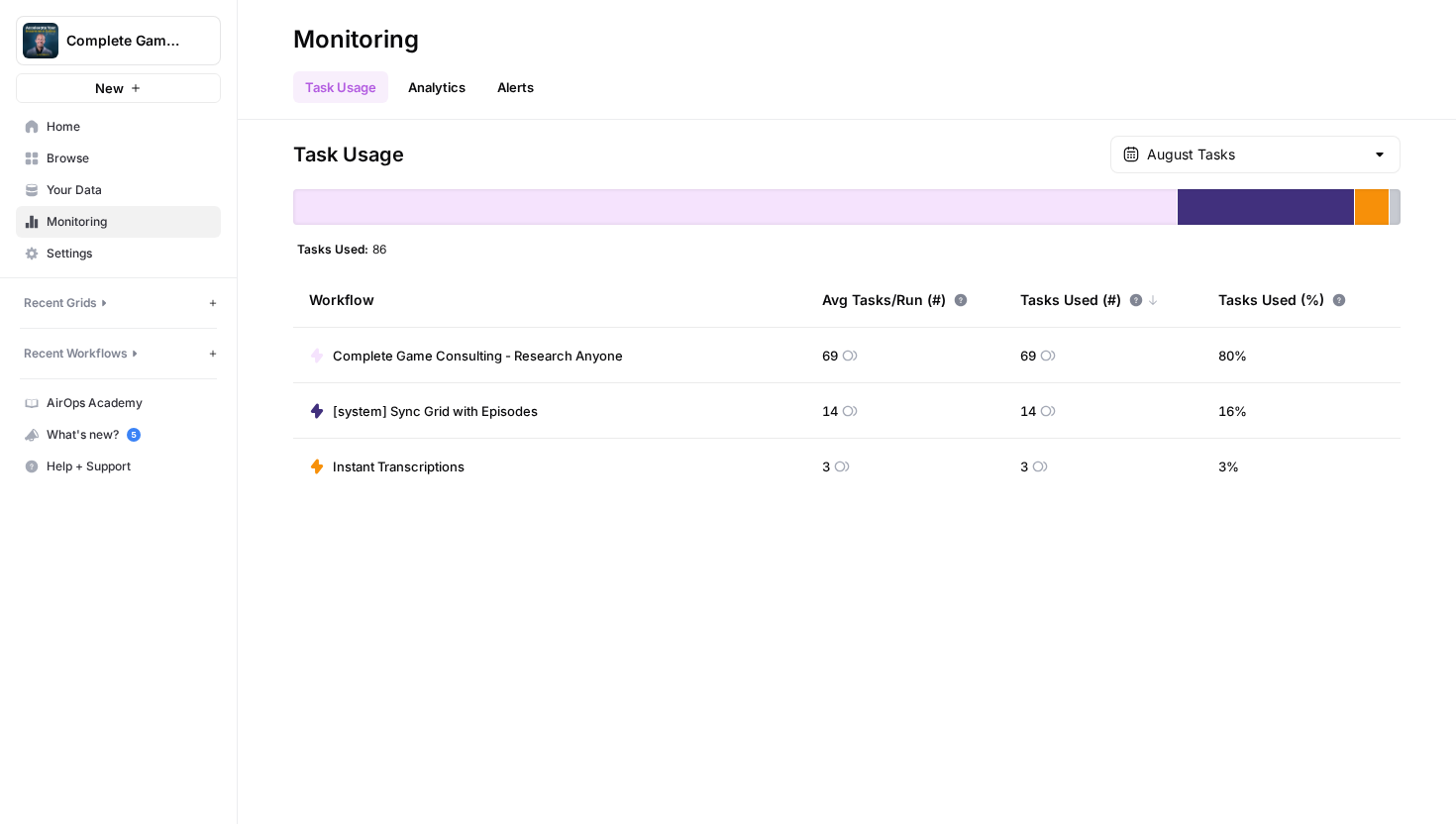click on "Complete Game Consulting" at bounding box center (126, 41) 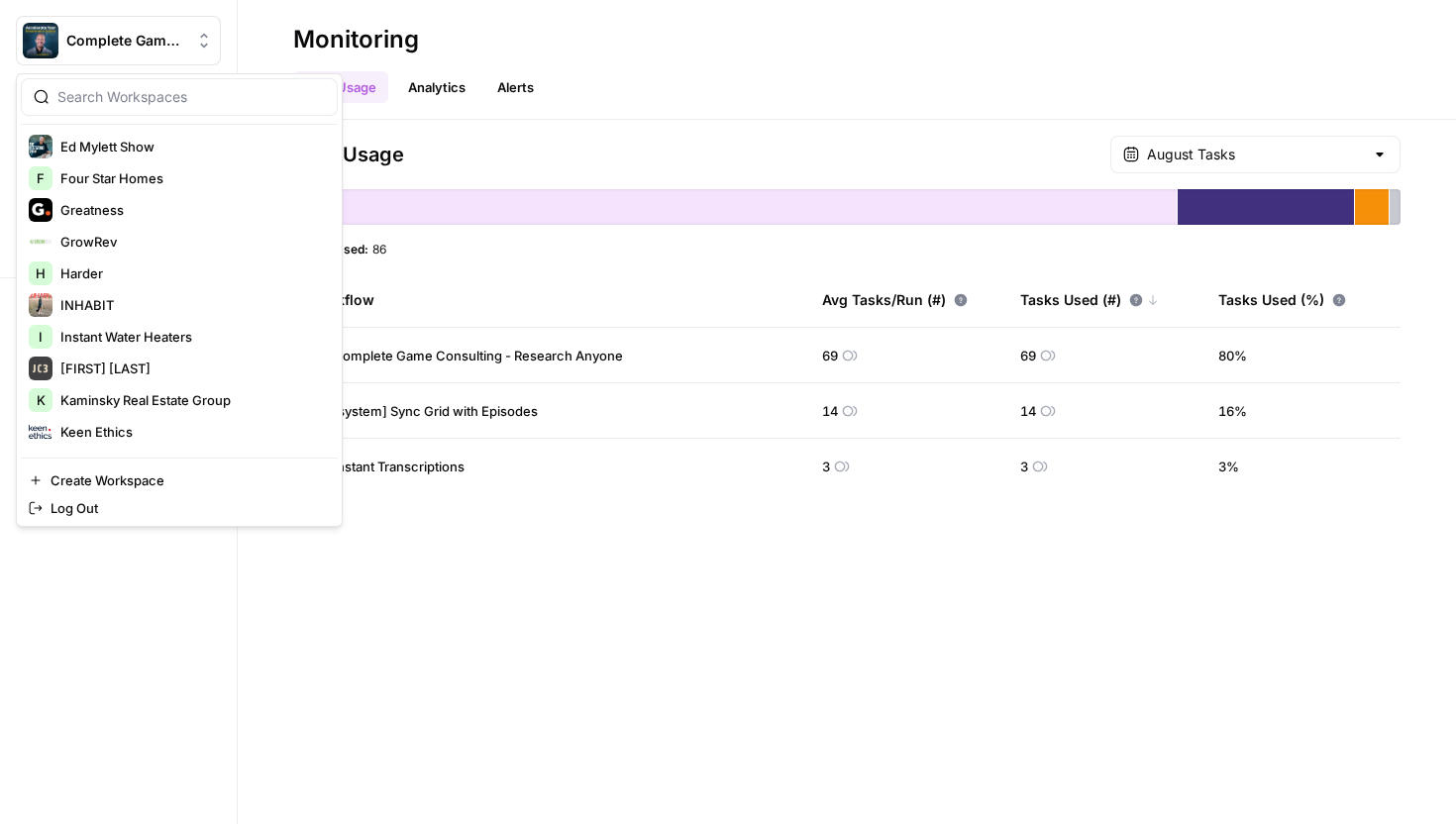 scroll, scrollTop: 289, scrollLeft: 0, axis: vertical 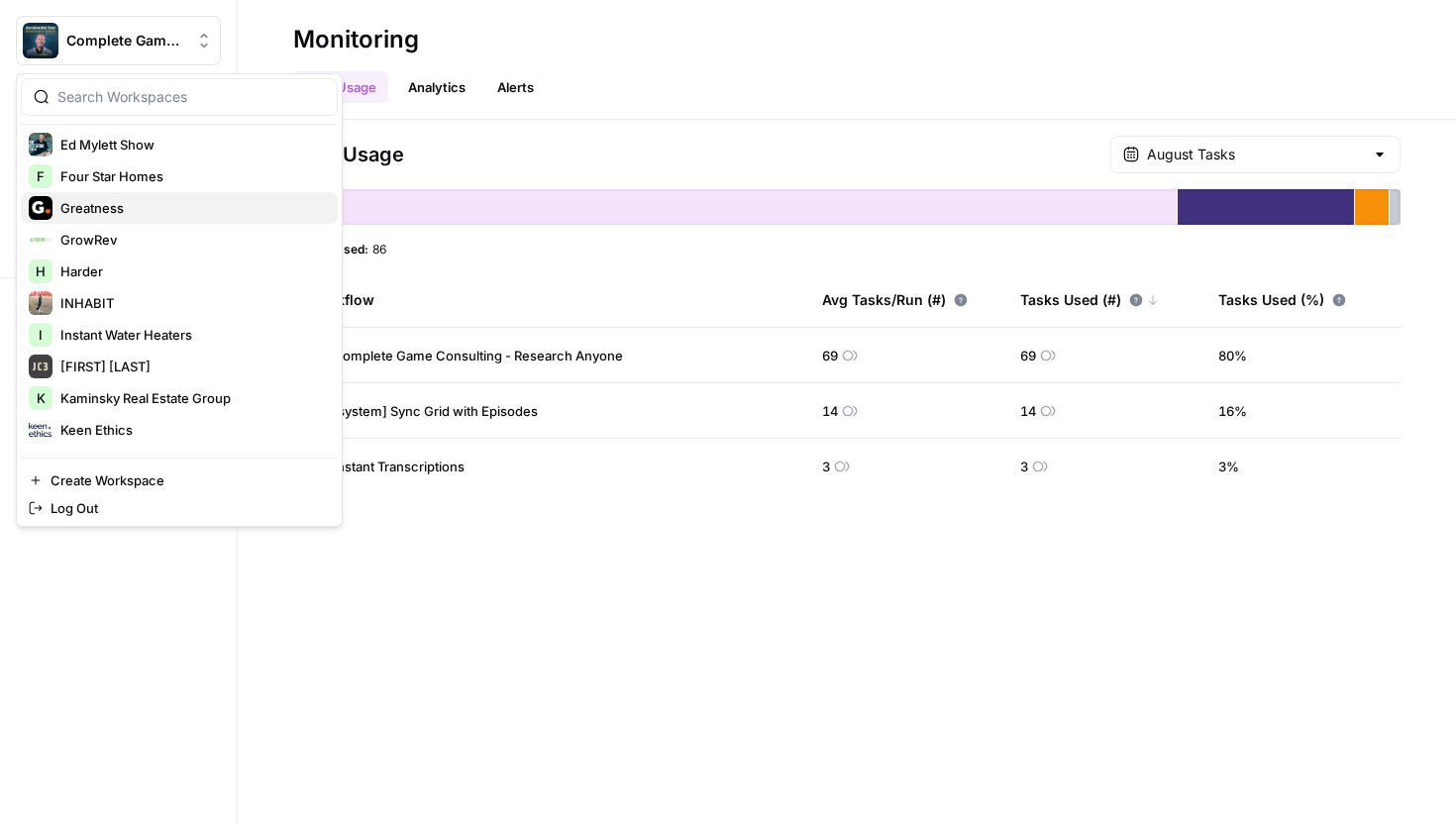 click on "Greatness" at bounding box center [191, 208] 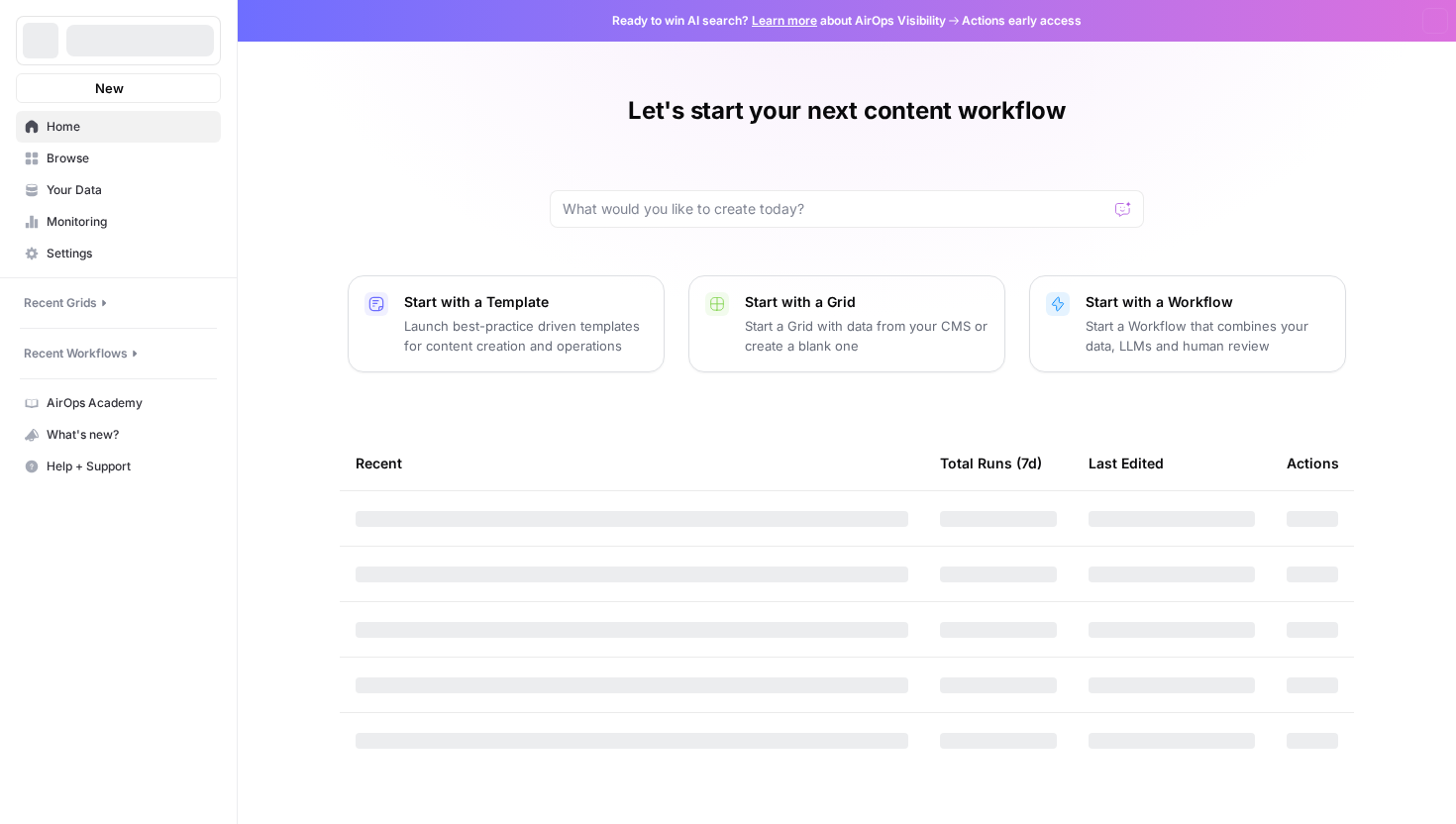 scroll, scrollTop: 0, scrollLeft: 0, axis: both 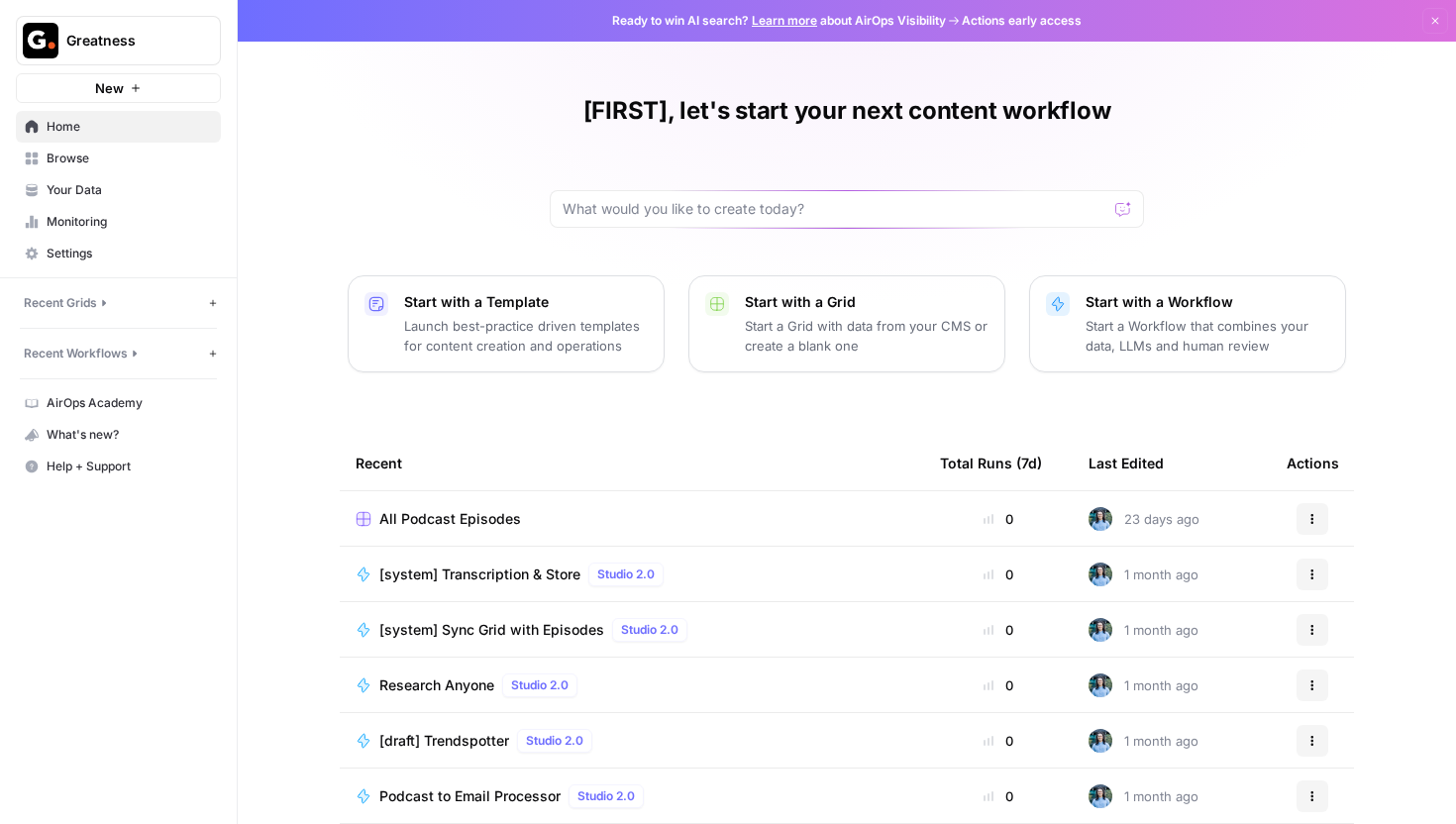 click on "Monitoring" at bounding box center (129, 222) 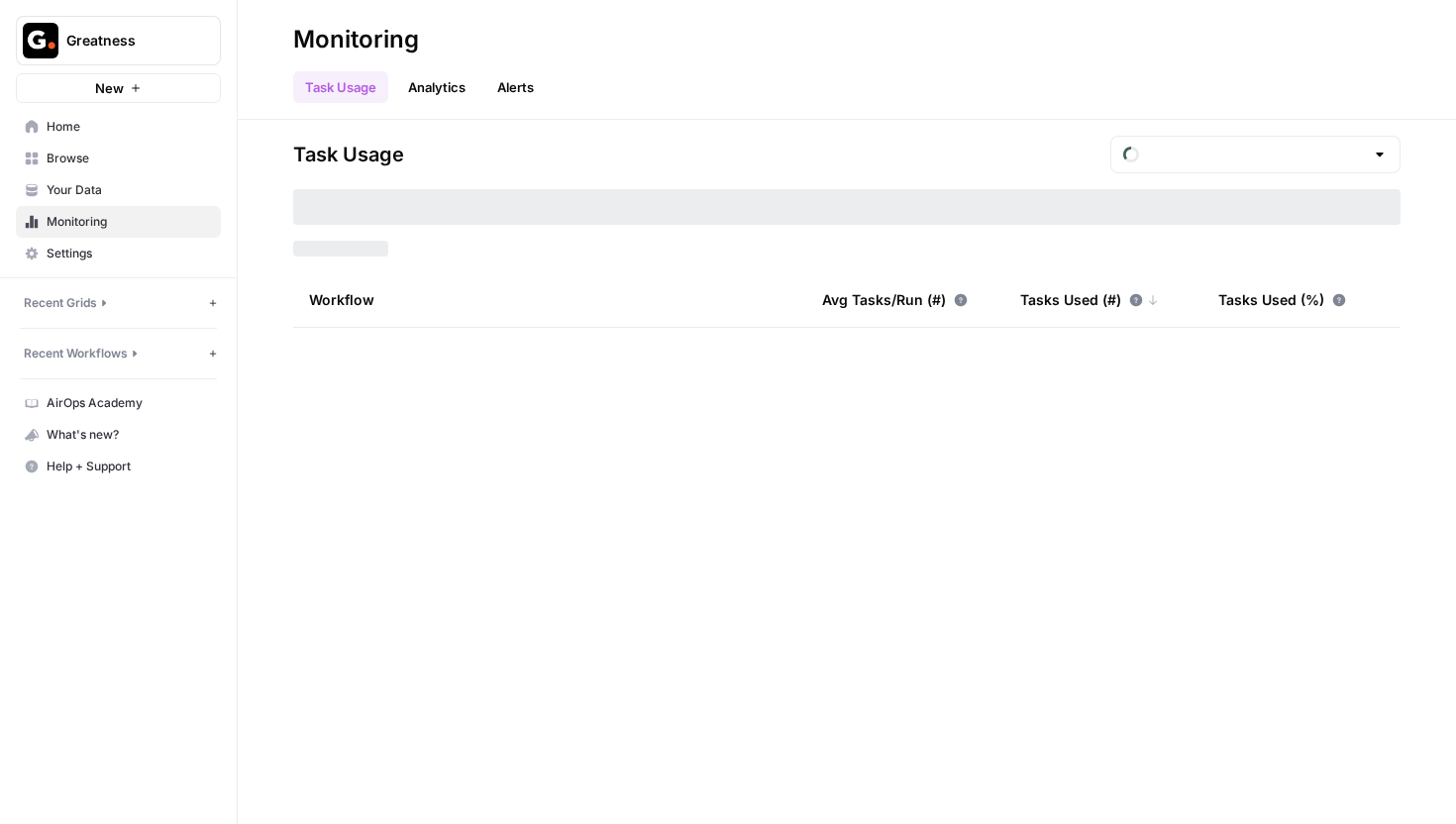 type on "August Tasks" 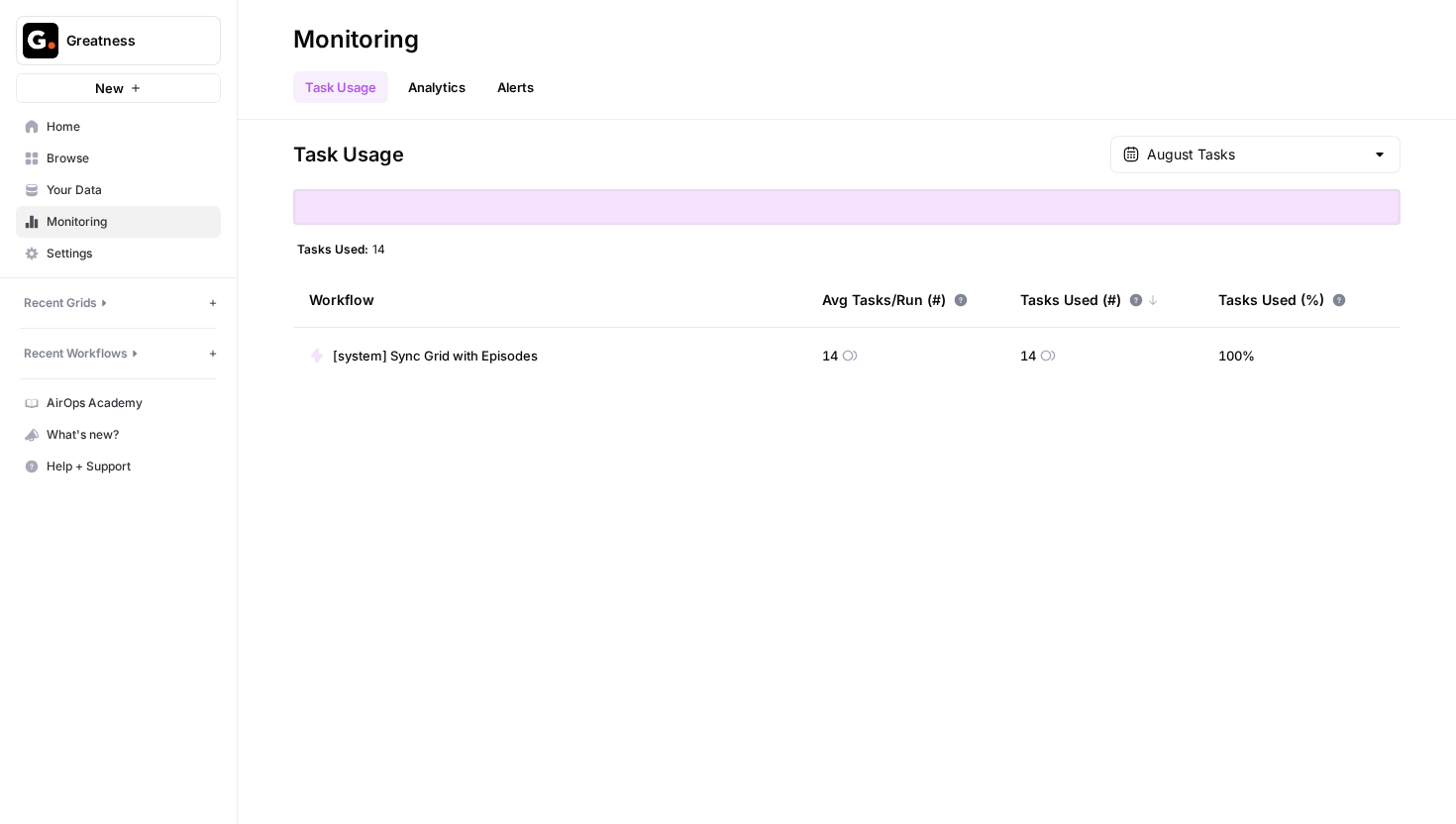 click on "Your Data" at bounding box center [129, 190] 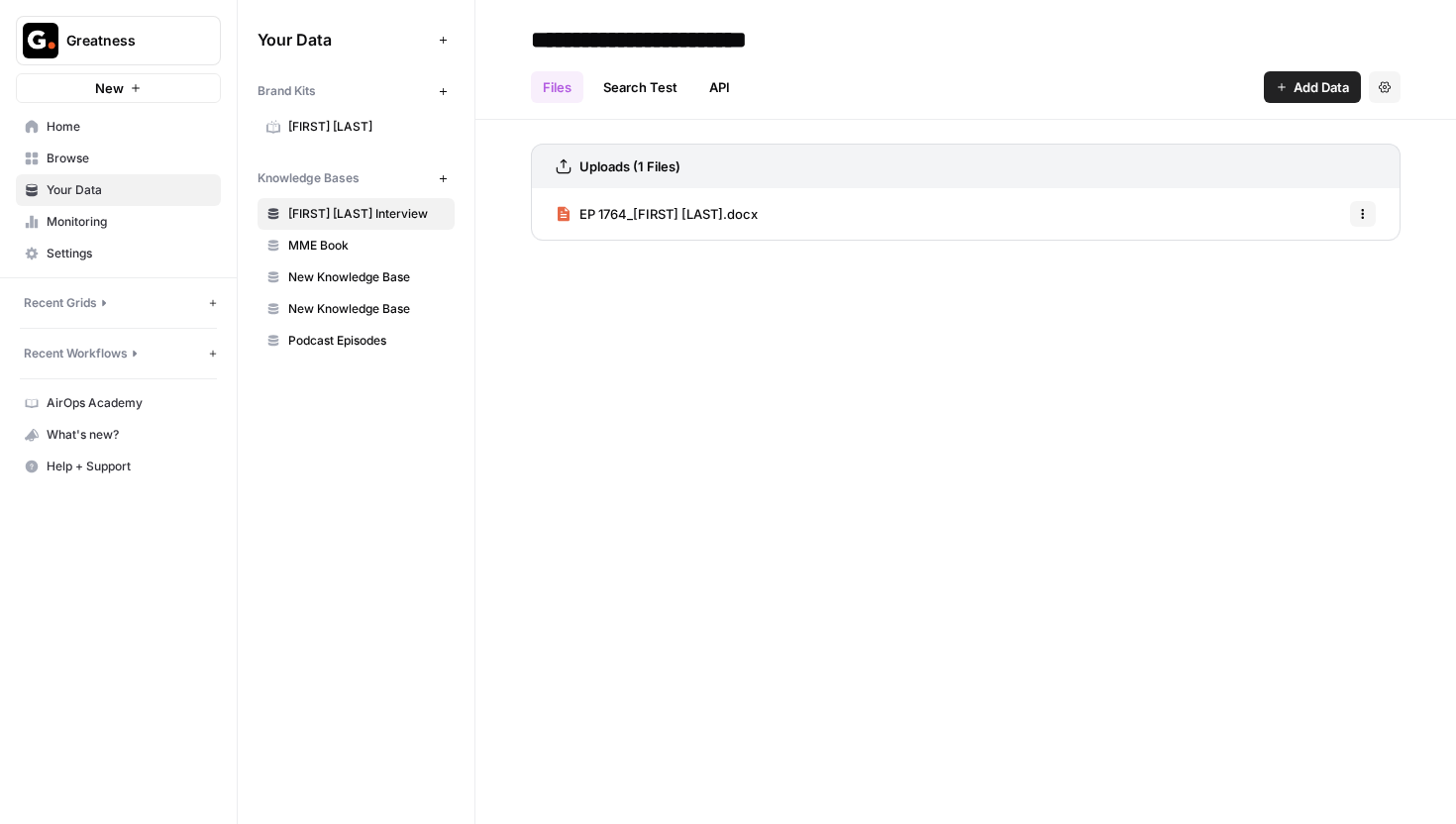 click on "Monitoring" at bounding box center (129, 222) 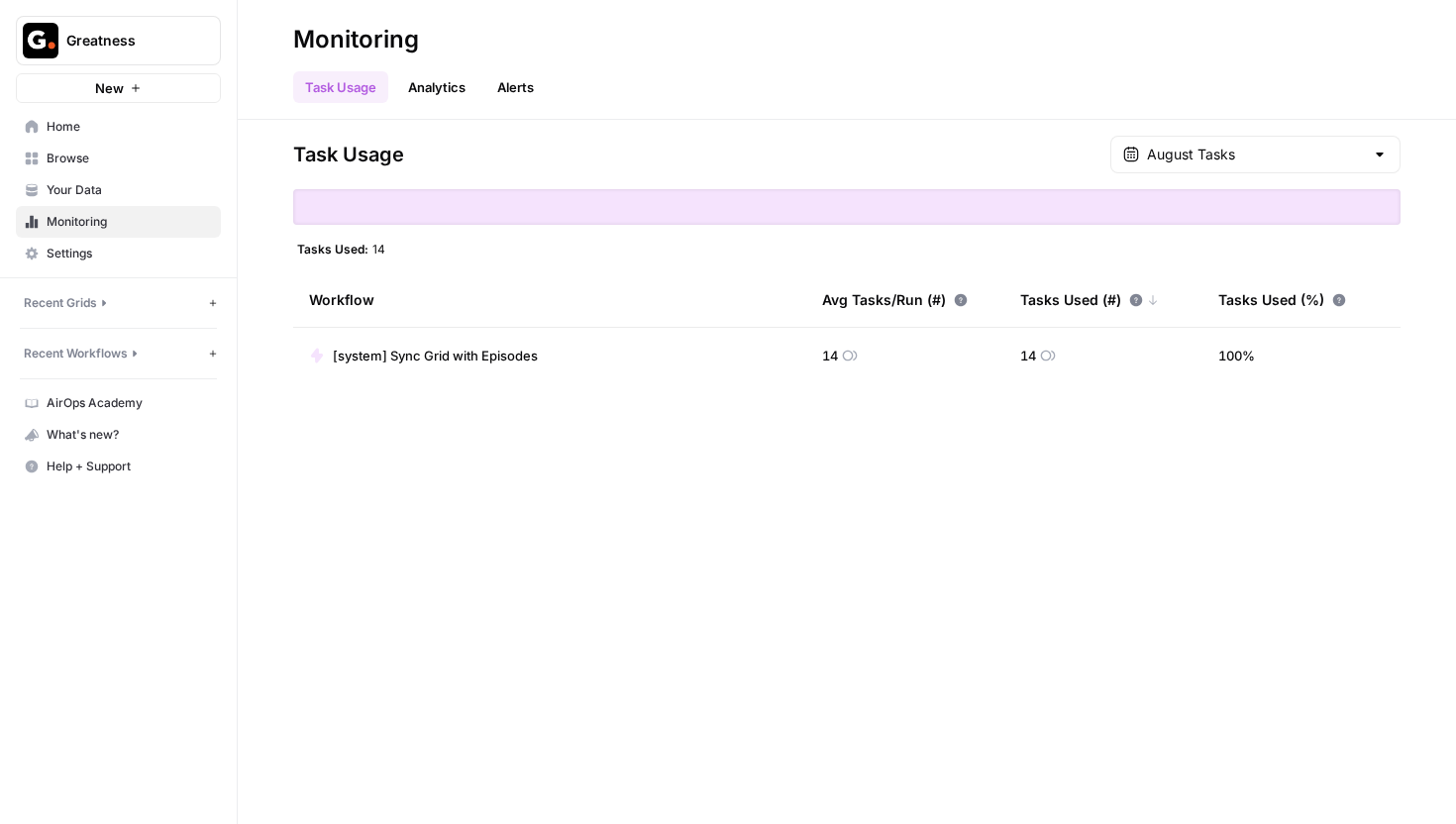 click on "August Tasks" at bounding box center [1255, 154] 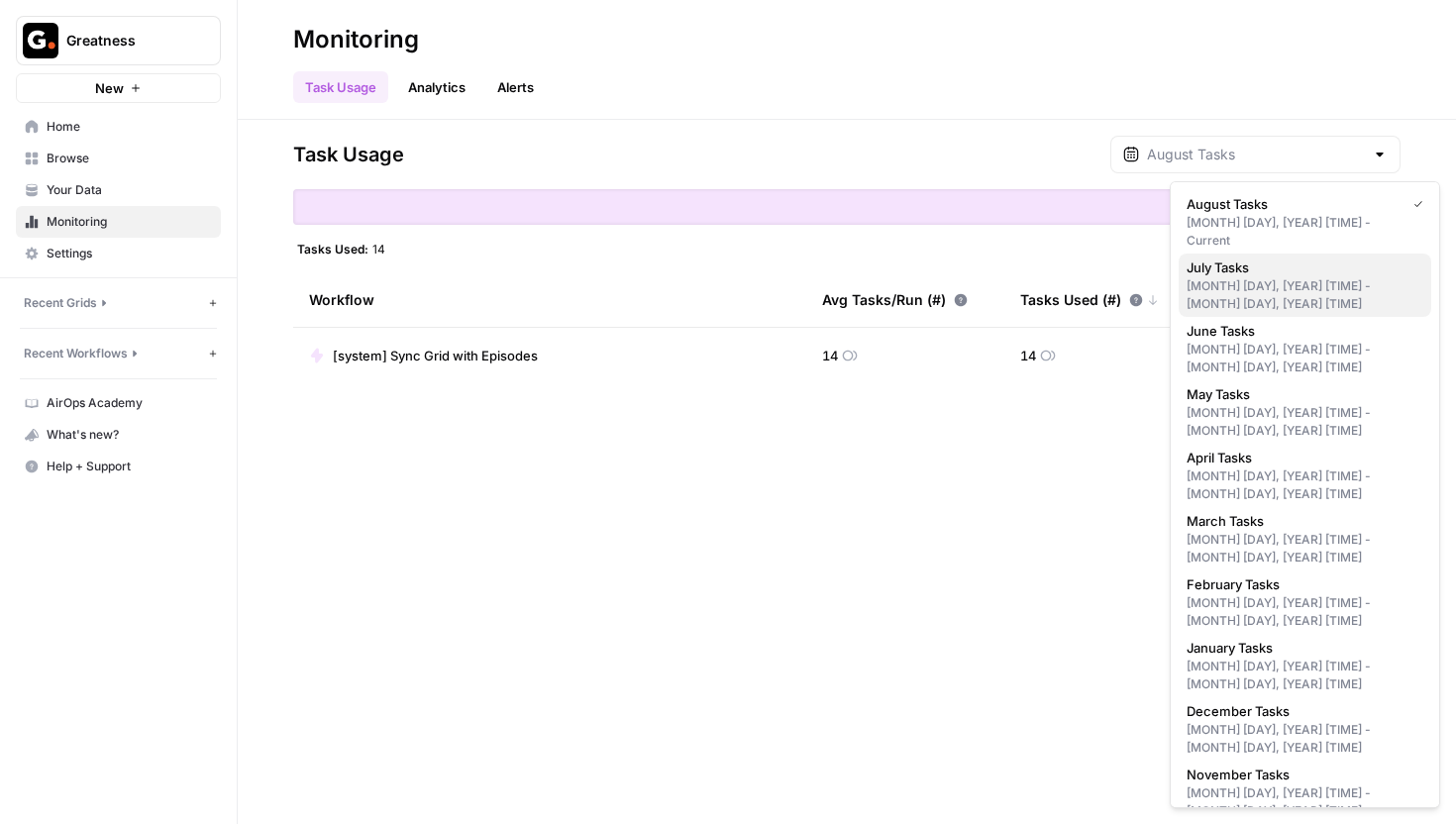 click on "July Tasks" at bounding box center [1300, 267] 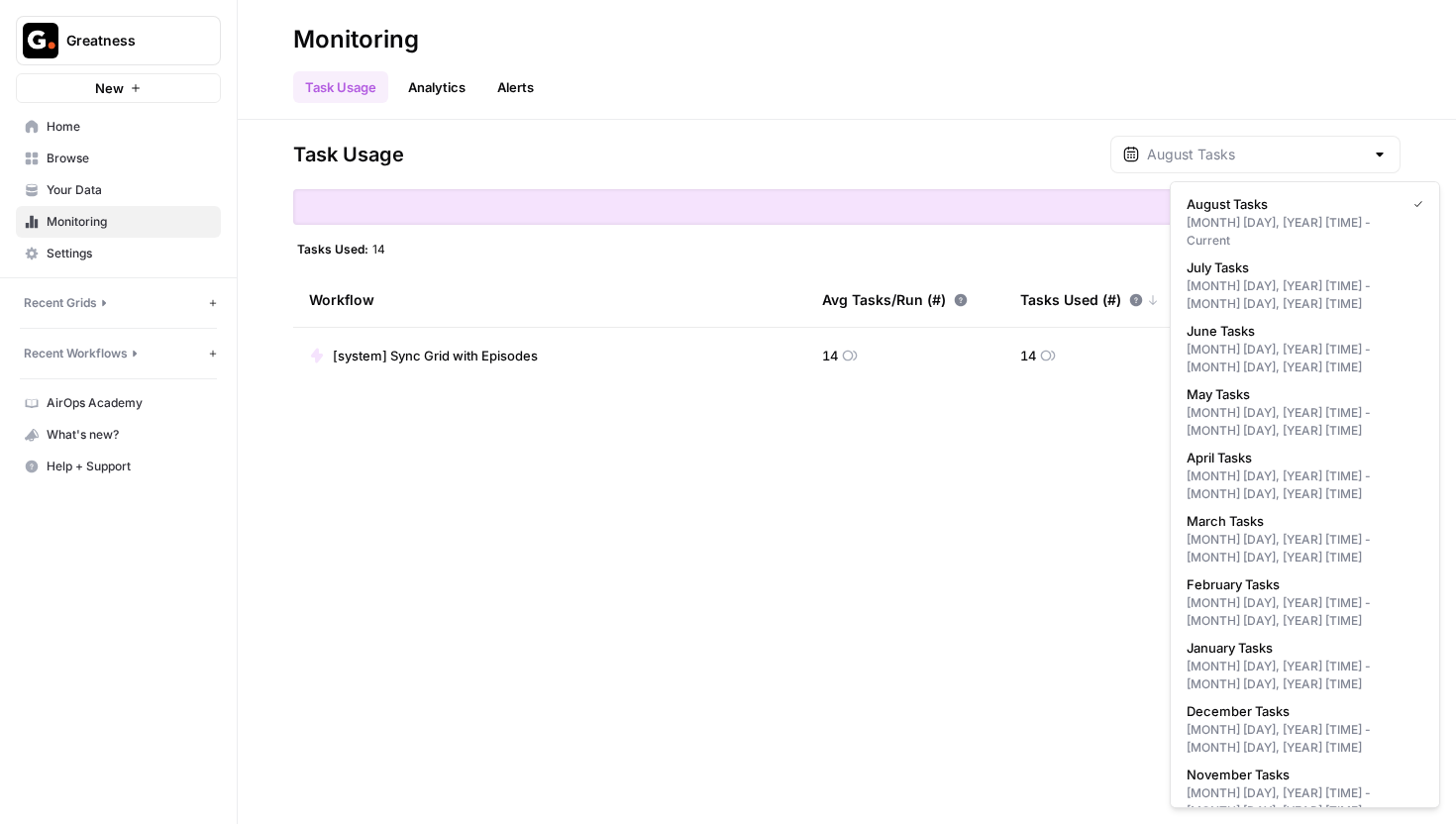 type on "July Tasks" 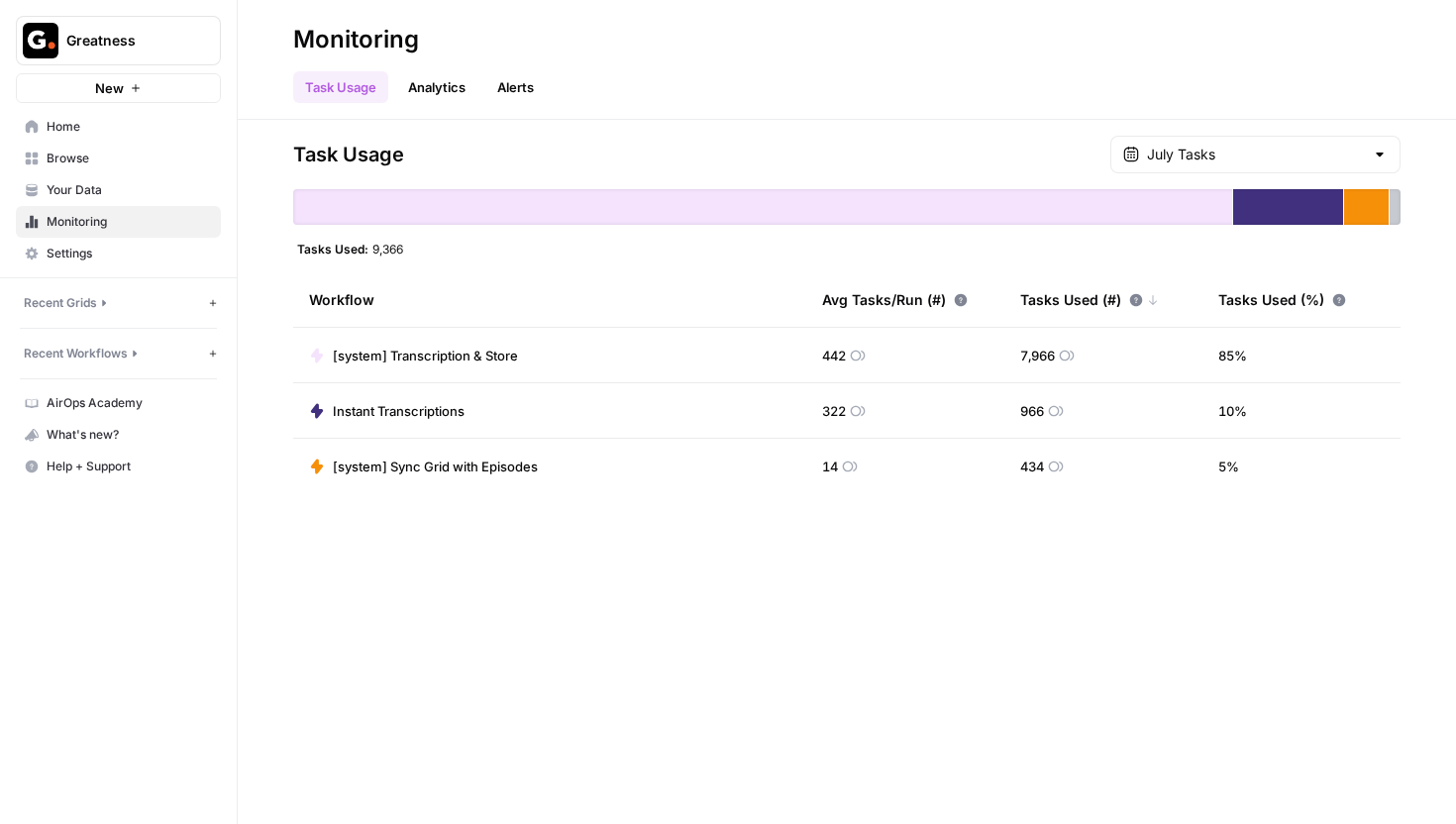 click on "Greatness" at bounding box center [126, 41] 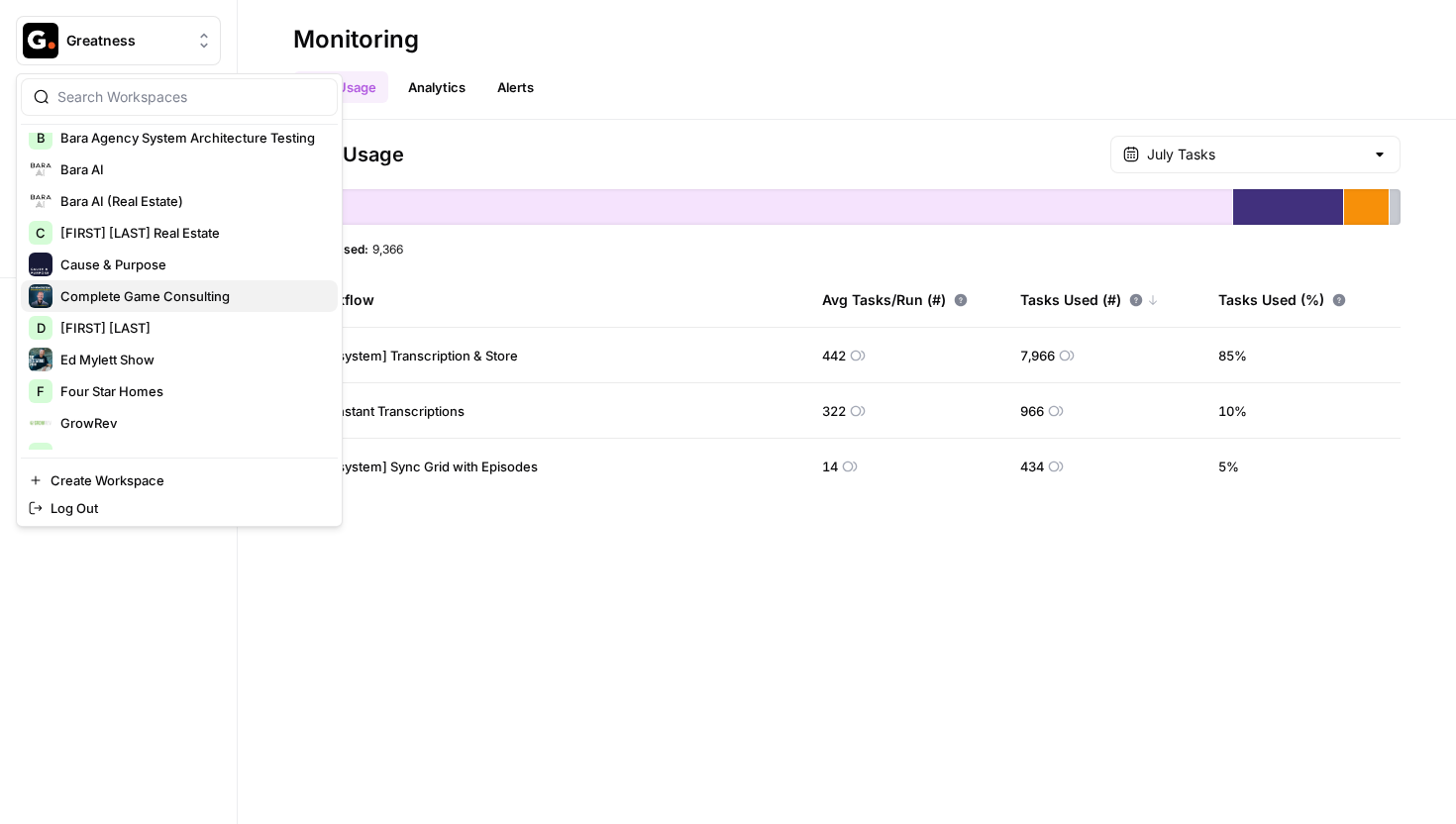 scroll, scrollTop: 108, scrollLeft: 0, axis: vertical 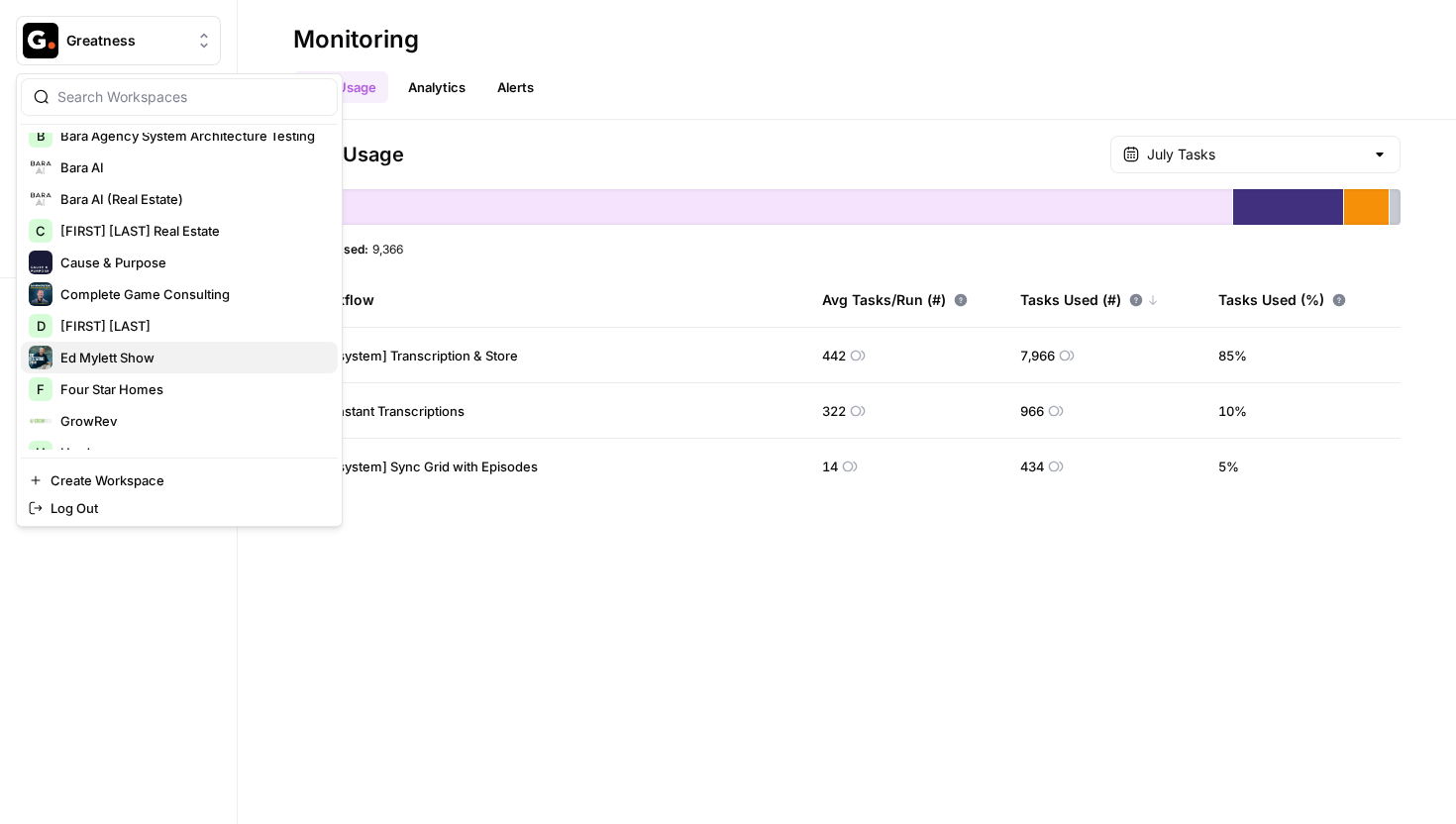click on "Ed Mylett Show" at bounding box center (179, 358) 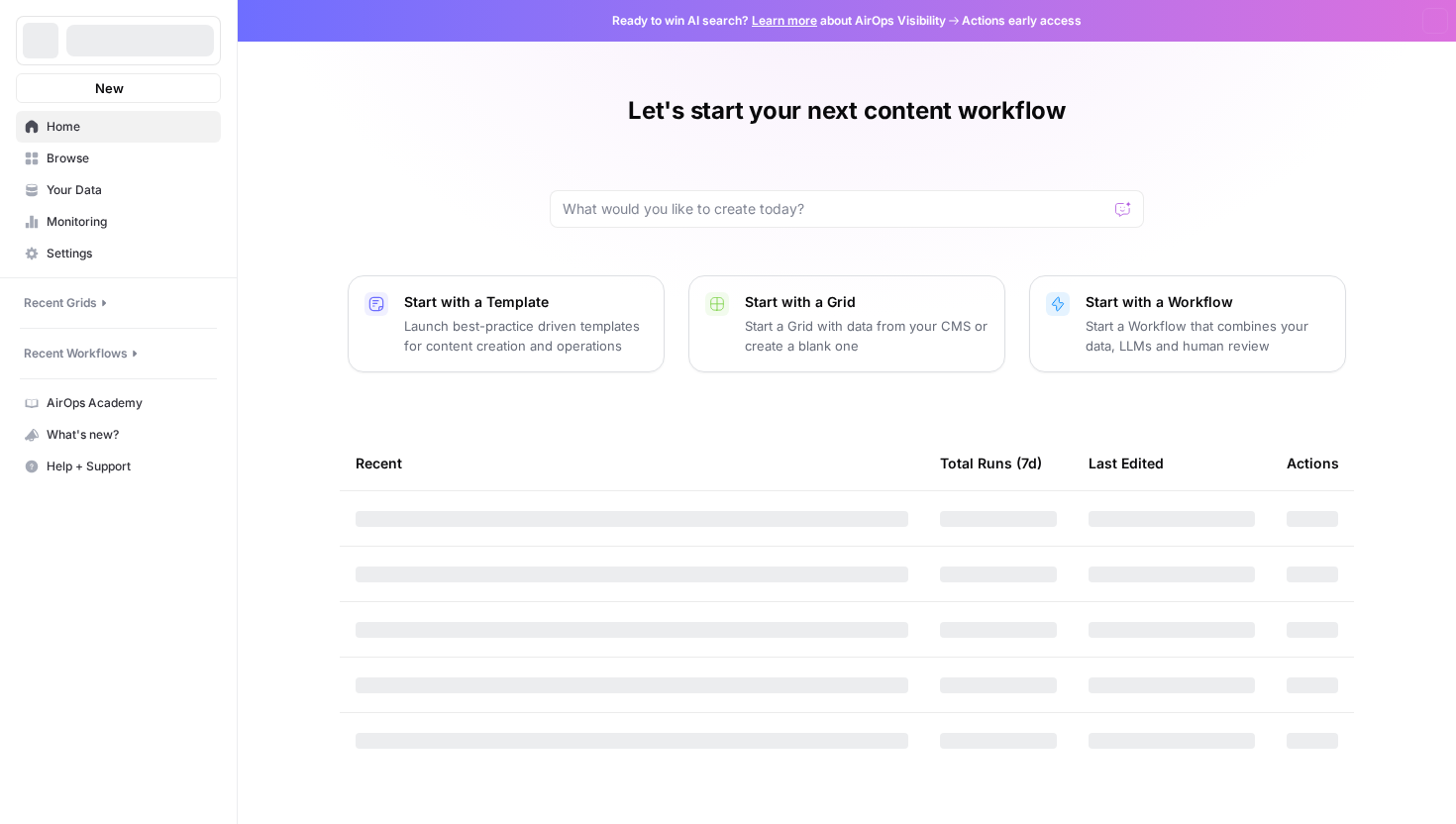 scroll, scrollTop: 0, scrollLeft: 0, axis: both 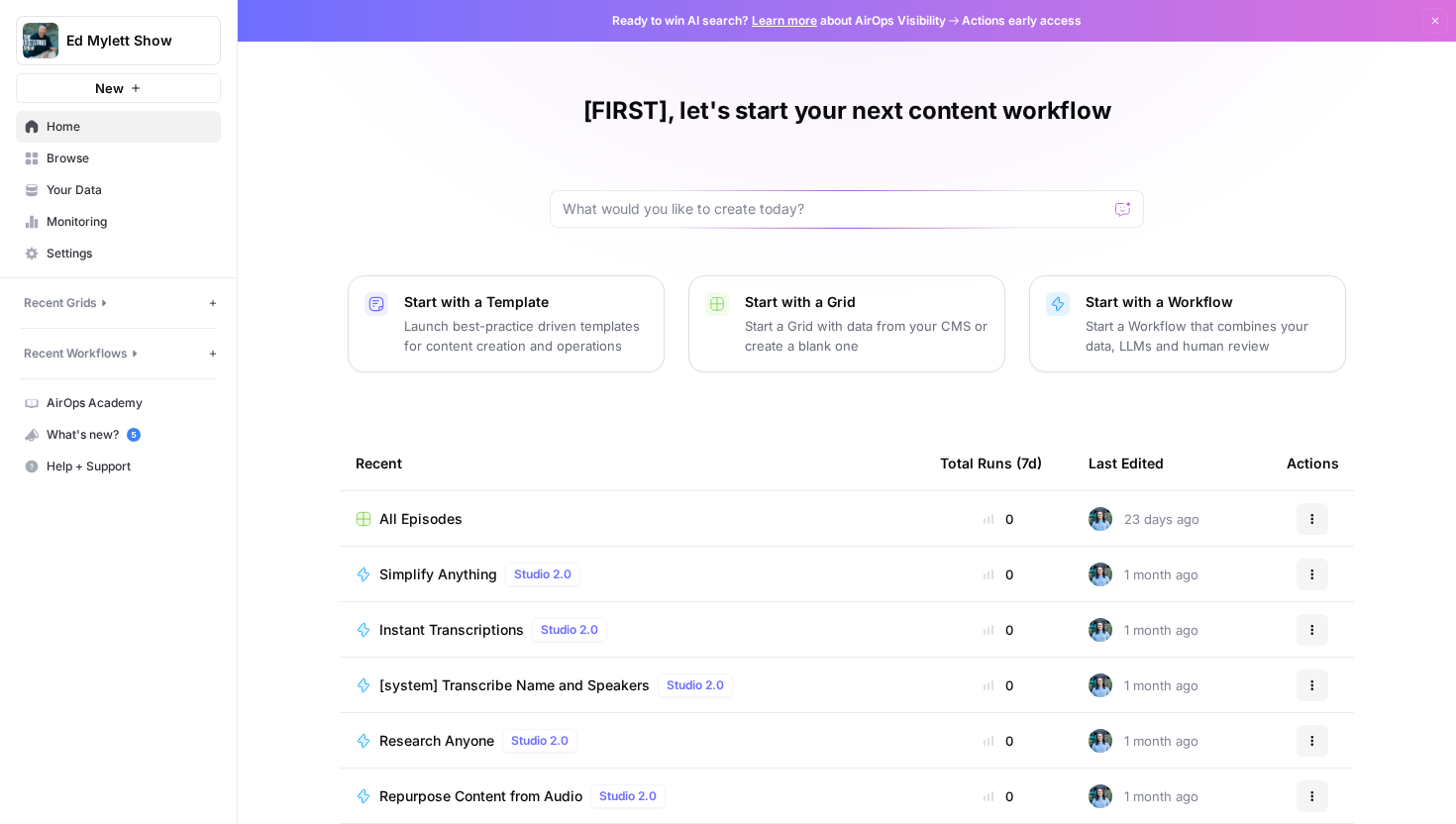 click on "Monitoring" at bounding box center (129, 222) 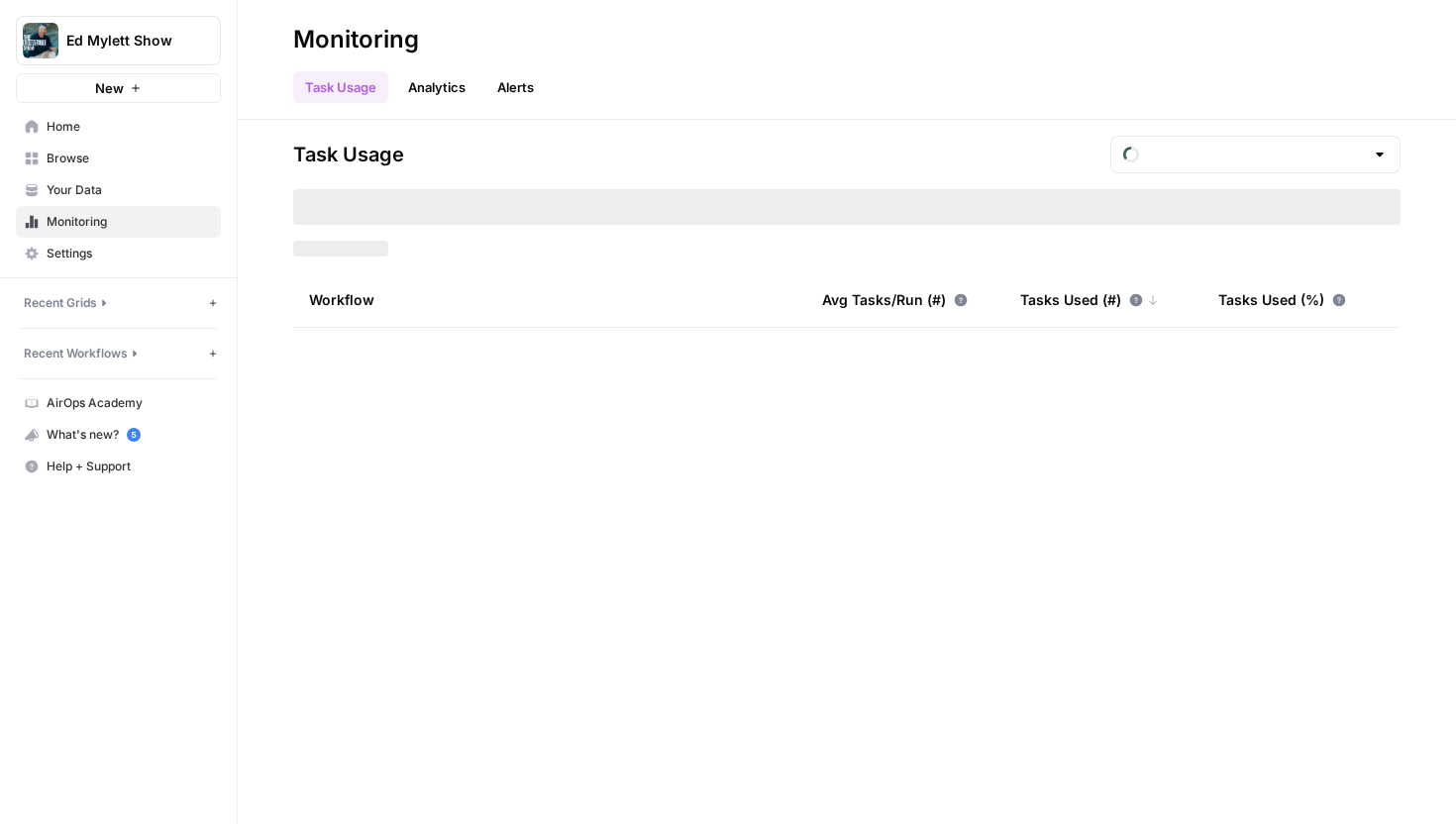 type on "August Tasks" 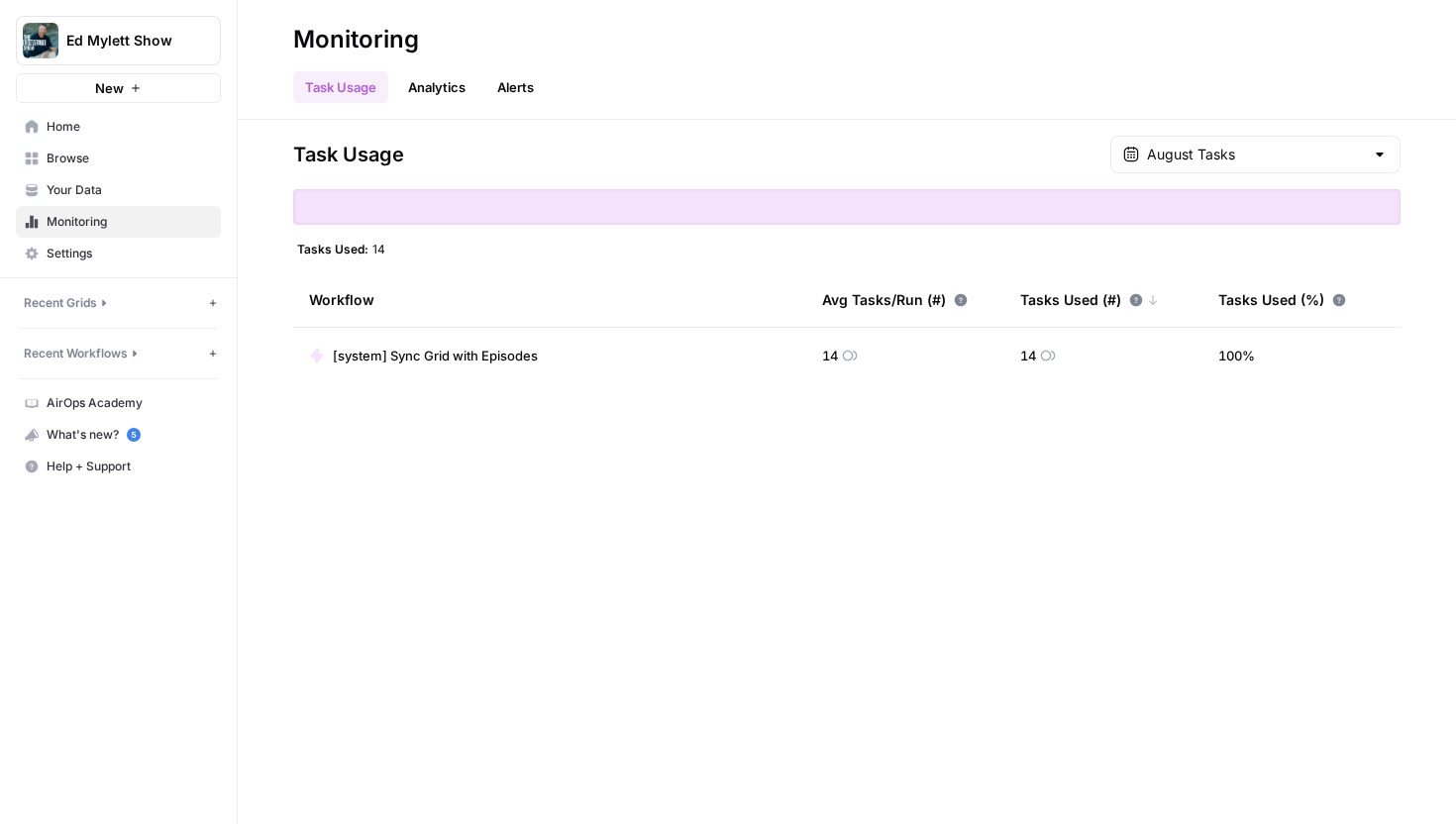 click on "August Tasks" at bounding box center (1255, 154) 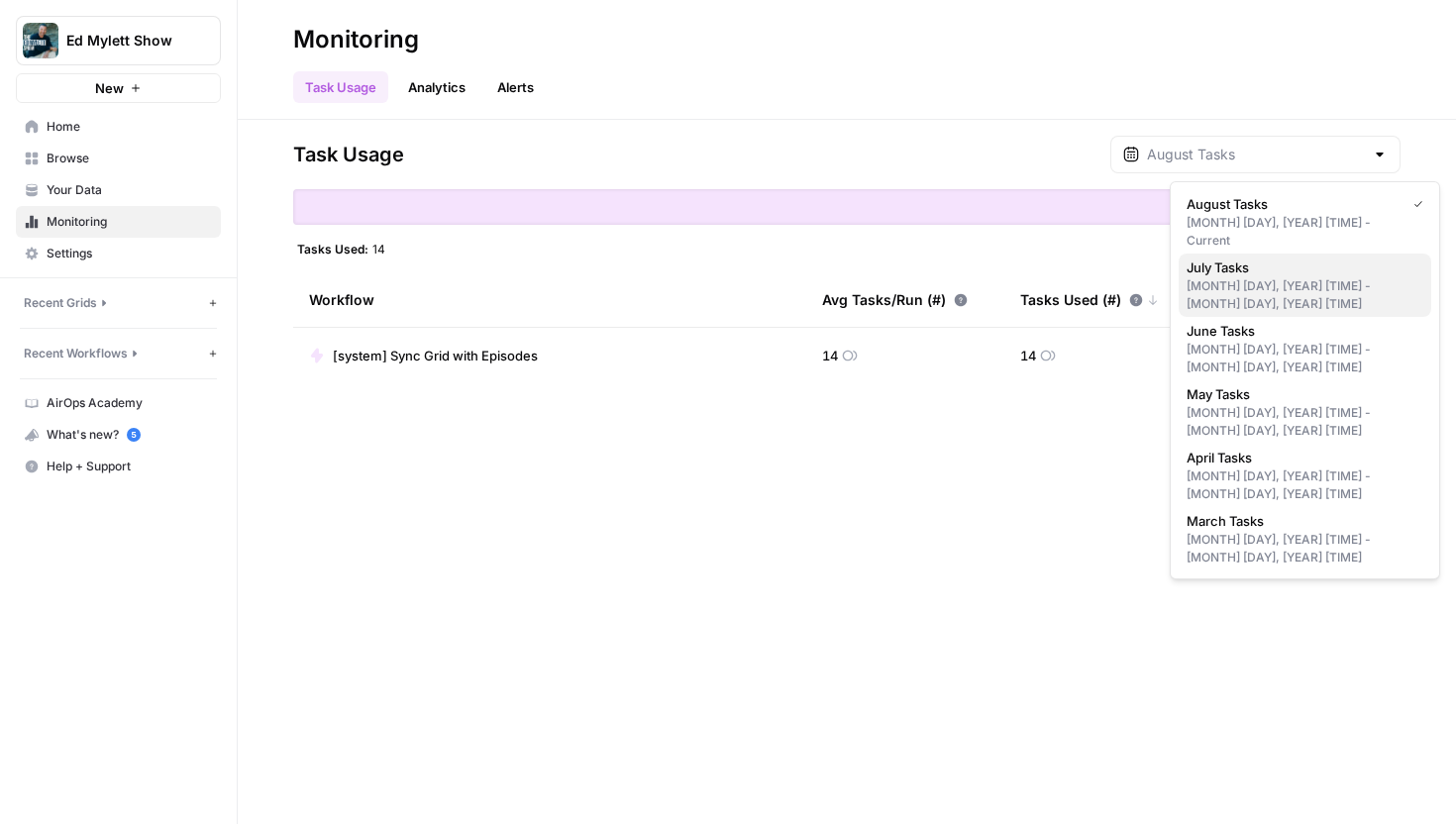 click on "[MONTH] [DAY], [YEAR] [TIME] - [MONTH] [DAY], [YEAR] [TIME]" at bounding box center (1304, 295) 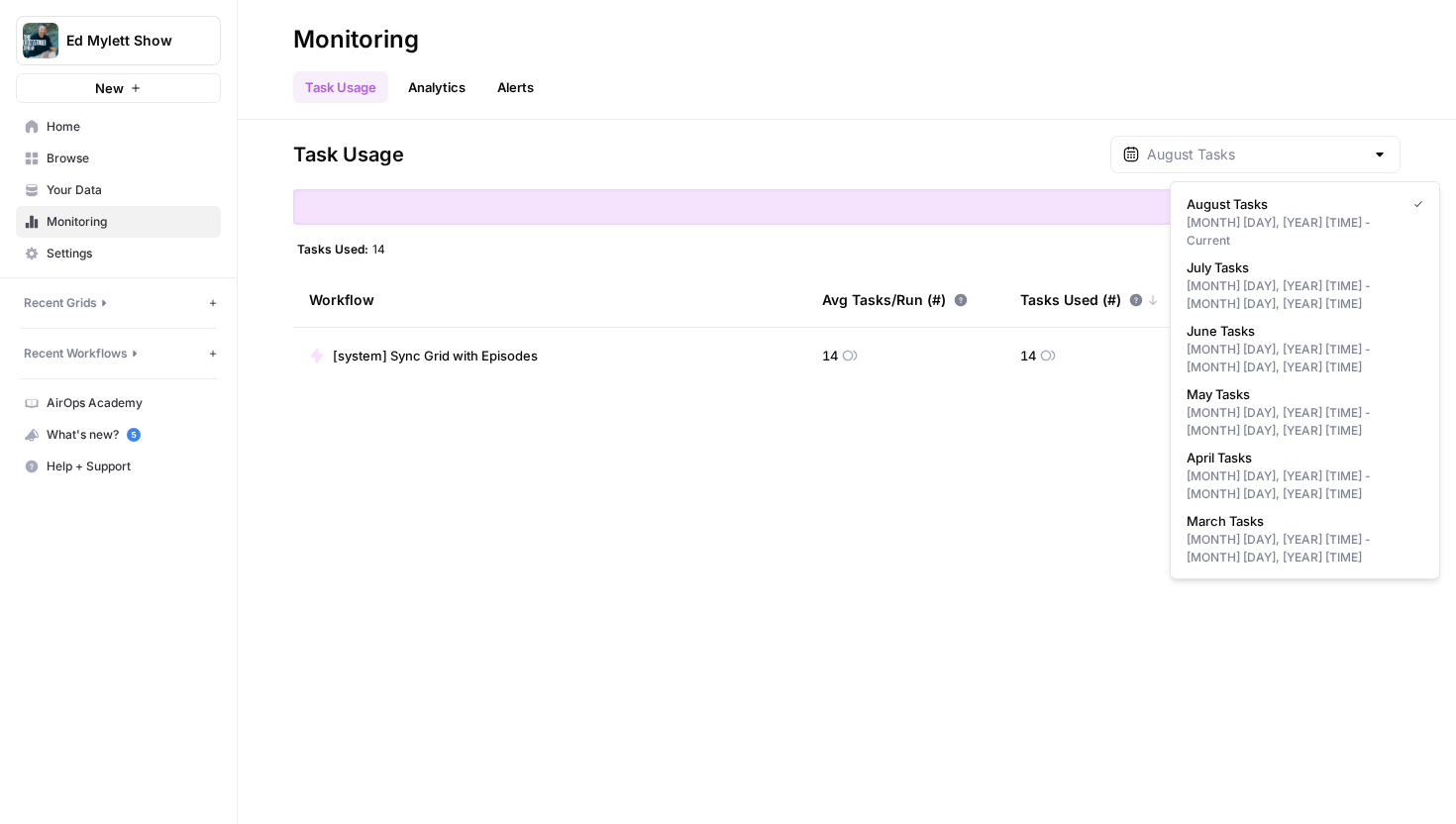 type on "July Tasks" 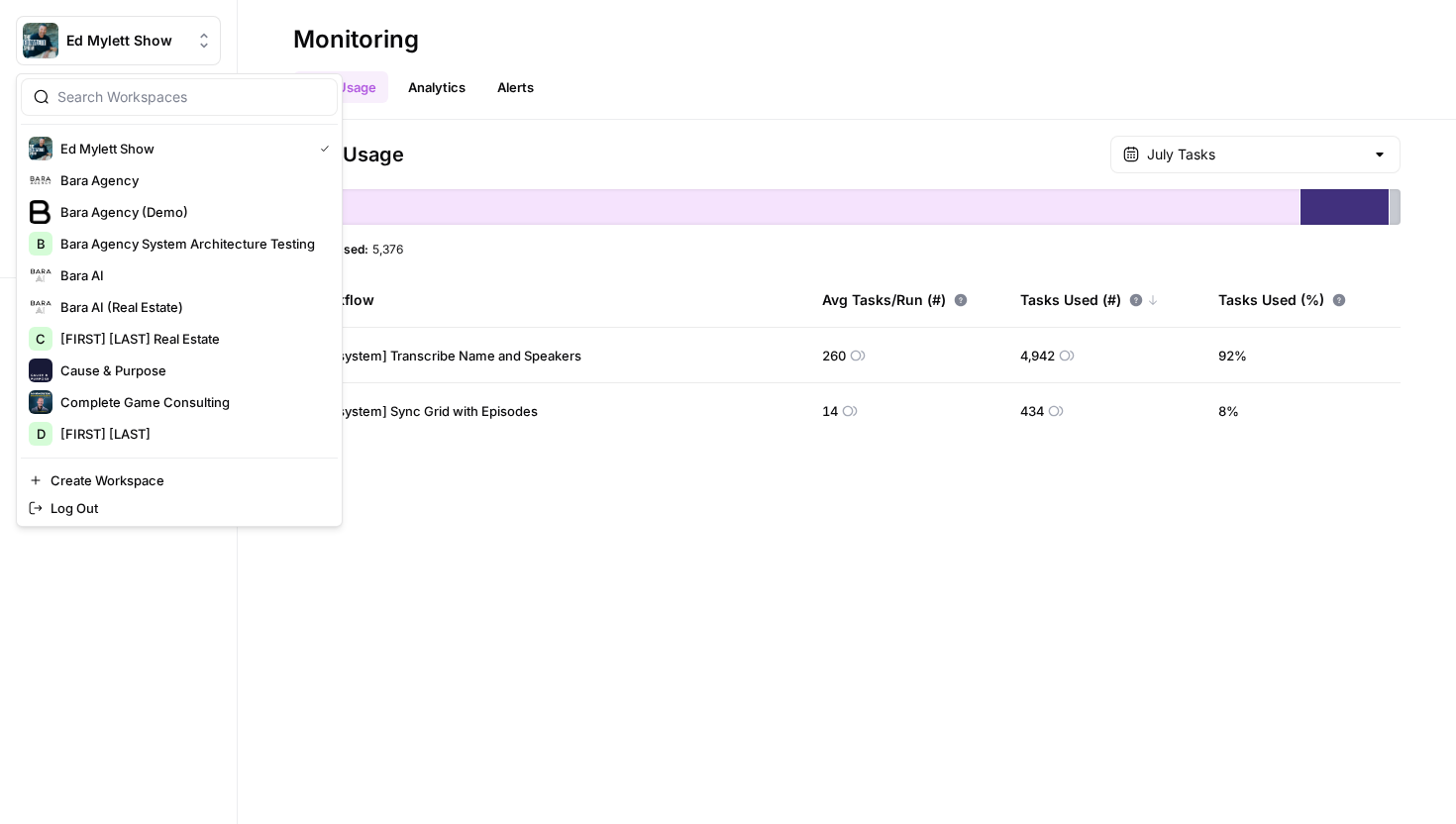 click on "Ed Mylett Show" at bounding box center [126, 41] 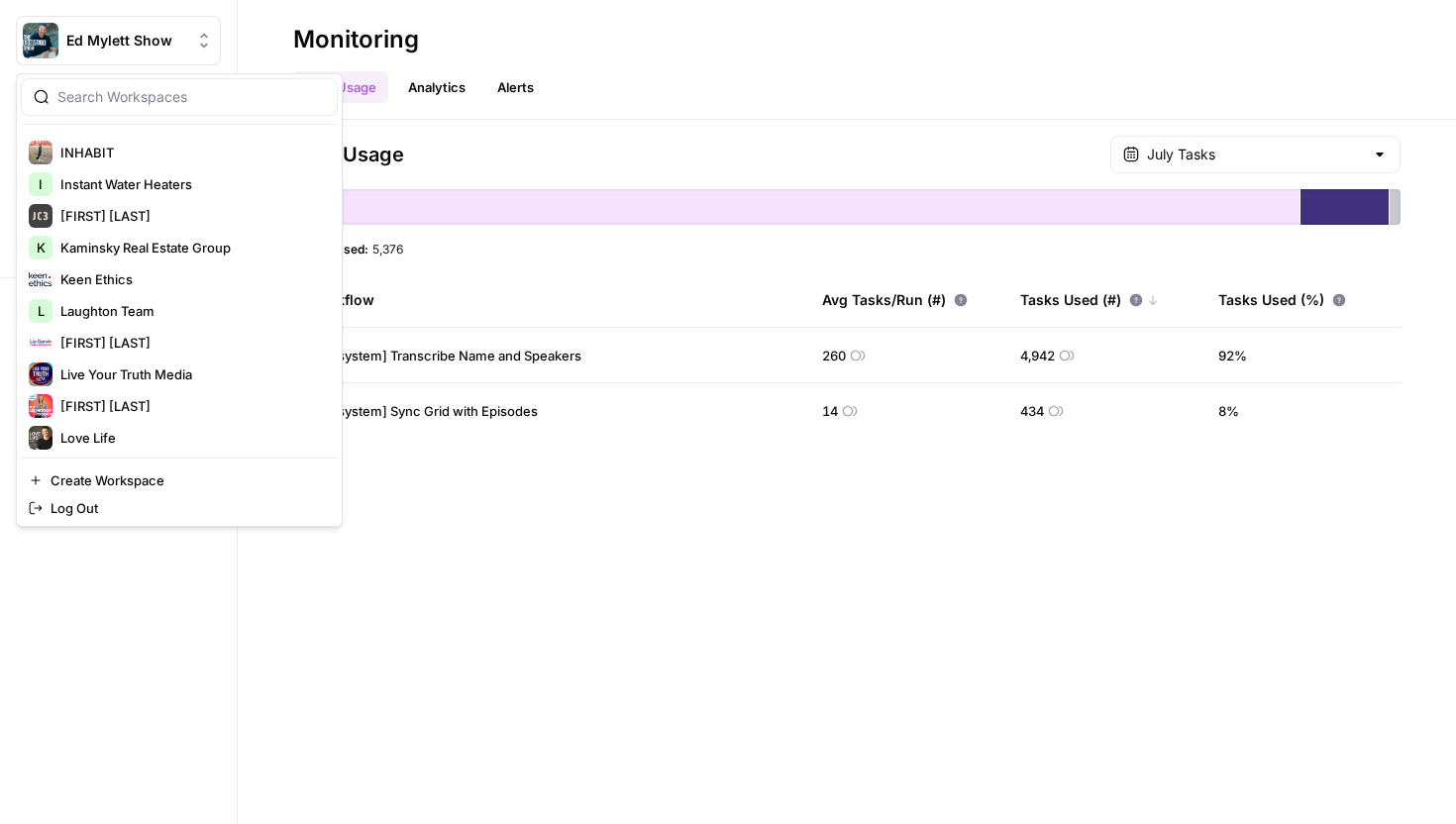 scroll, scrollTop: 450, scrollLeft: 0, axis: vertical 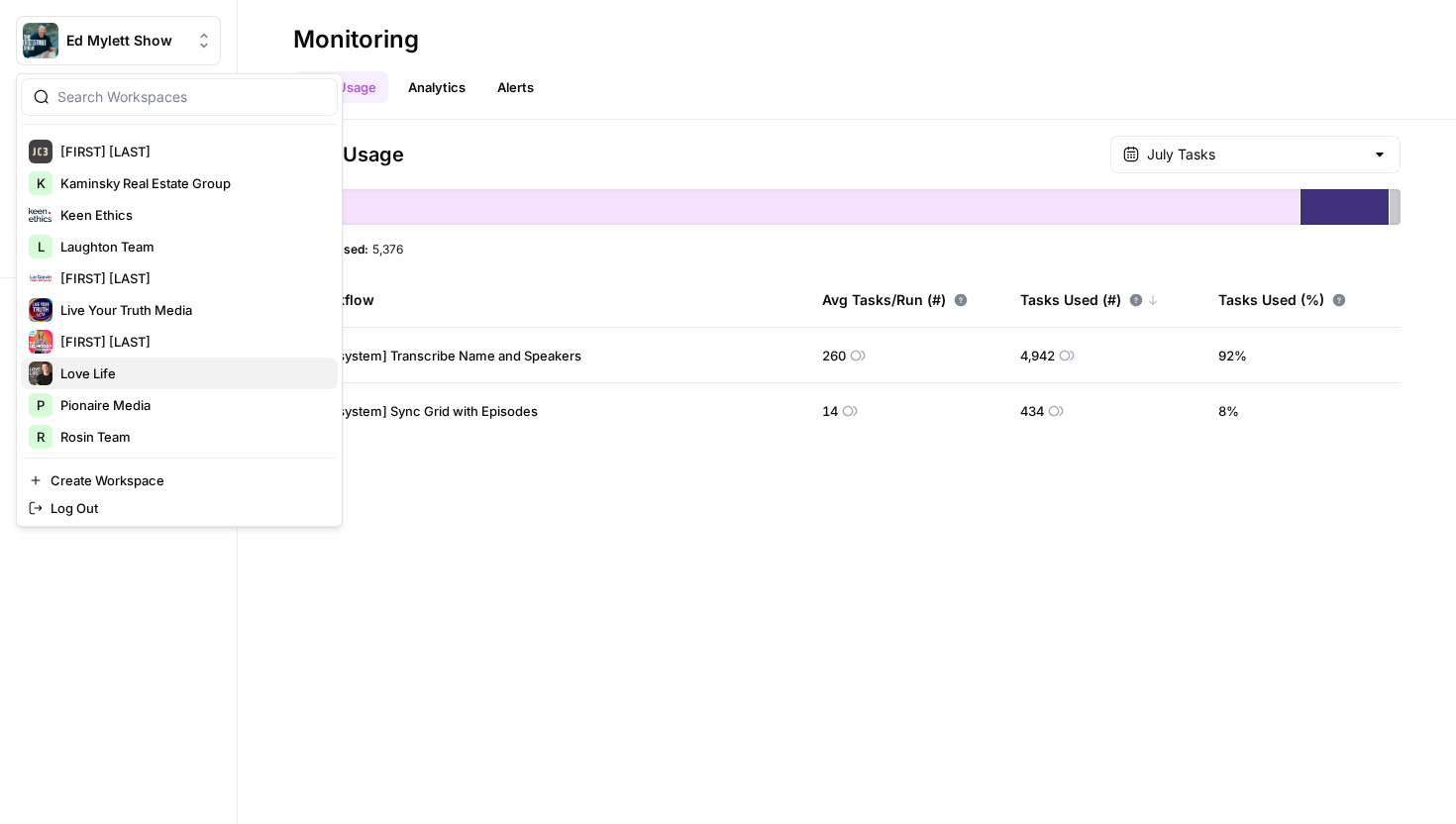 click on "Love Life" at bounding box center (191, 373) 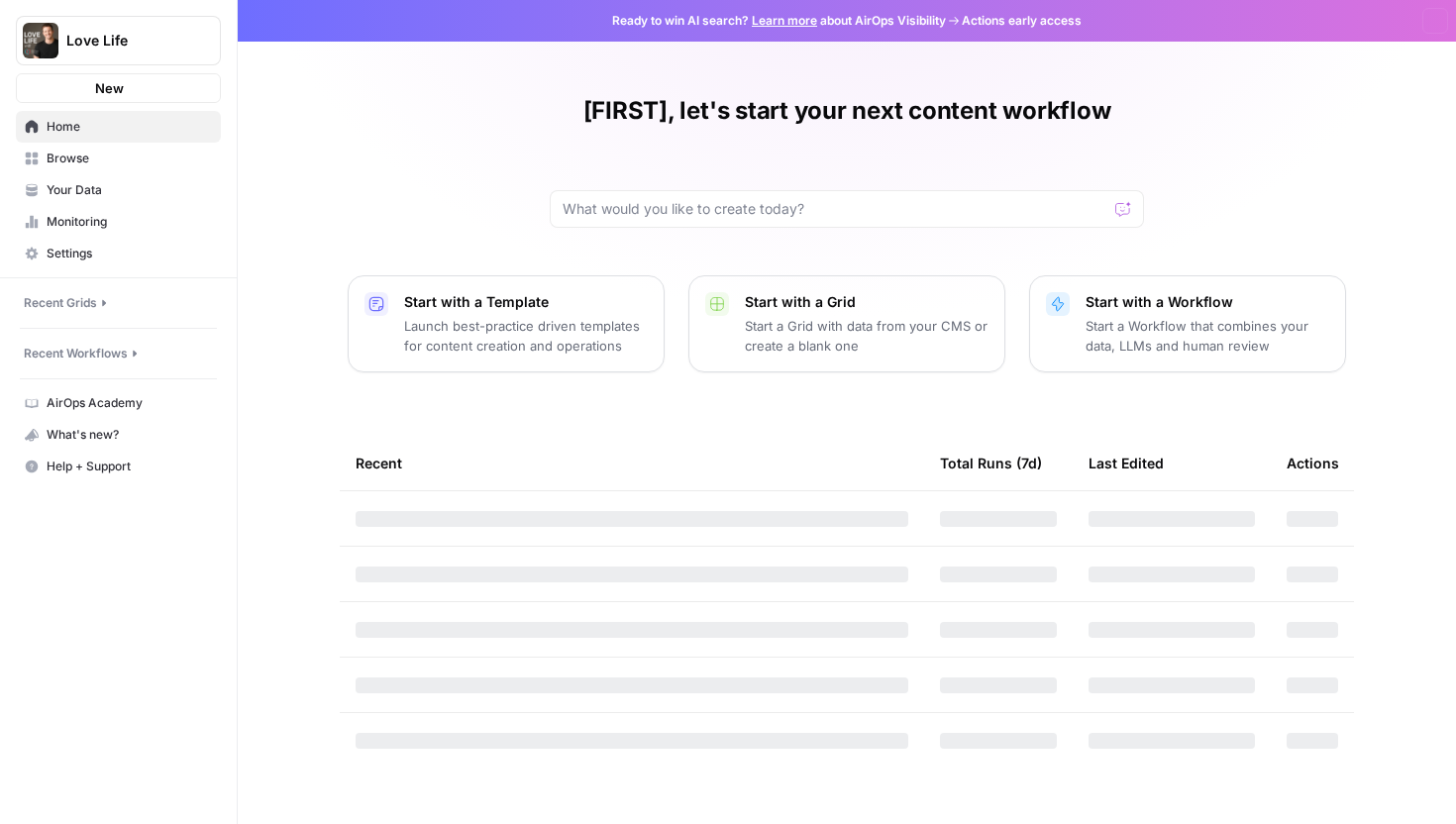 scroll, scrollTop: 0, scrollLeft: 0, axis: both 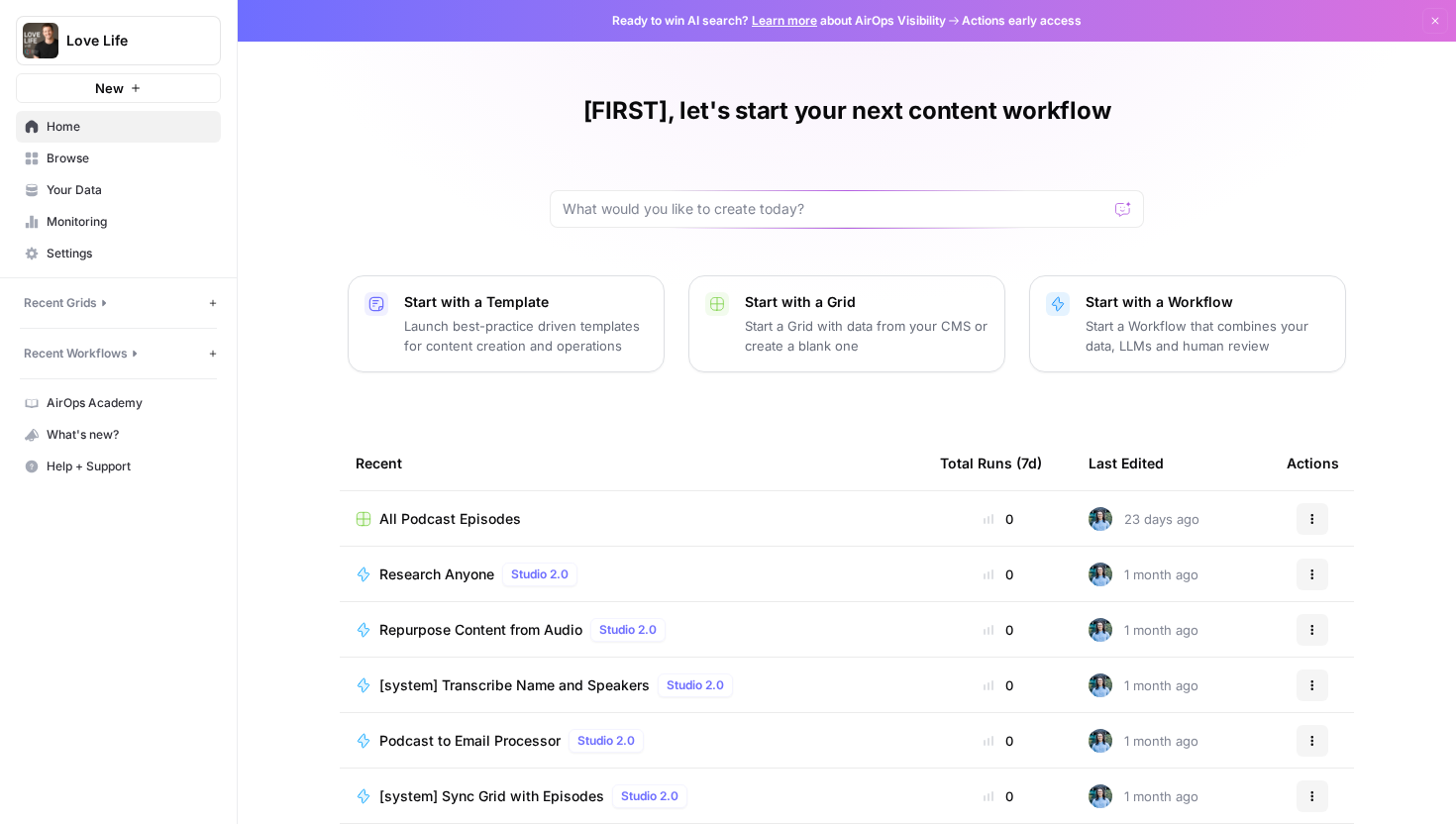 click on "Monitoring" at bounding box center (129, 222) 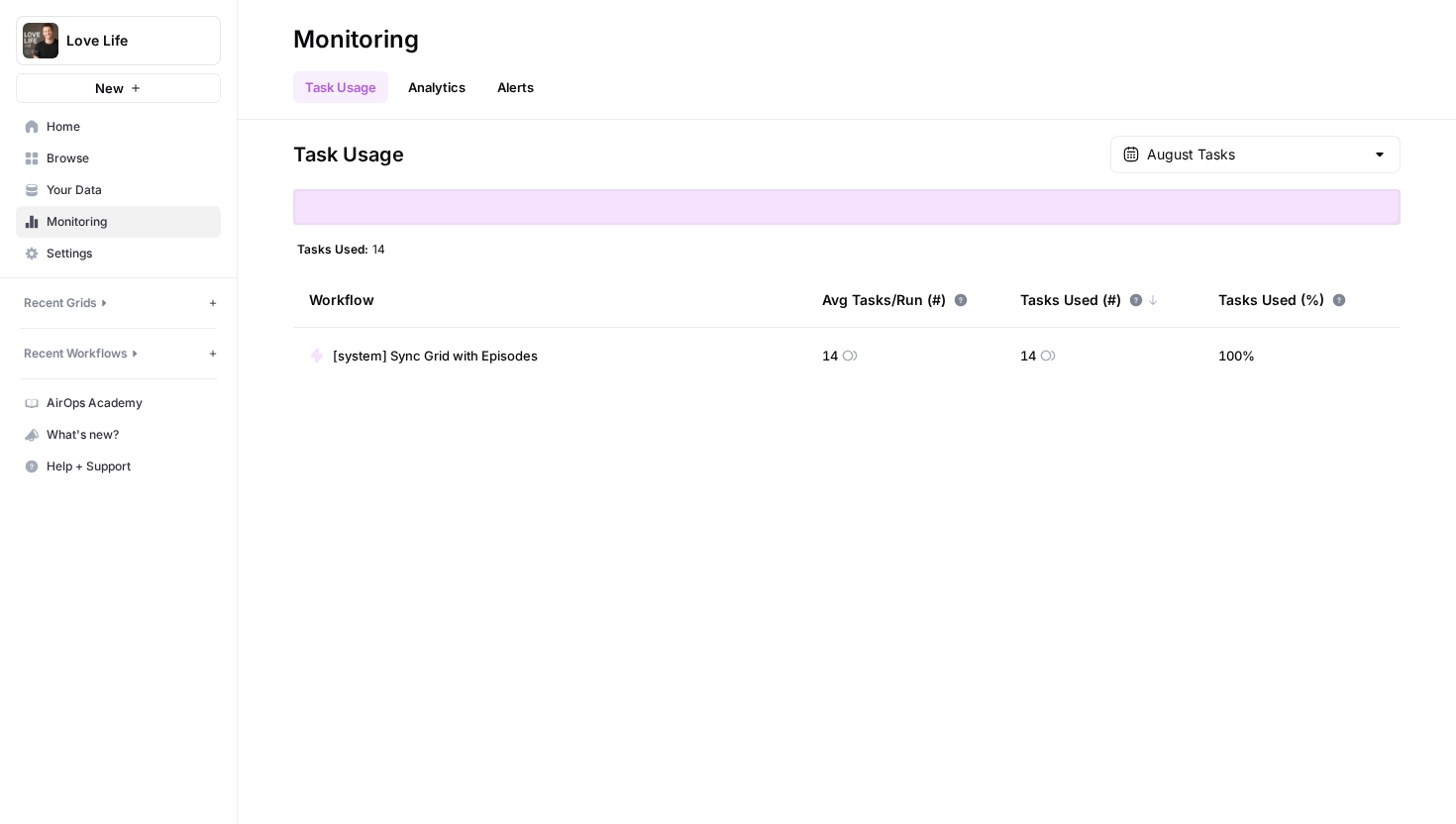click on "Task Usage August Tasks Tasks Used: 14 Workflow Avg Tasks/Run (#) Tasks Used (#) Tasks Used (%) [system] Sync Grid with Episodes 14   14 100 %" at bounding box center (847, 471) 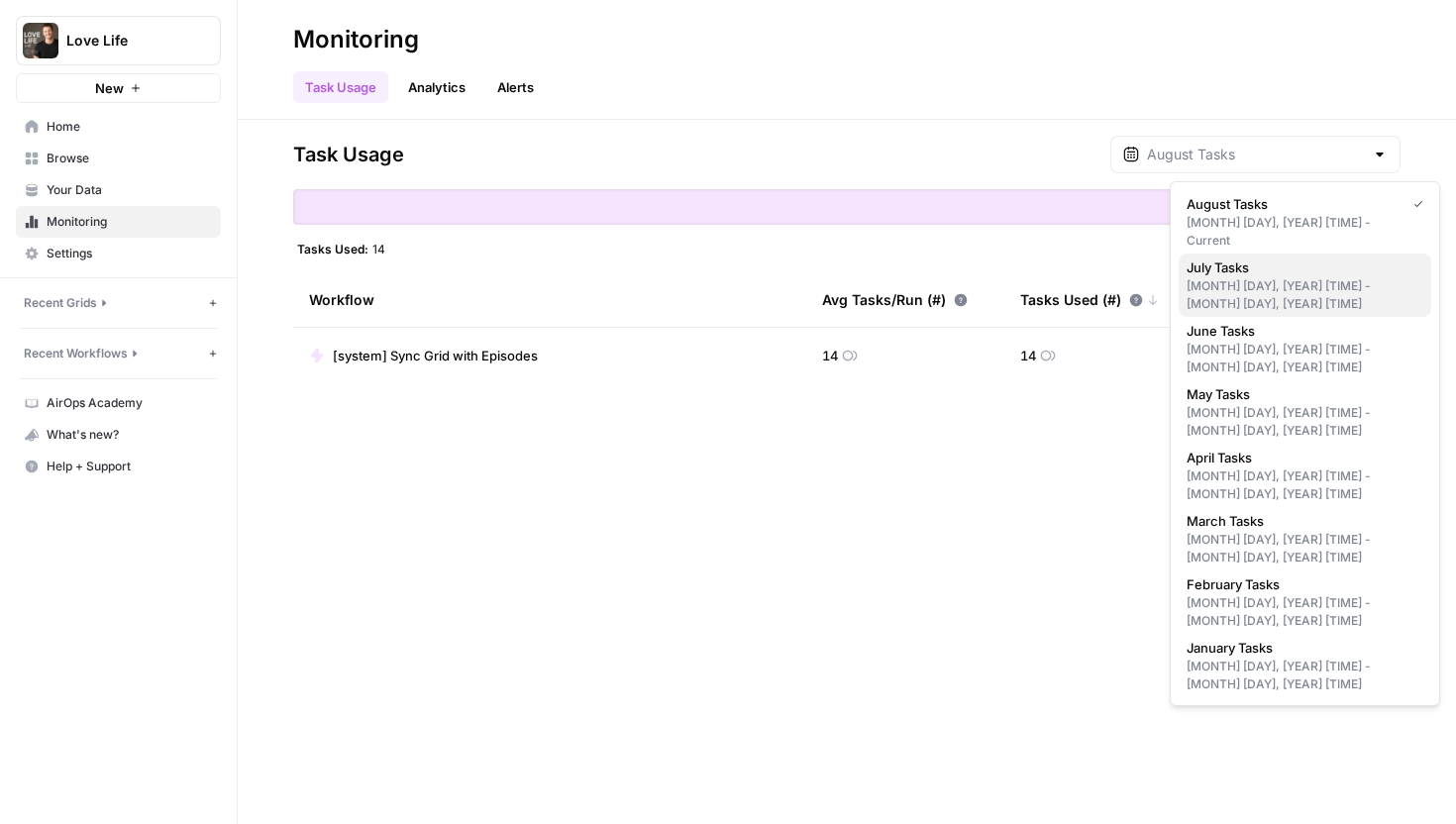 click on "July Tasks" at bounding box center (1300, 267) 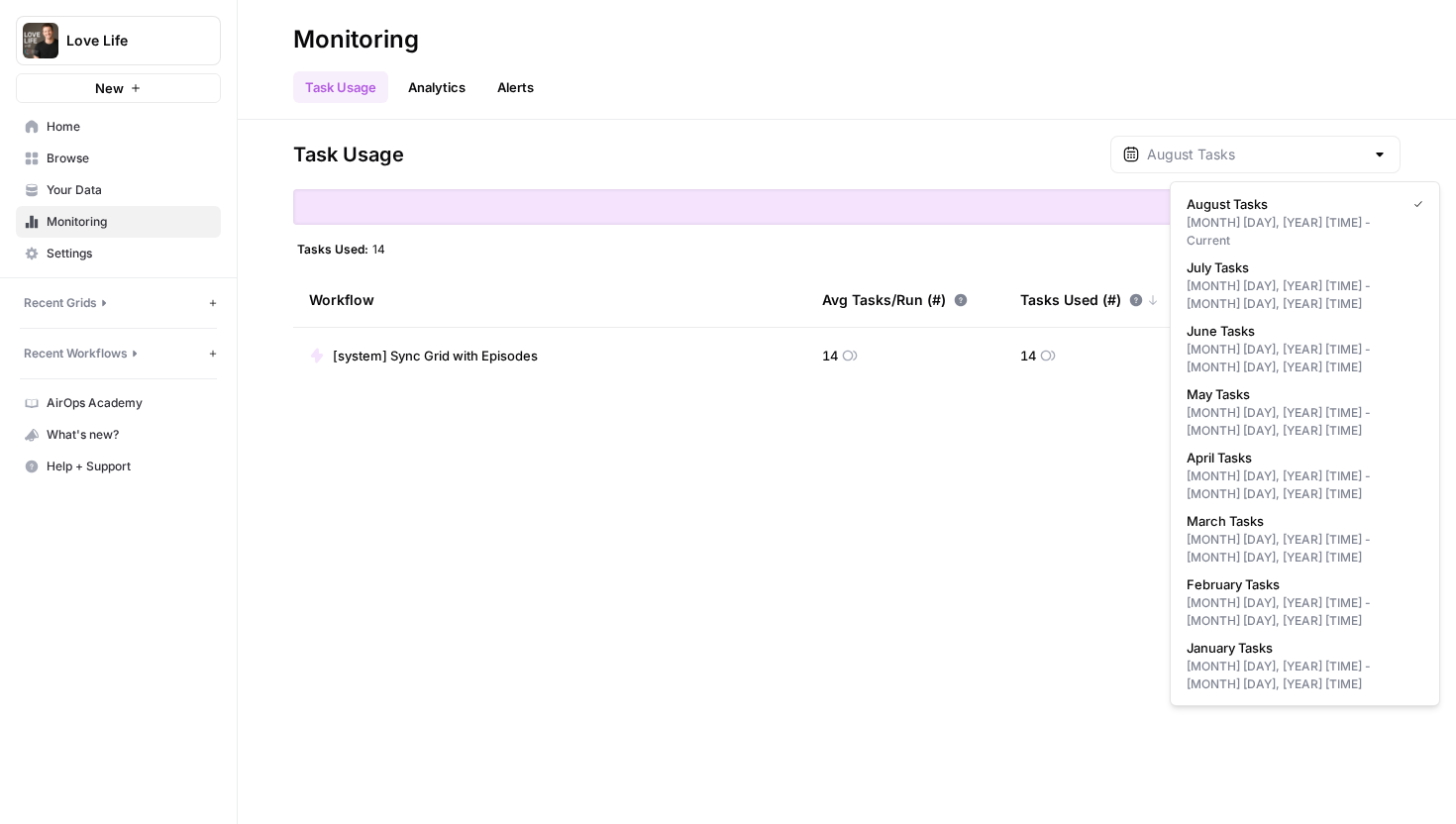 type on "July Tasks" 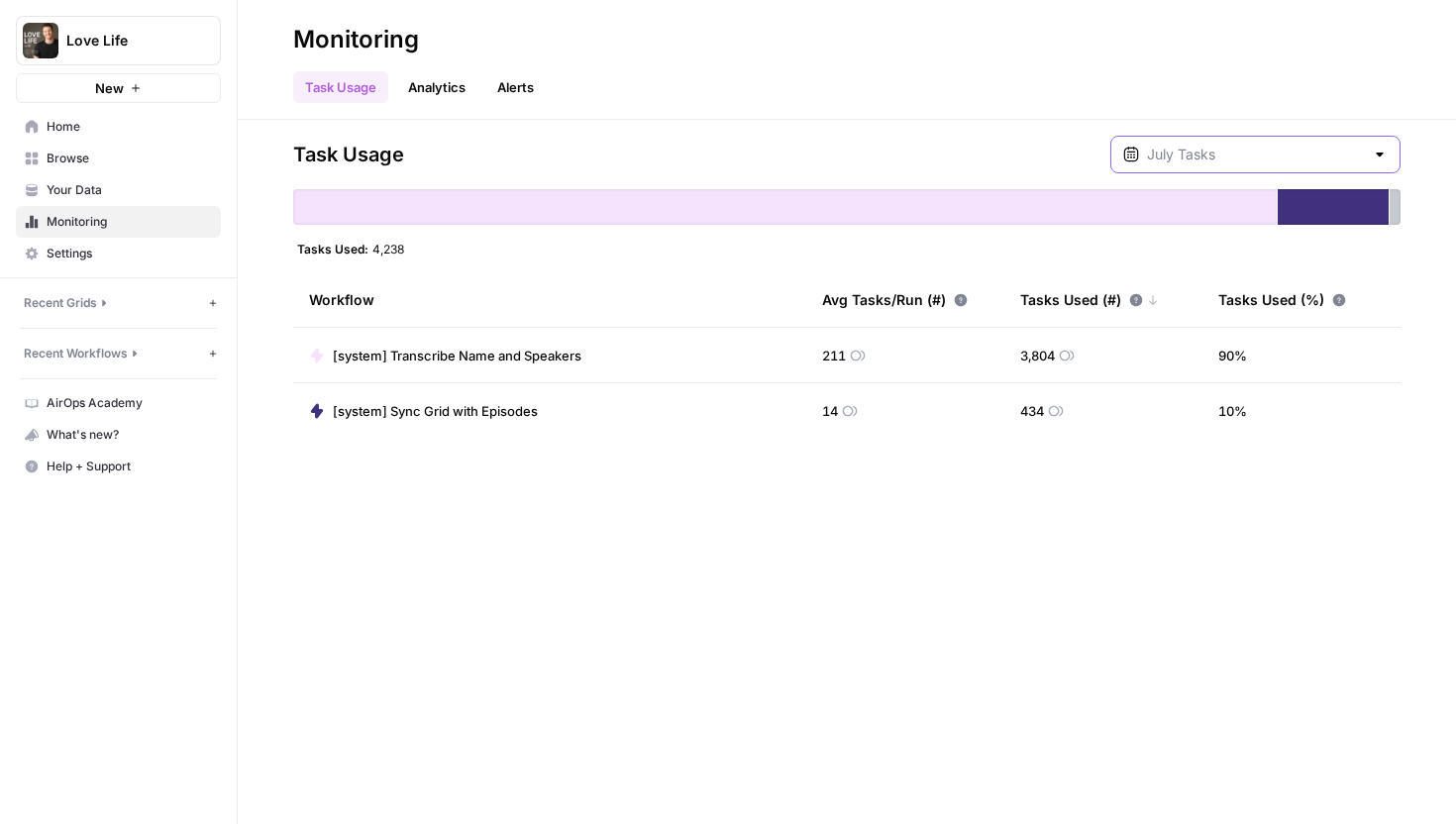 click at bounding box center [1255, 154] 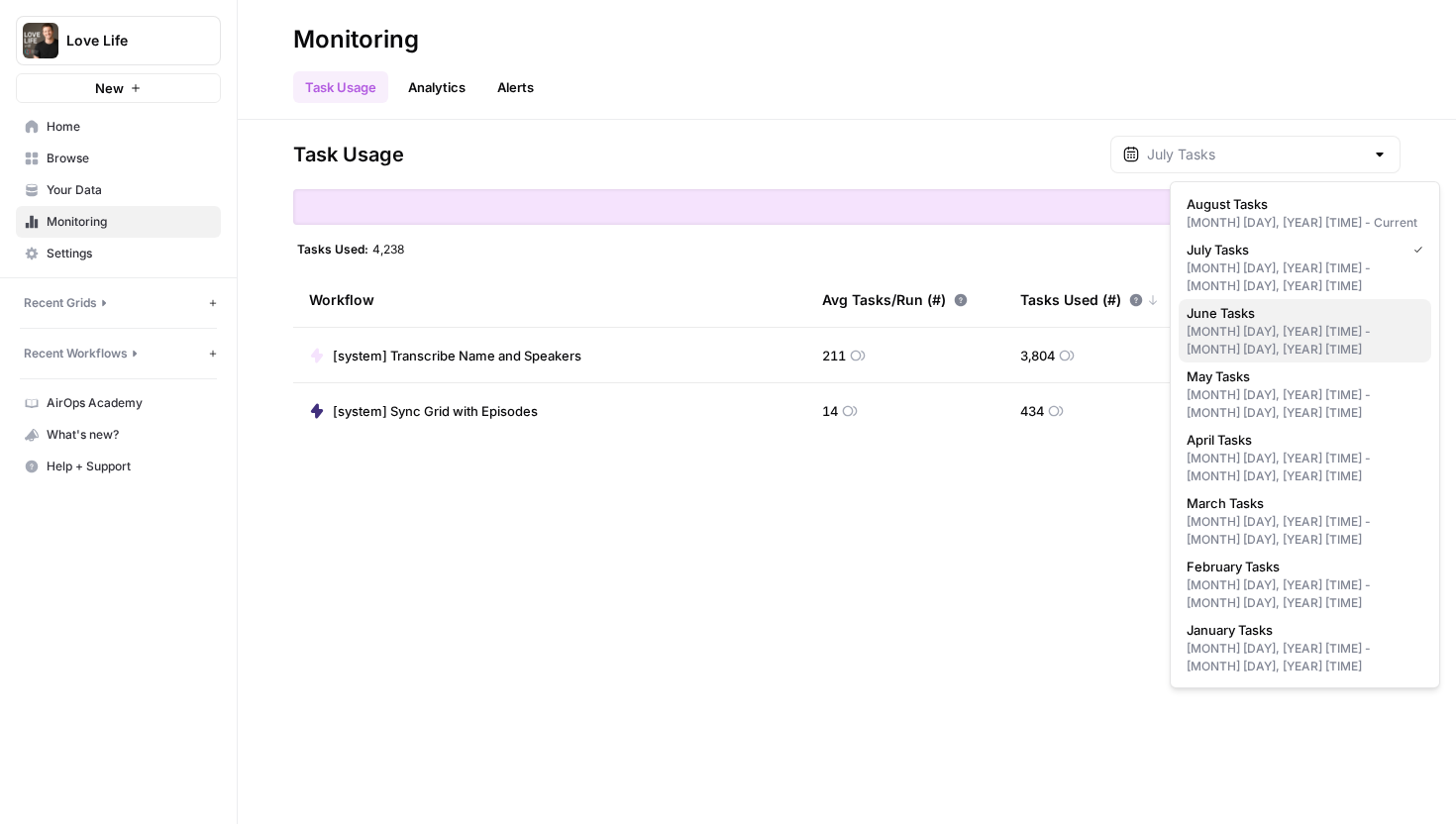 click on "[DATE] [TIME] - [DATE] [TIME]" at bounding box center (1304, 341) 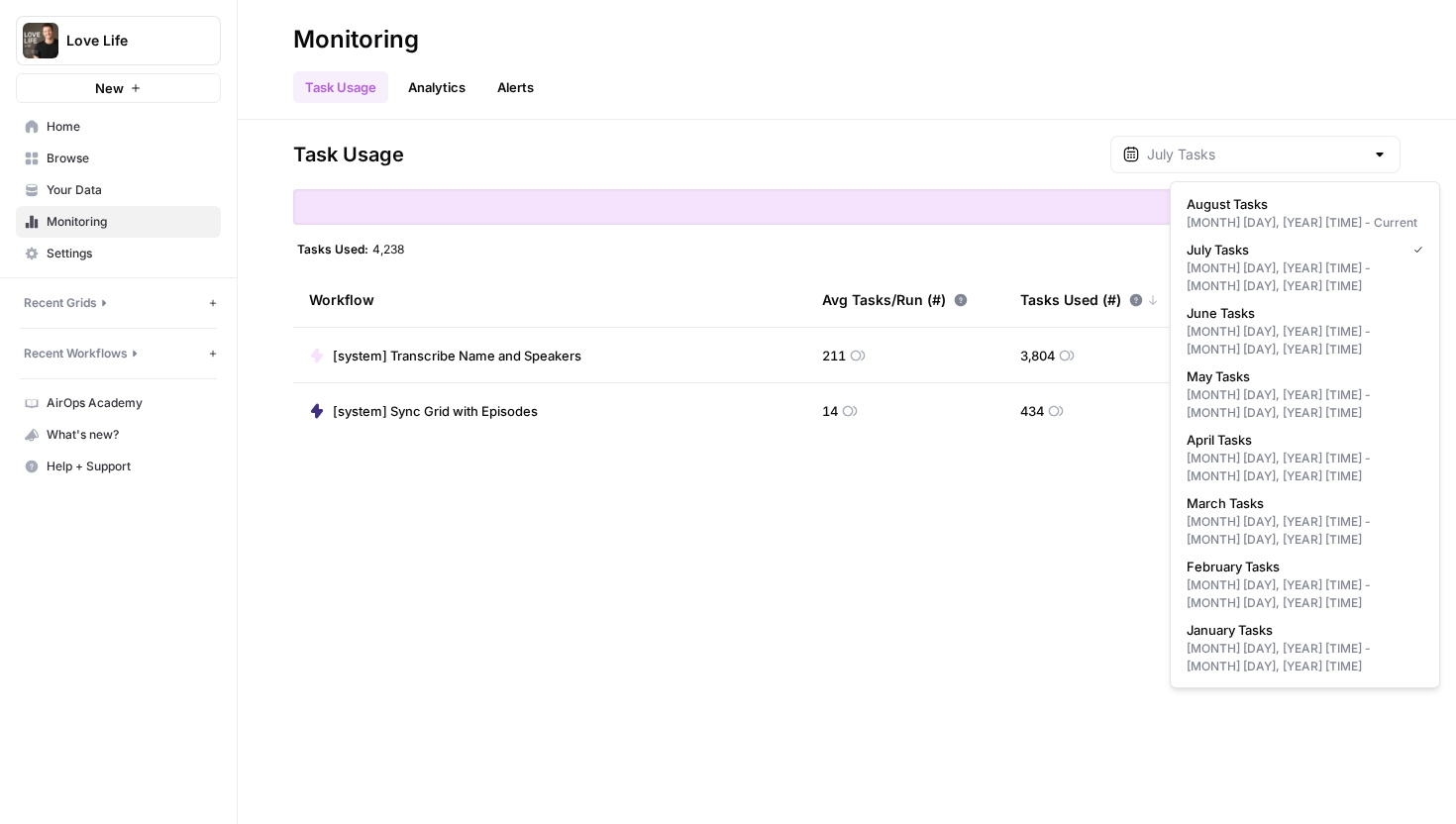 type on "June Tasks" 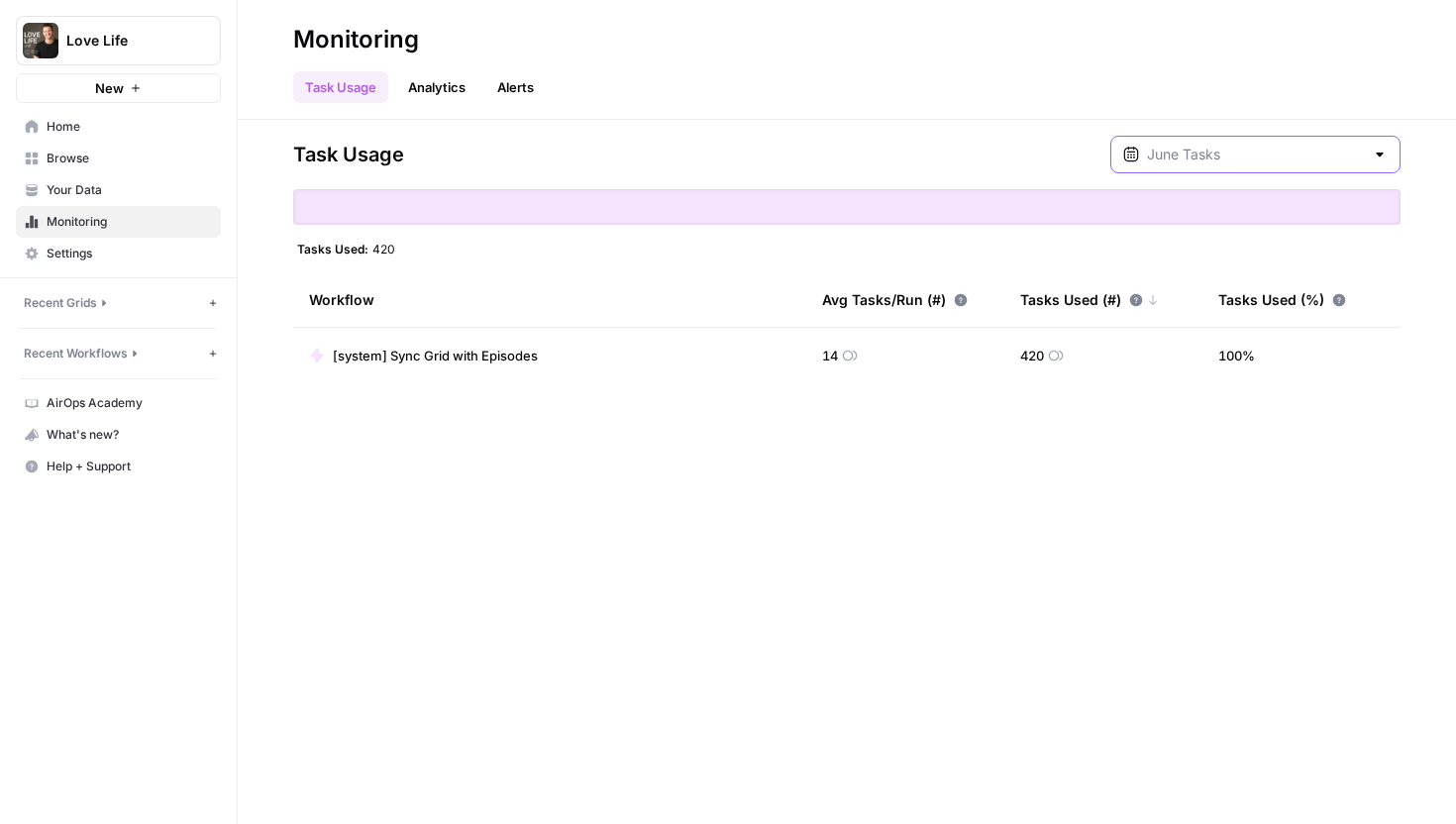 click at bounding box center (1255, 154) 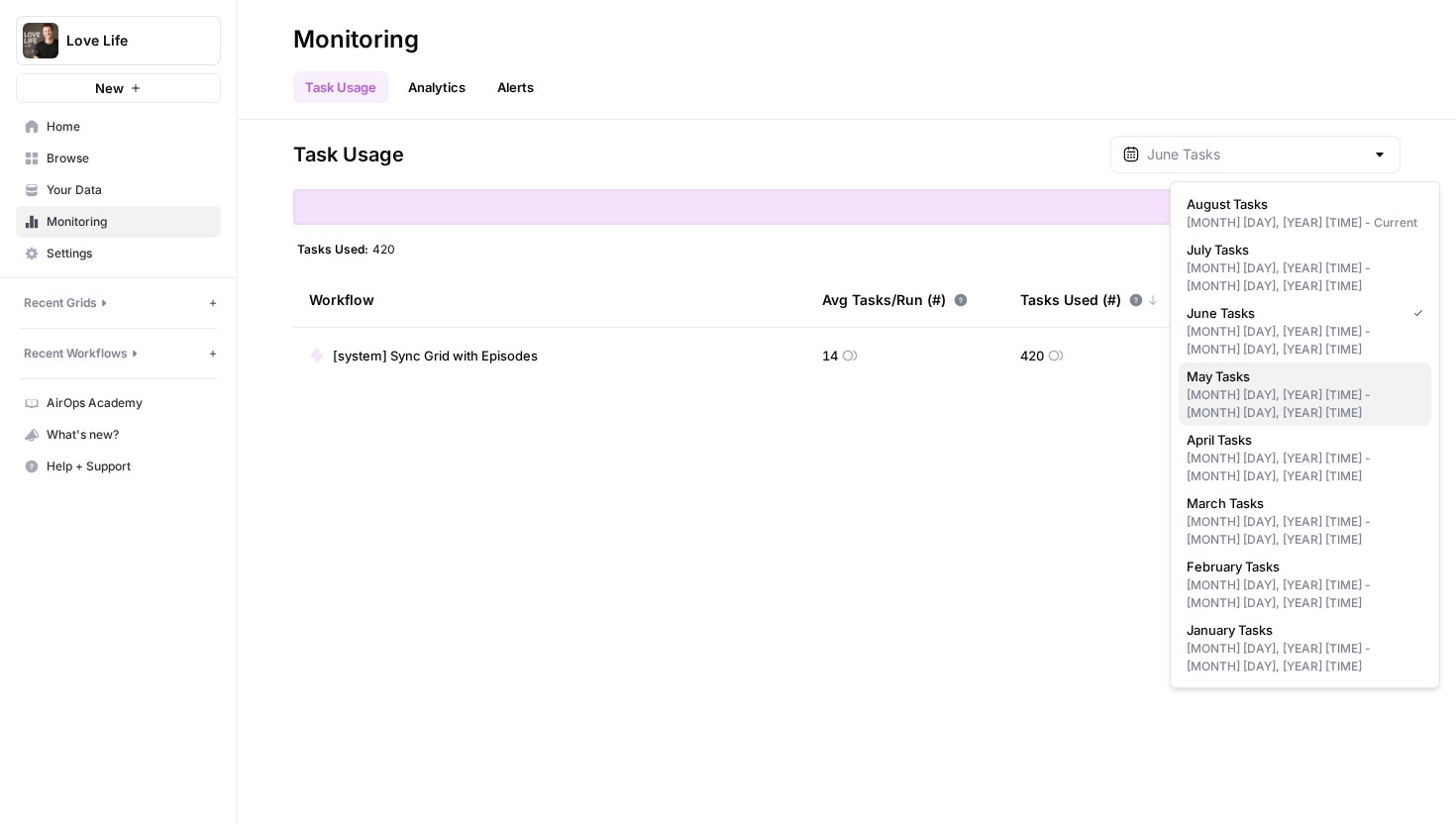 click on "Apr 30, 2025 5 pm - May 31, 2025 5 pm" at bounding box center [1304, 404] 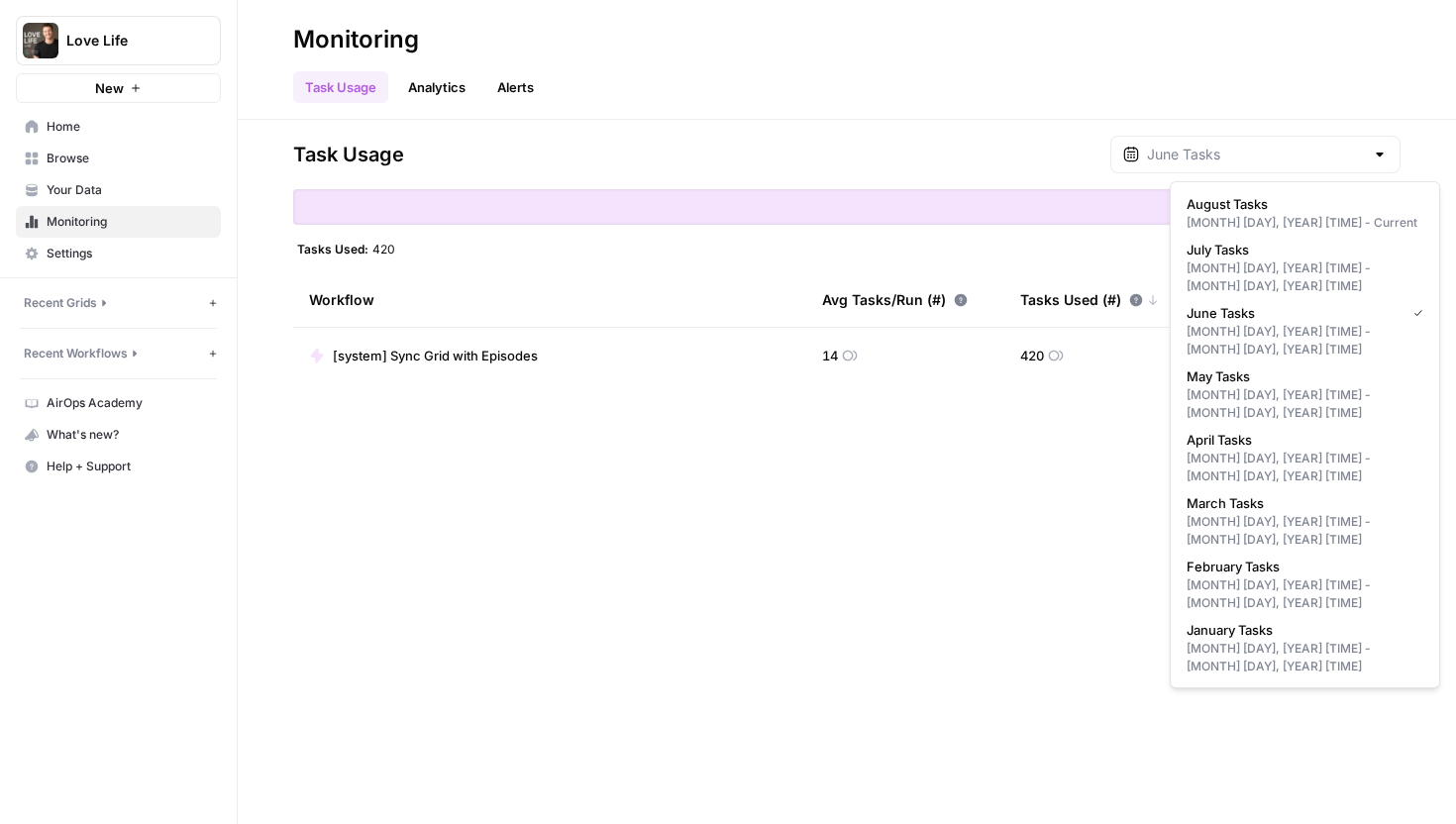 type on "May Tasks" 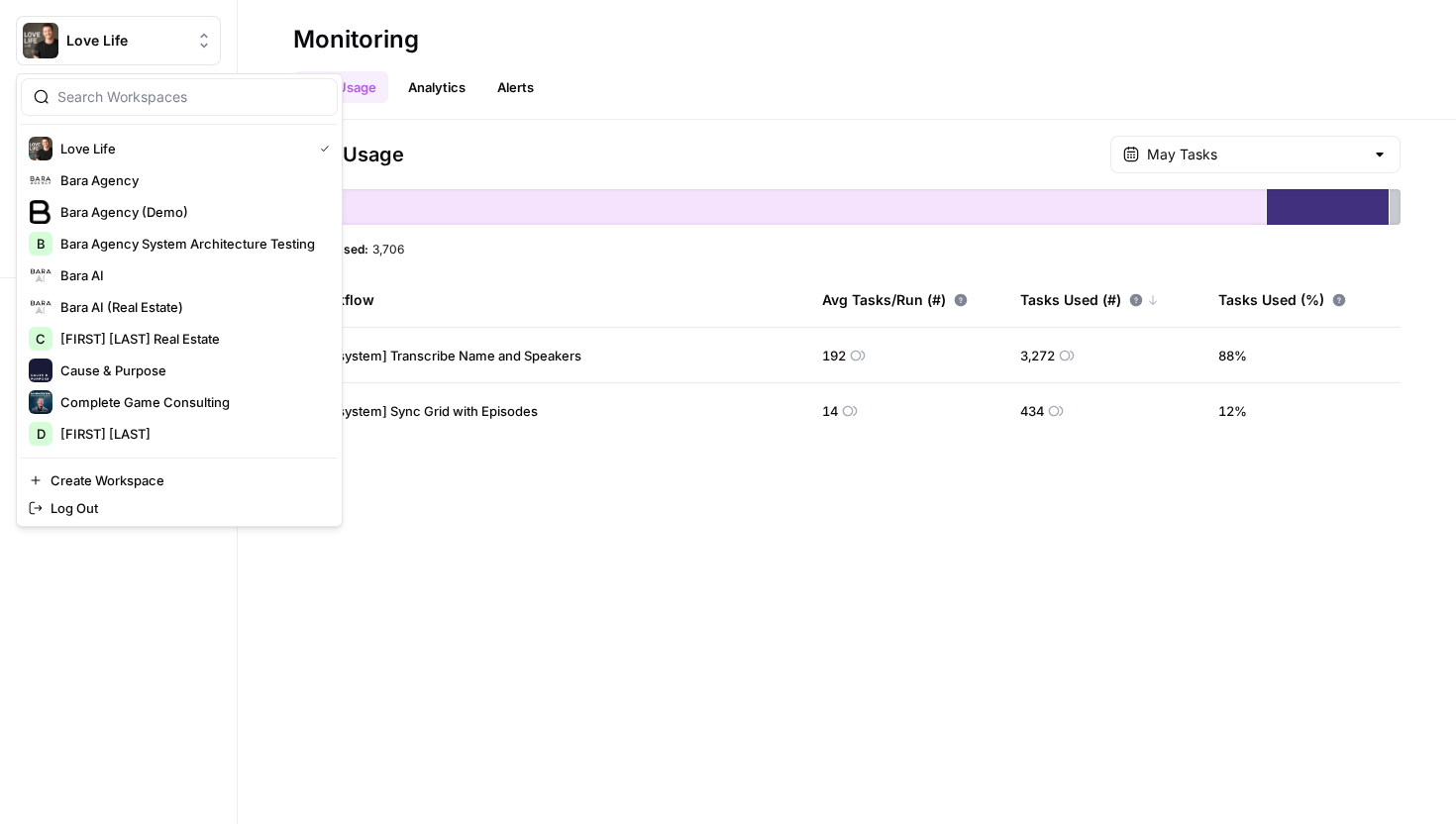 click on "Love Life" at bounding box center [126, 41] 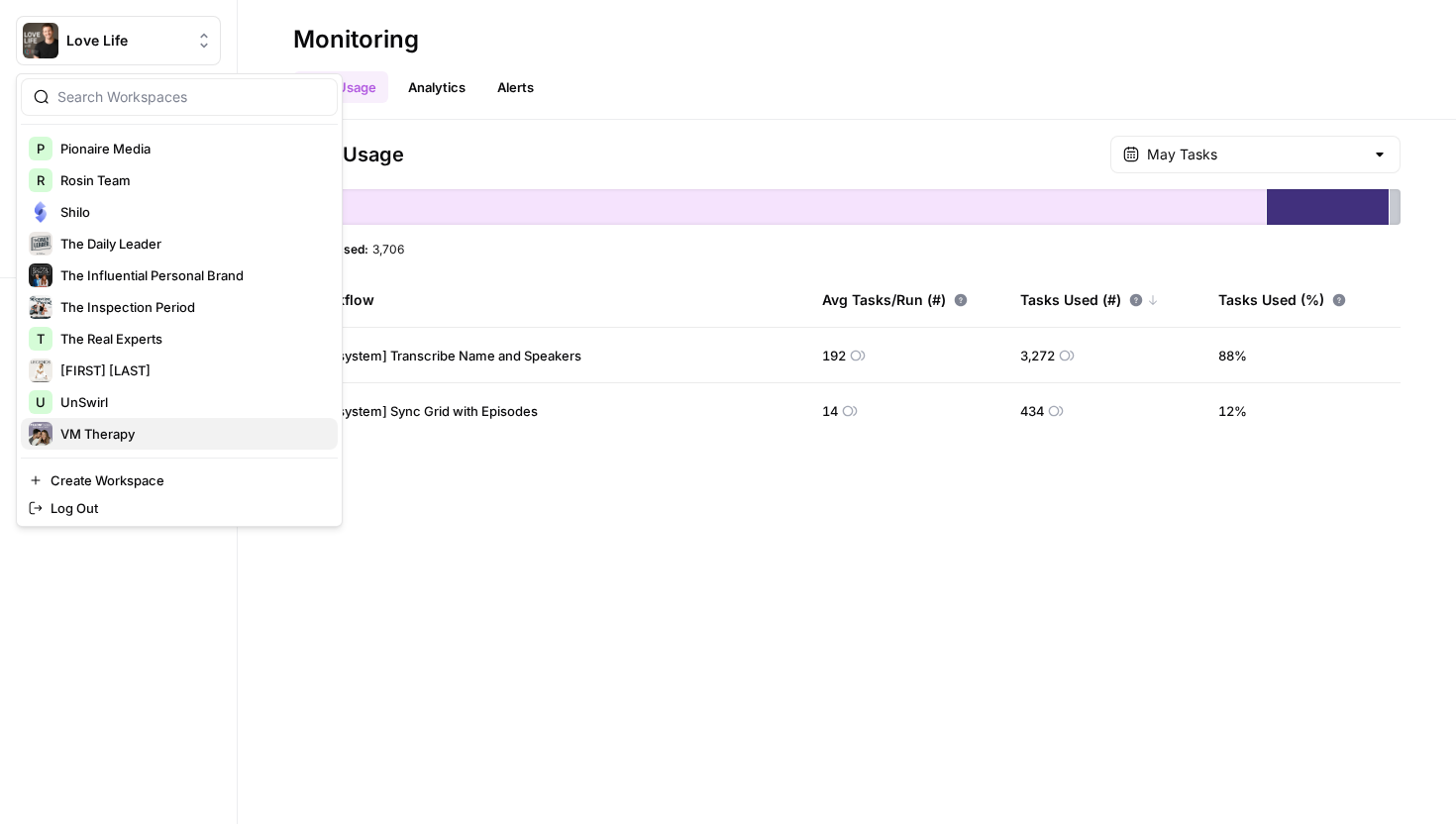 click on "VM Therapy" at bounding box center (191, 434) 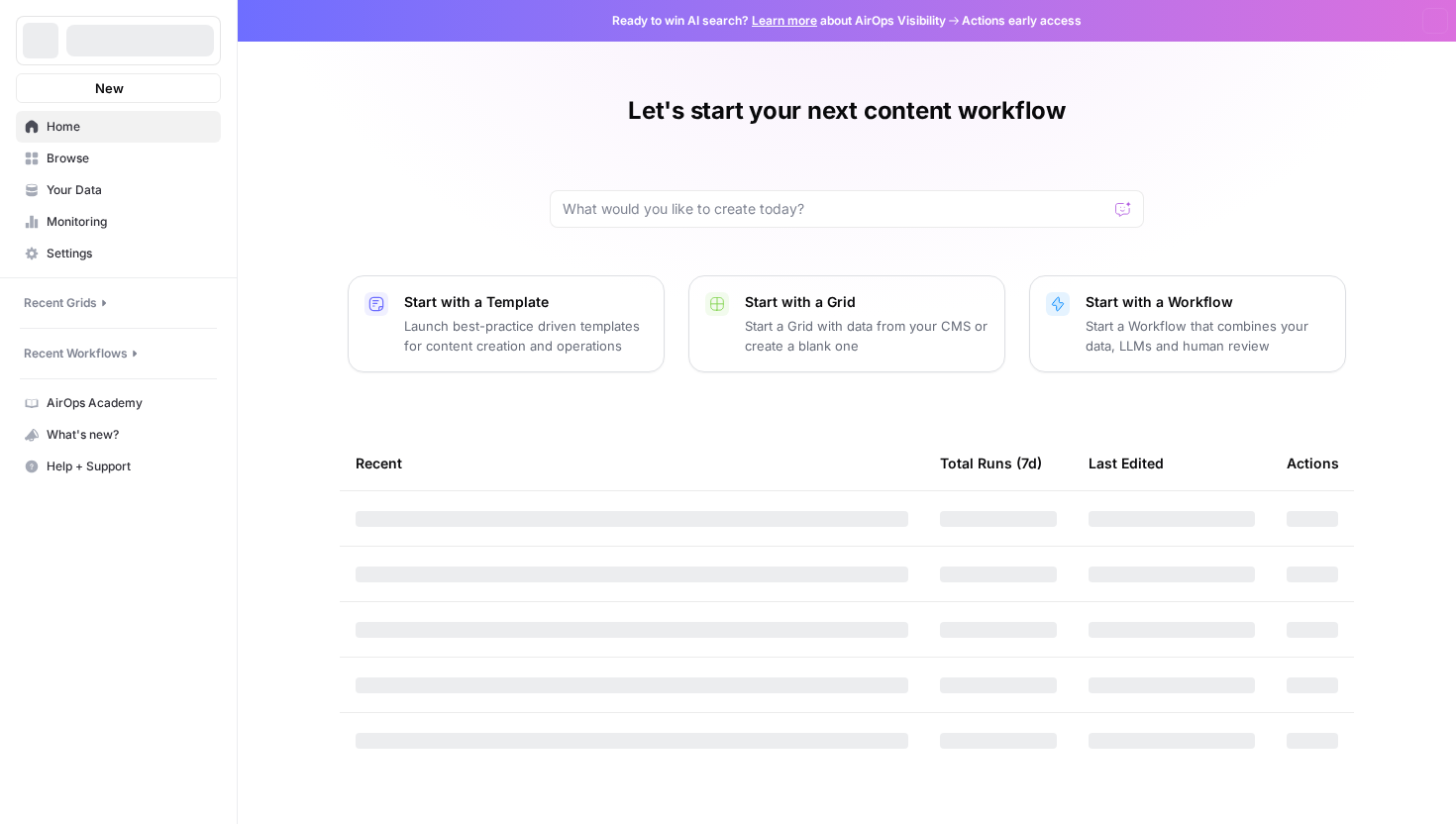 scroll, scrollTop: 0, scrollLeft: 0, axis: both 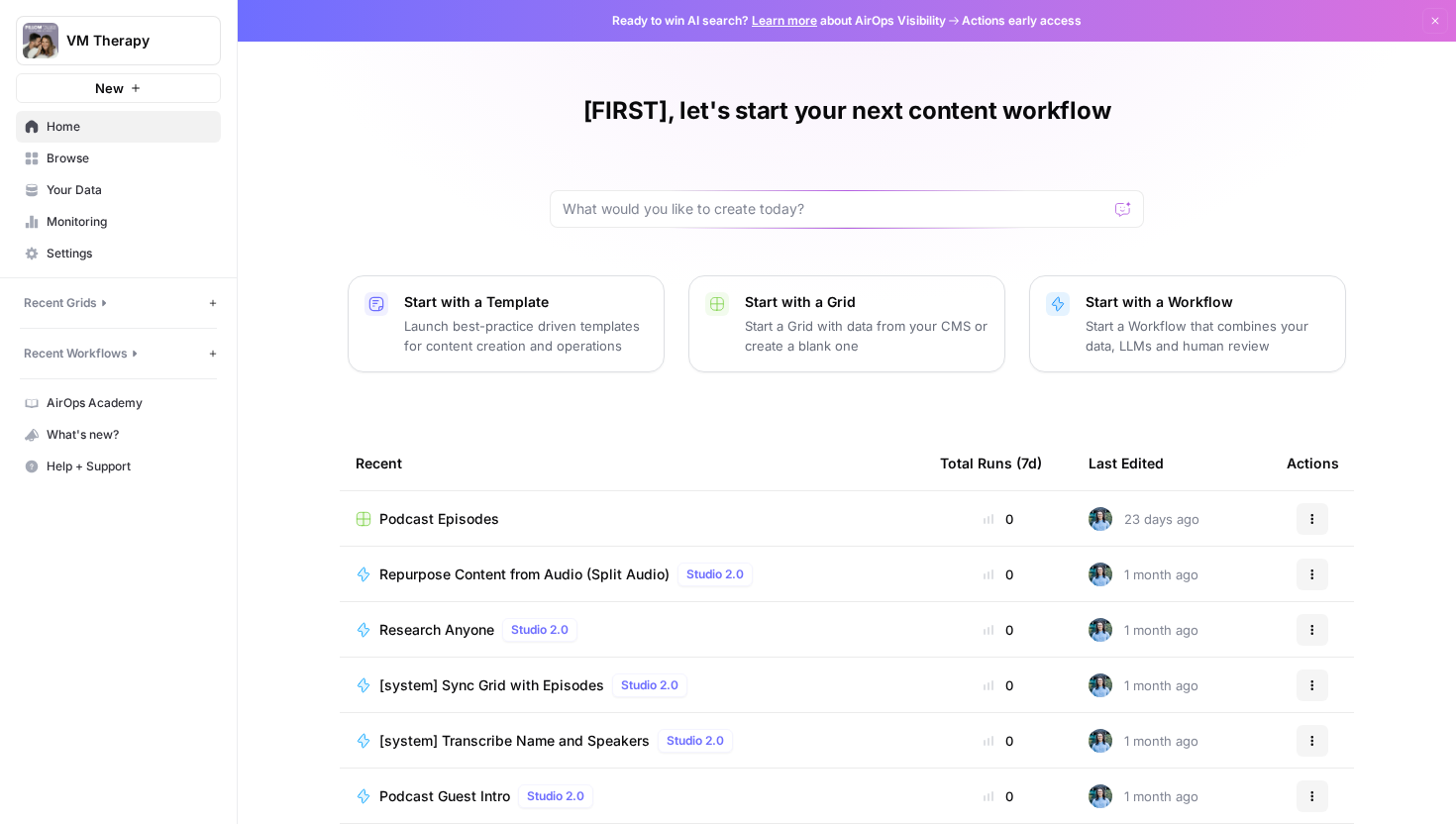 click on "Your Data" at bounding box center [129, 190] 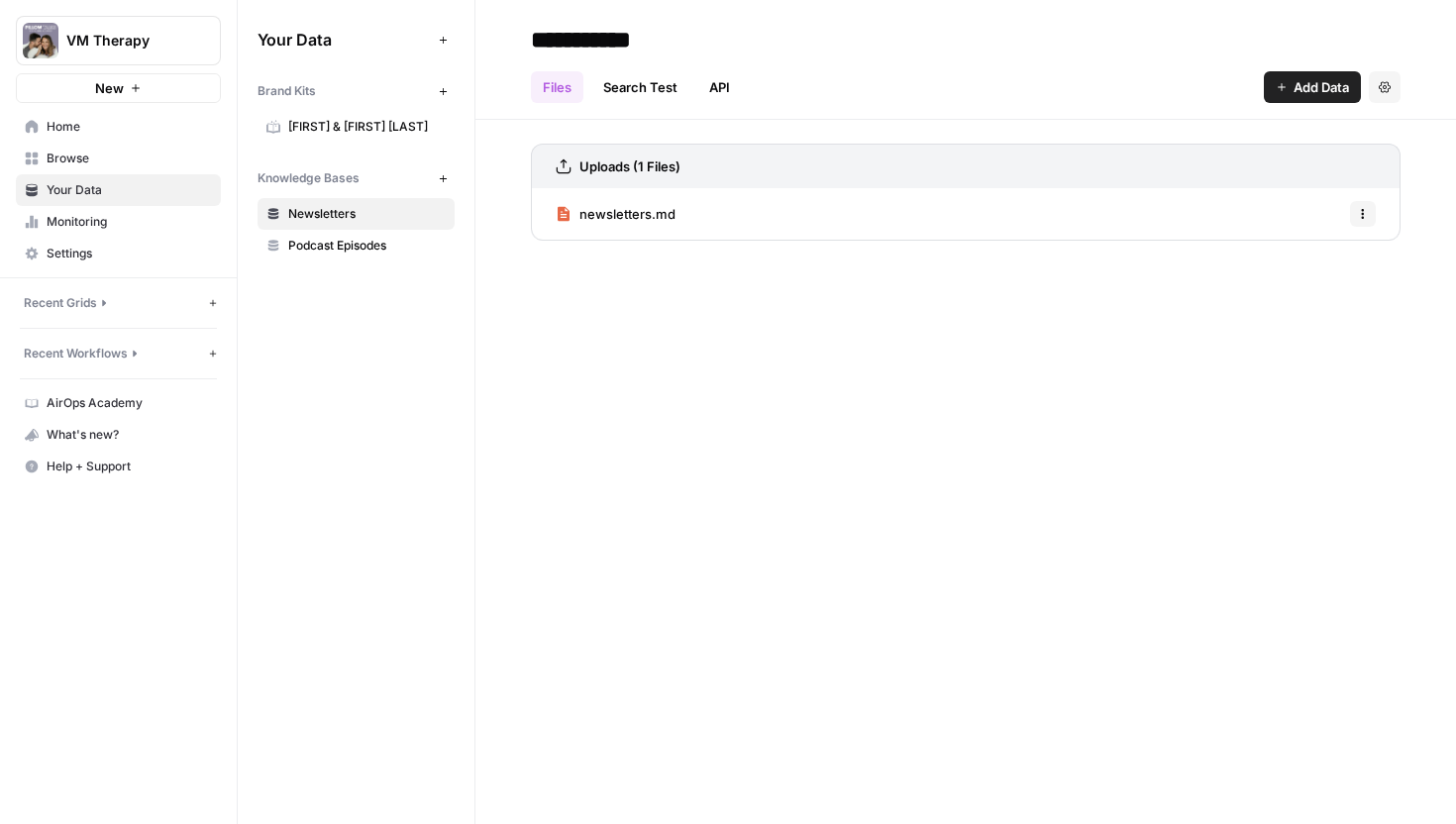 click on "Monitoring" at bounding box center [129, 222] 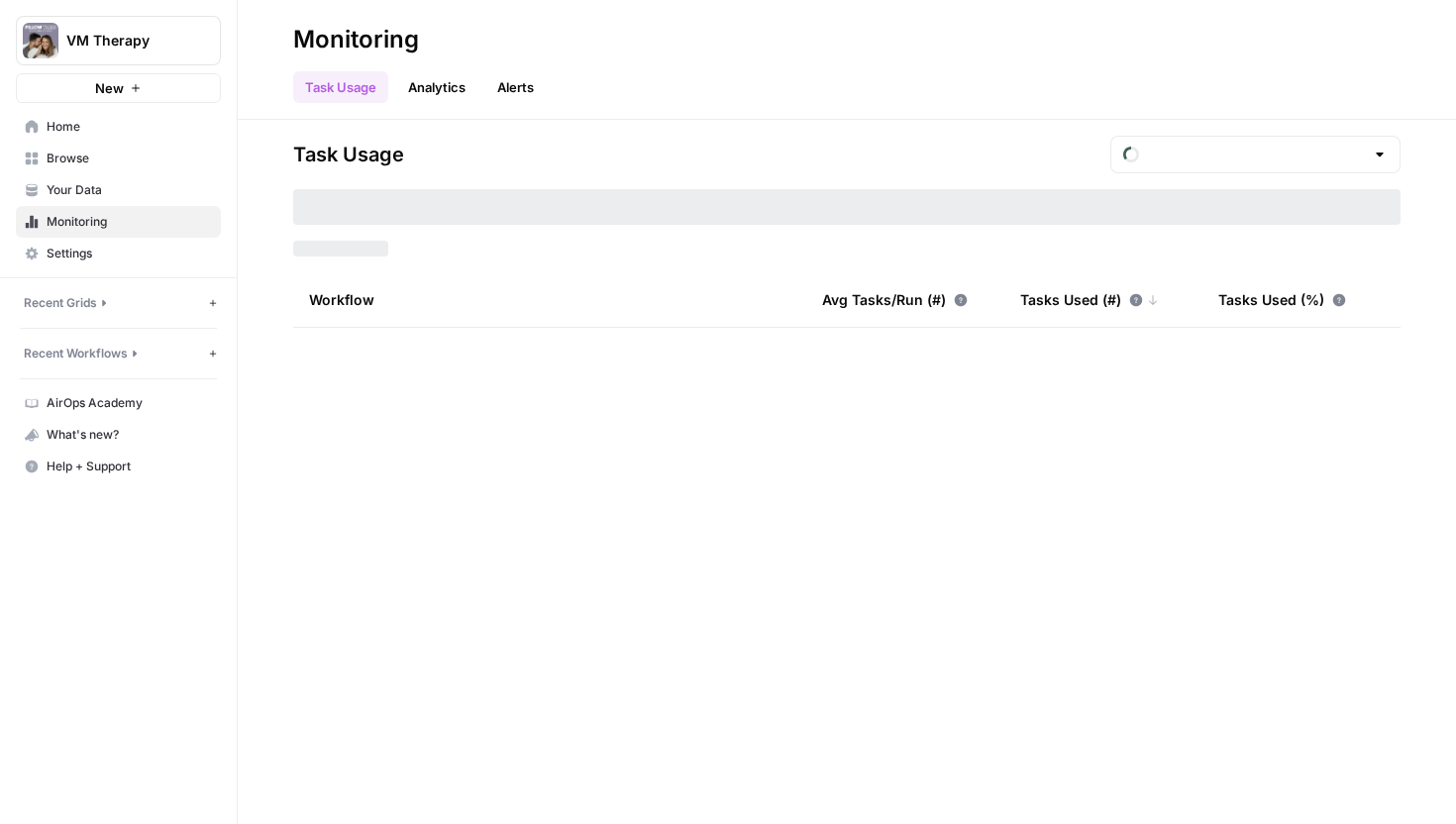 type on "August Tasks" 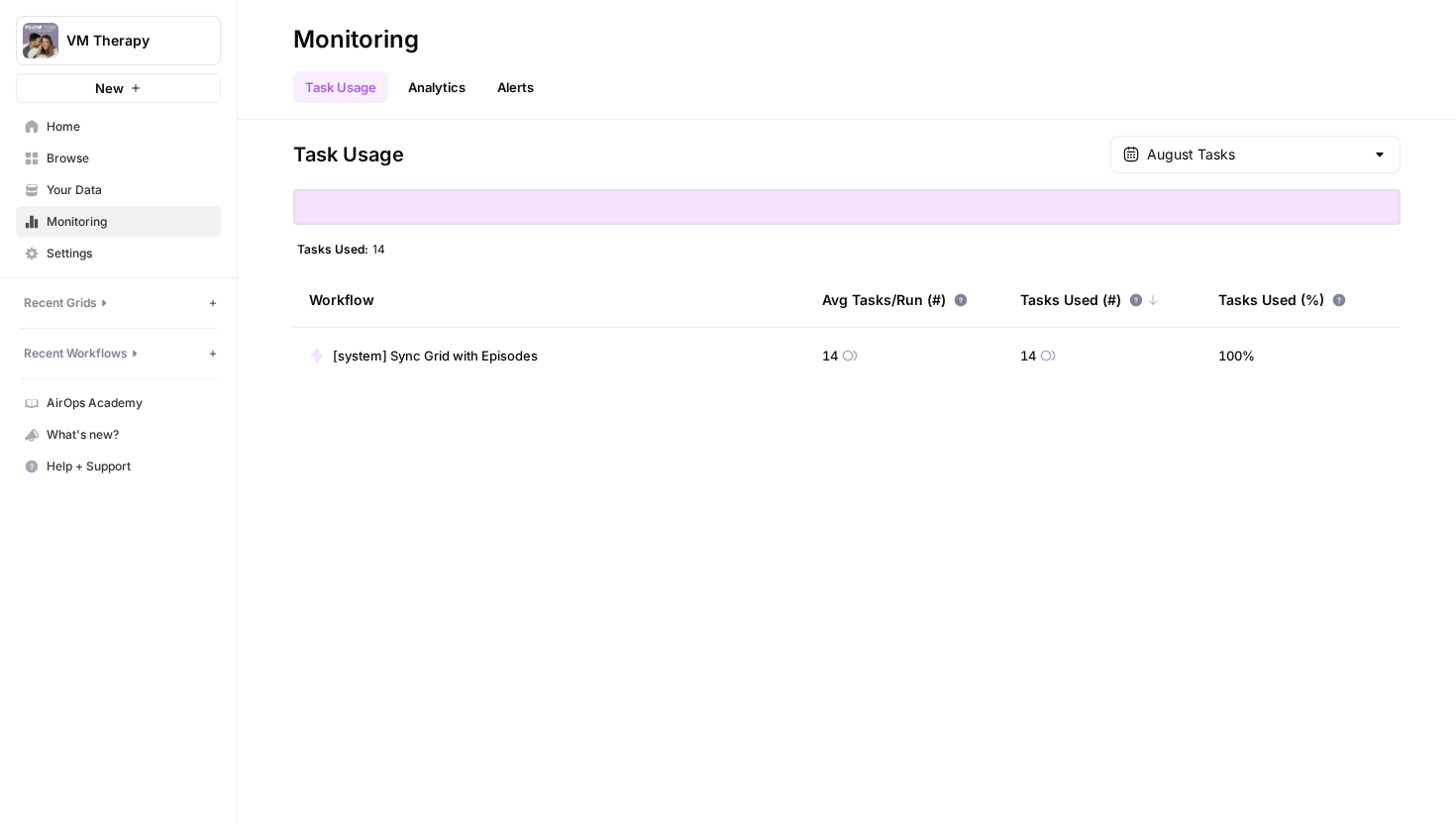 click on "August Tasks" at bounding box center (1255, 154) 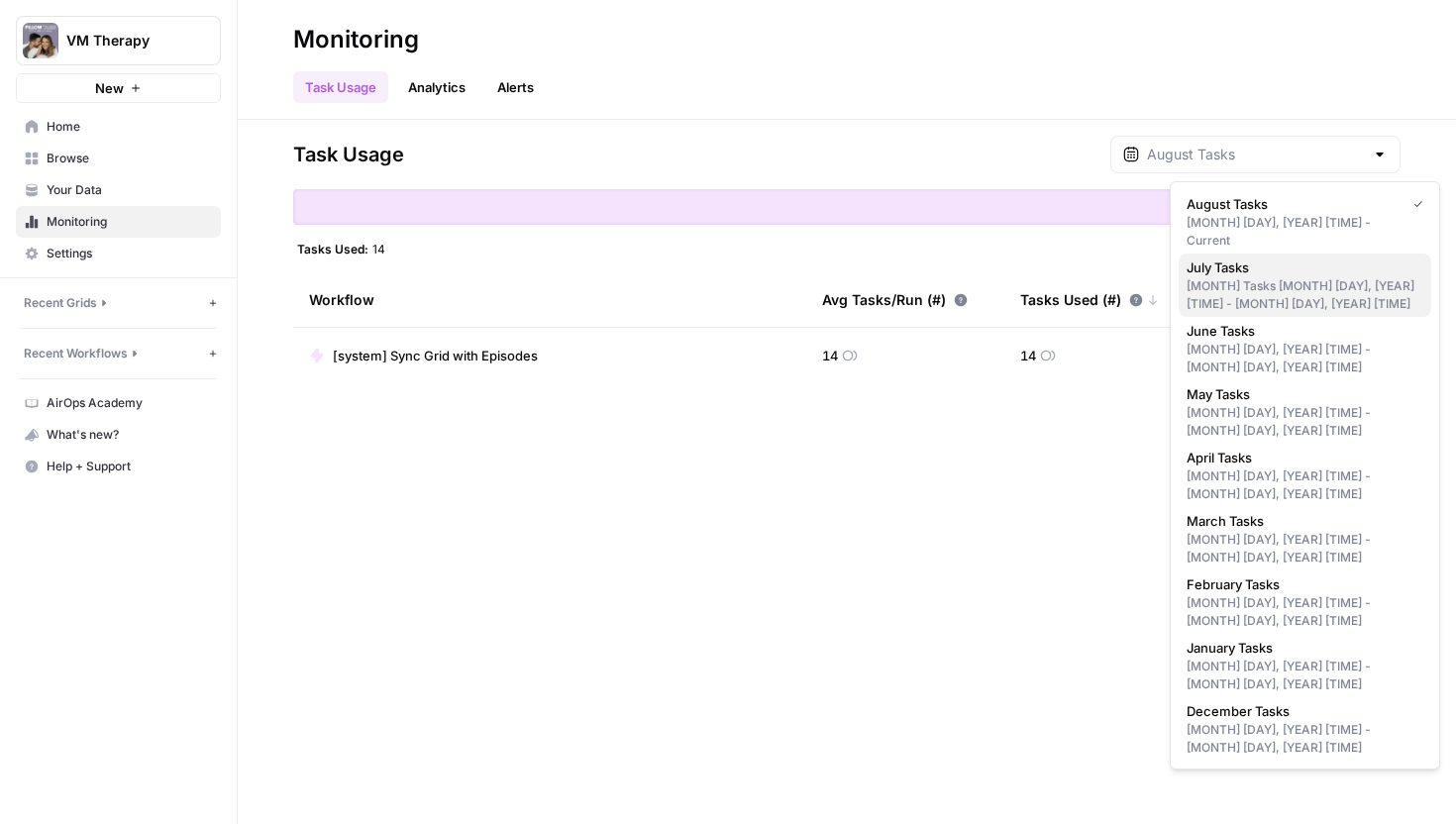 click on "[DATE] [TIME] - [DATE] [TIME]" at bounding box center (1304, 295) 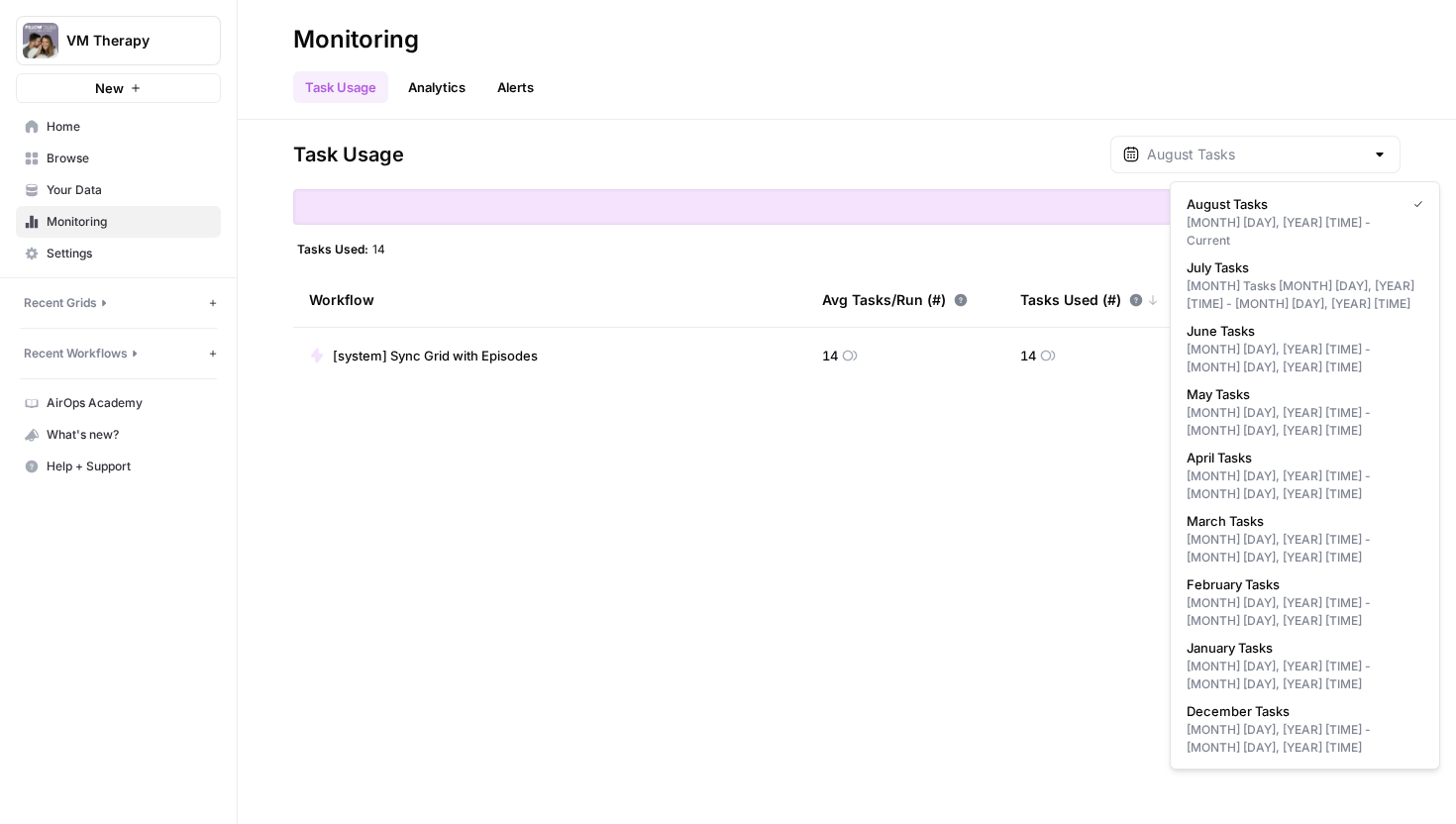 type on "July Tasks" 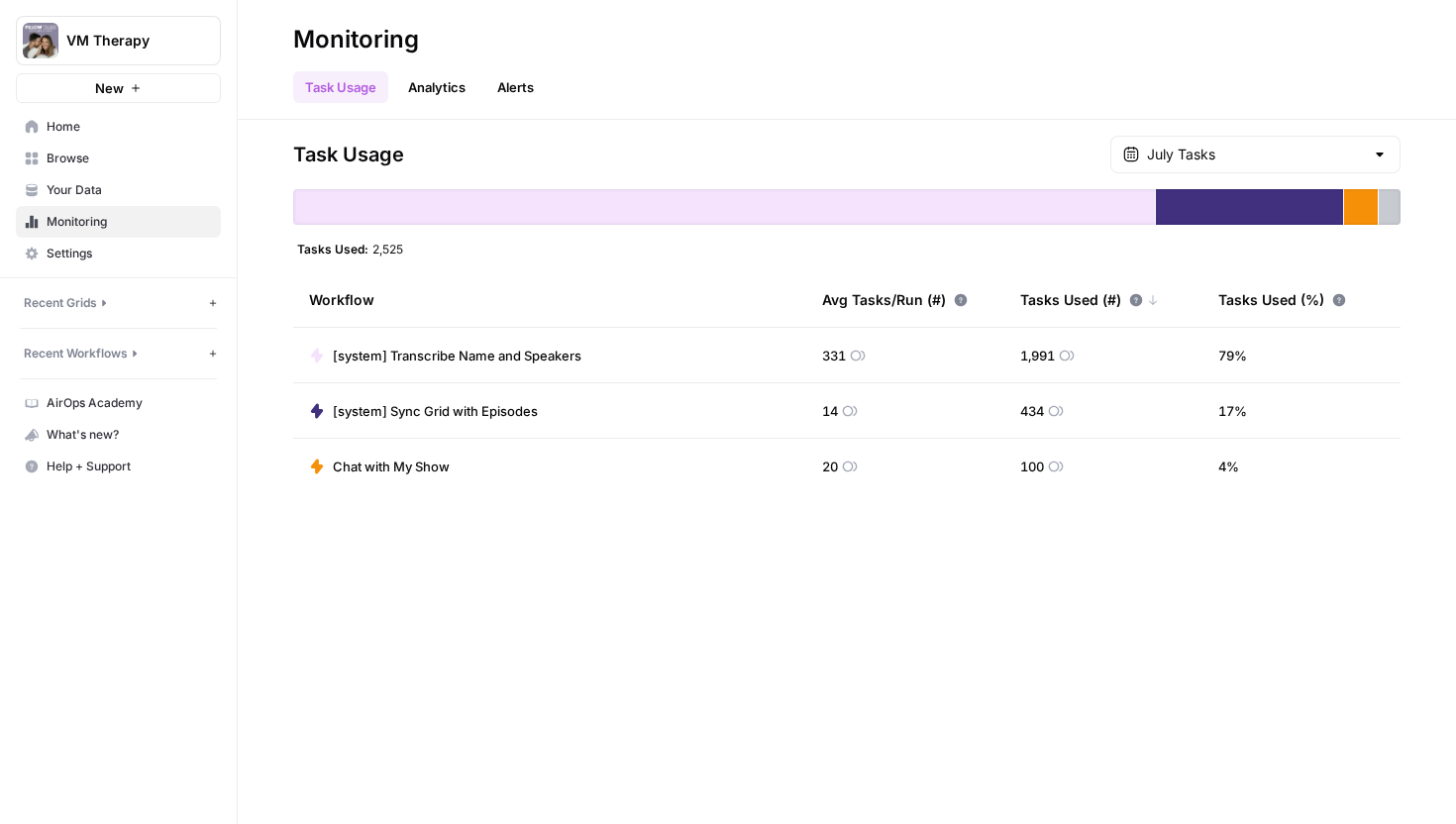 click on "July Tasks" at bounding box center (1255, 154) 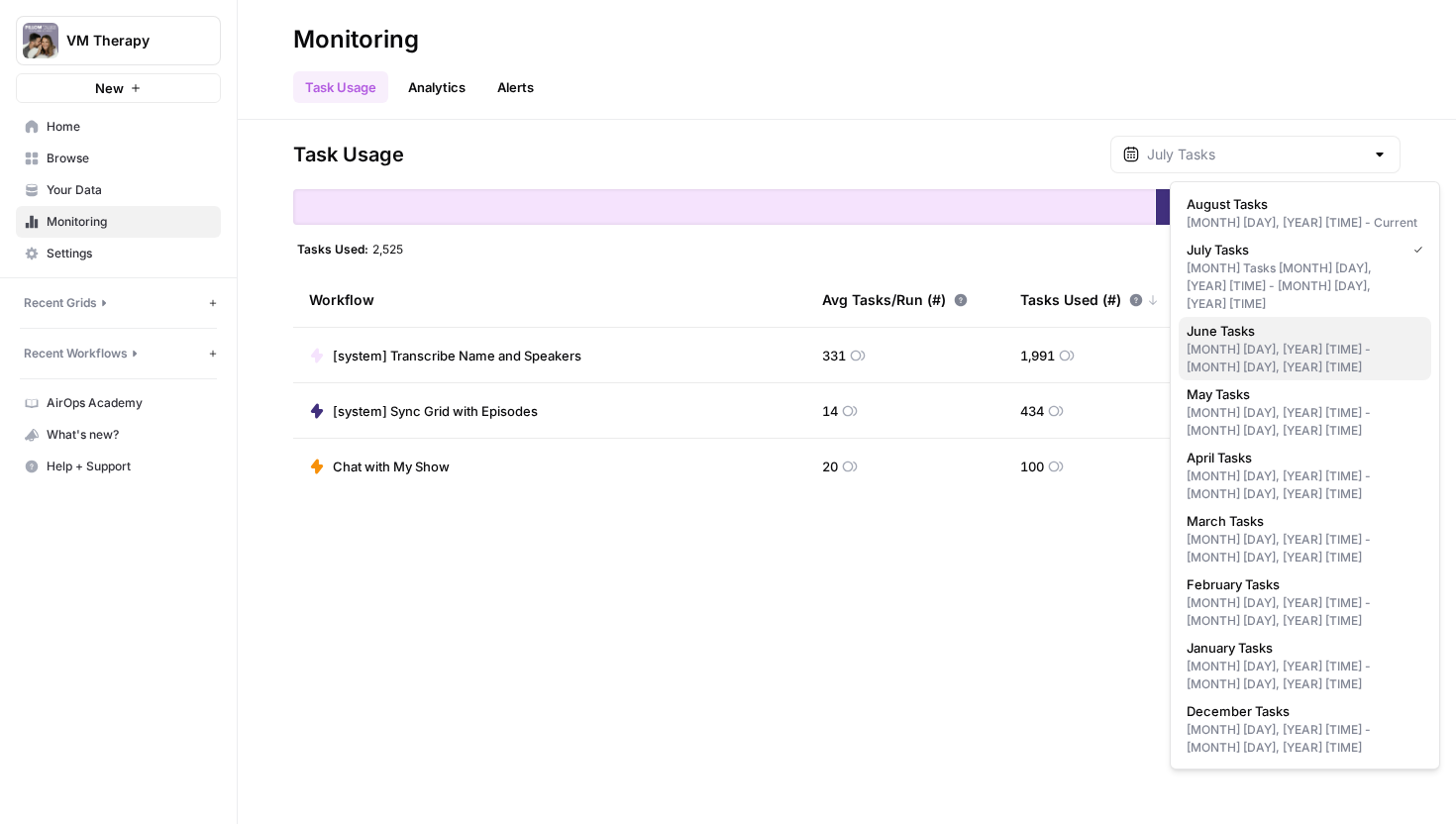 click on "June Tasks" at bounding box center [1300, 331] 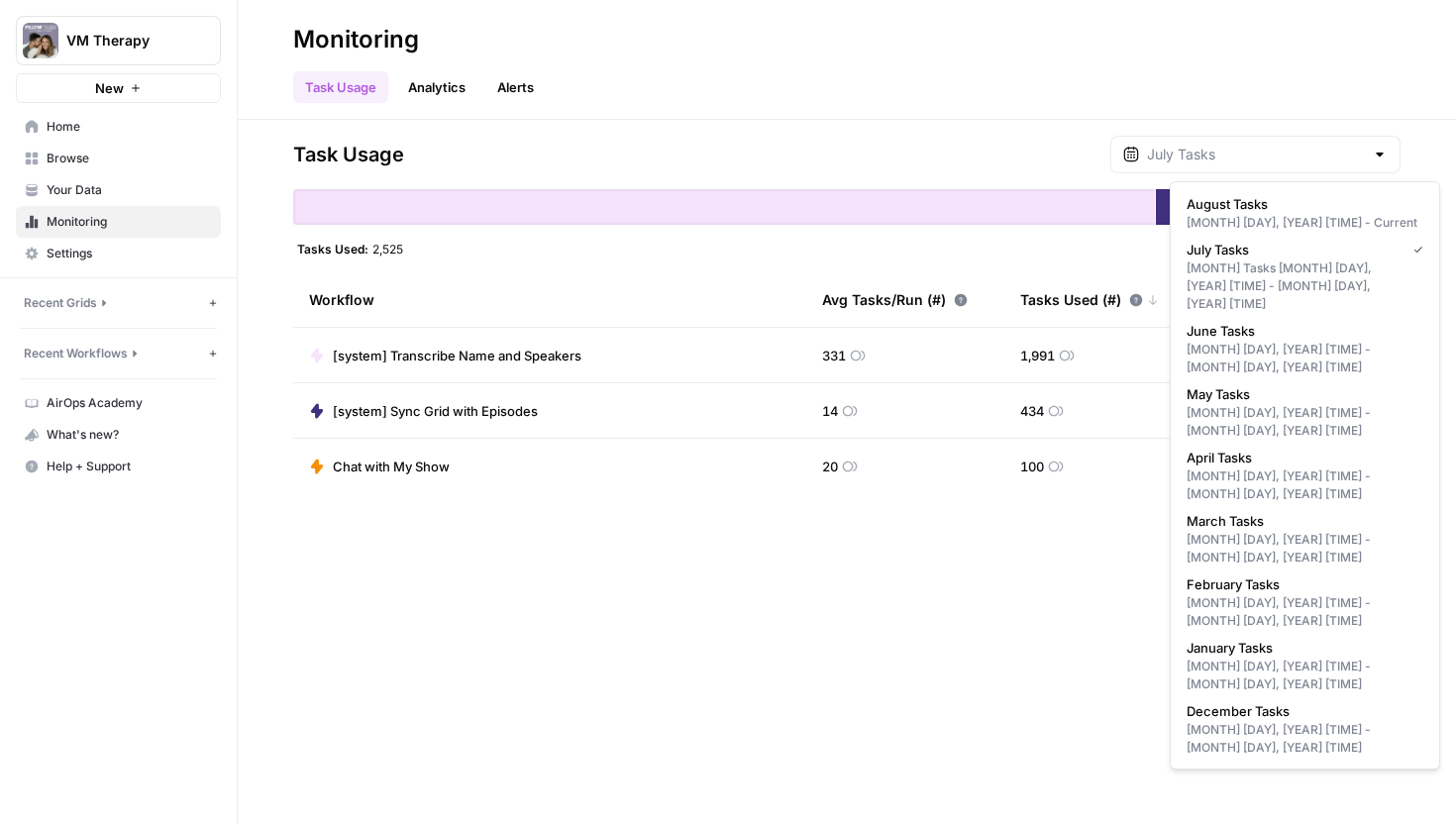 type on "June Tasks" 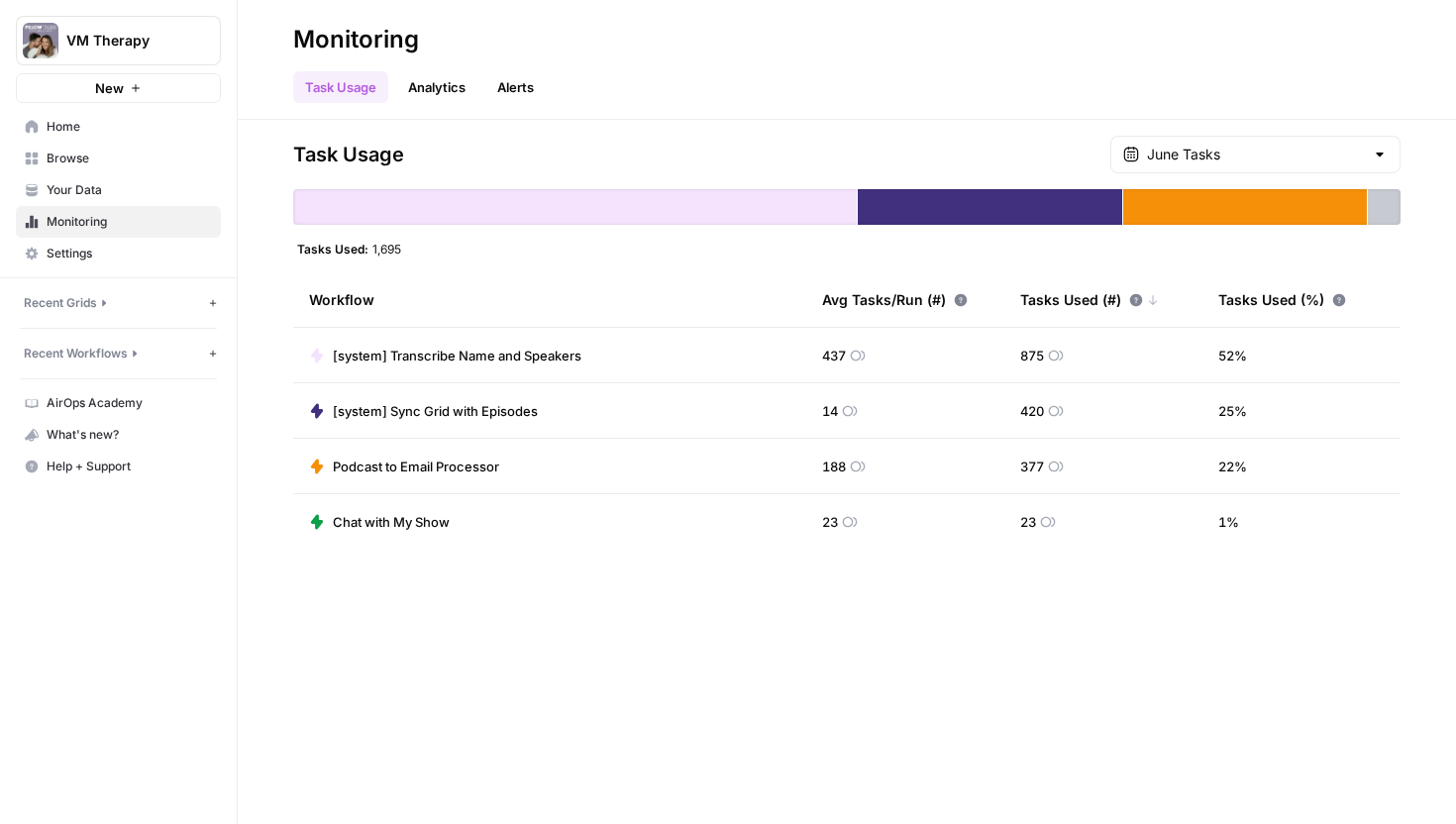 click on "Task Usage June Tasks Tasks Used: 1,695 Workflow Avg Tasks/Run (#) Tasks Used (#) Tasks Used (%) [system] Transcribe Name and Speakers 437   875 52 % [system] Sync Grid with Episodes 14   420 25 % Podcast to Email Processor 188   377 22 % Chat with My Show 23   23 1 %" at bounding box center [847, 471] 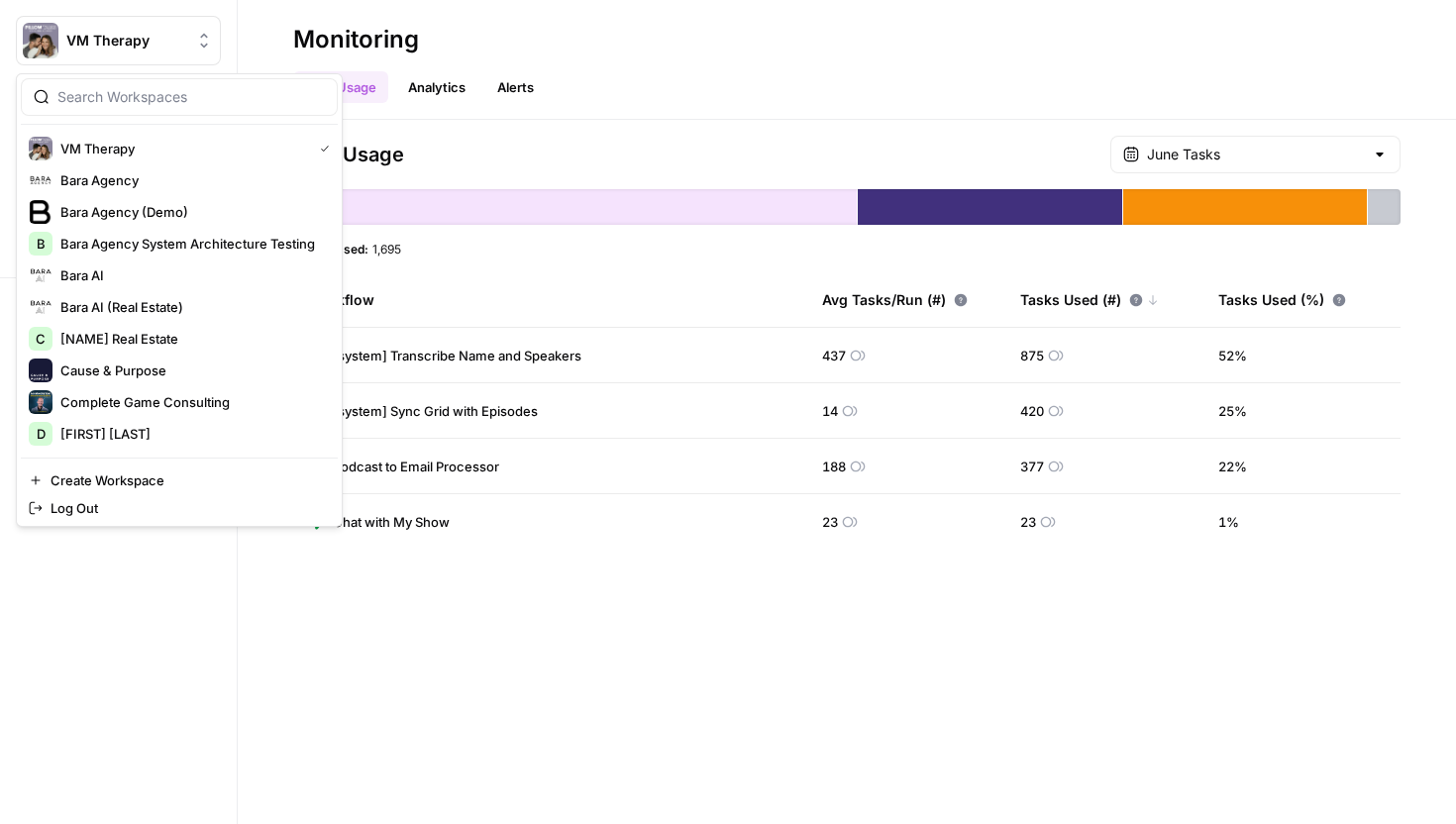 click on "VM Therapy" at bounding box center [126, 41] 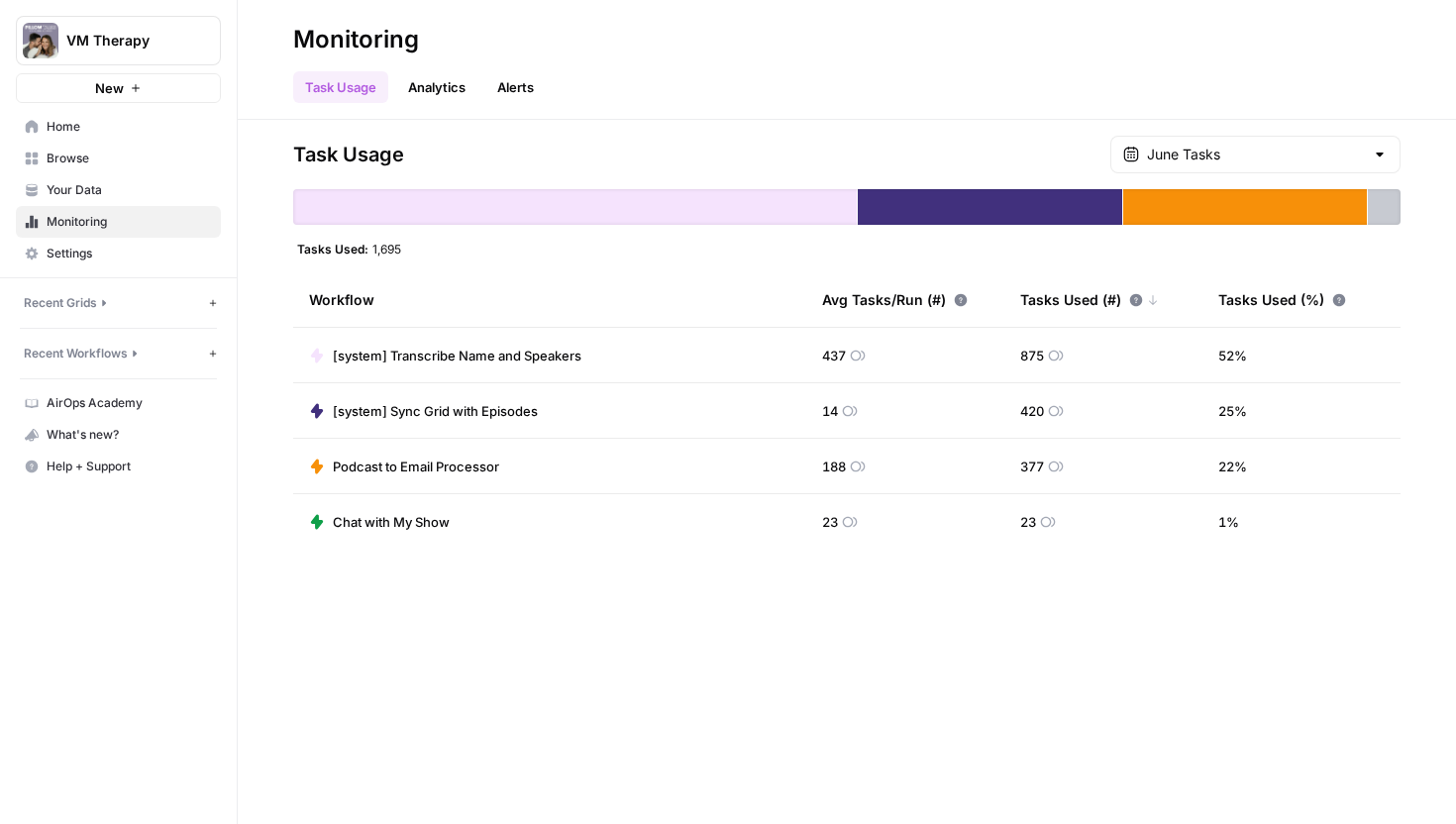 click on "VM Therapy" at bounding box center [118, 41] 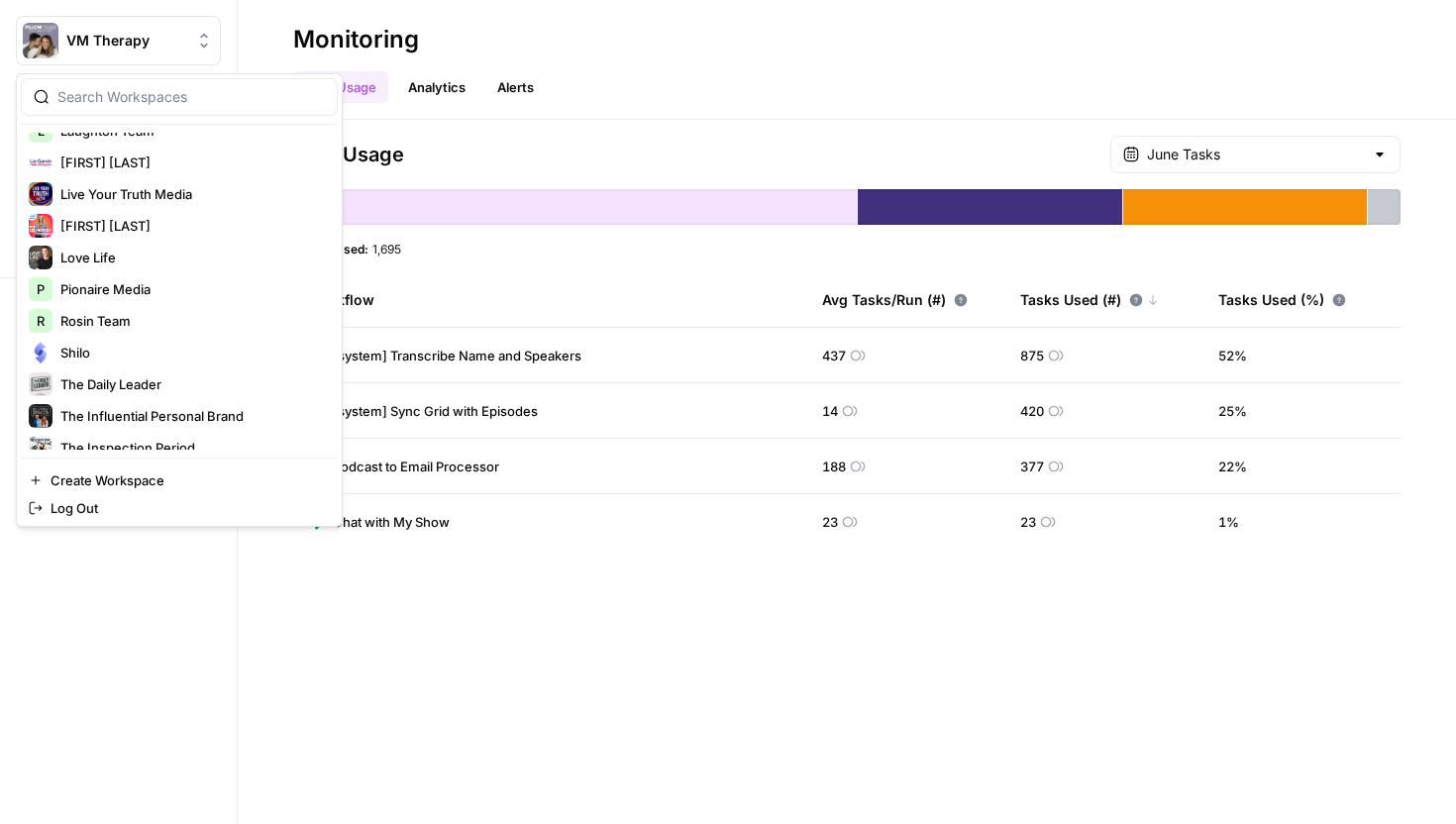 scroll, scrollTop: 761, scrollLeft: 0, axis: vertical 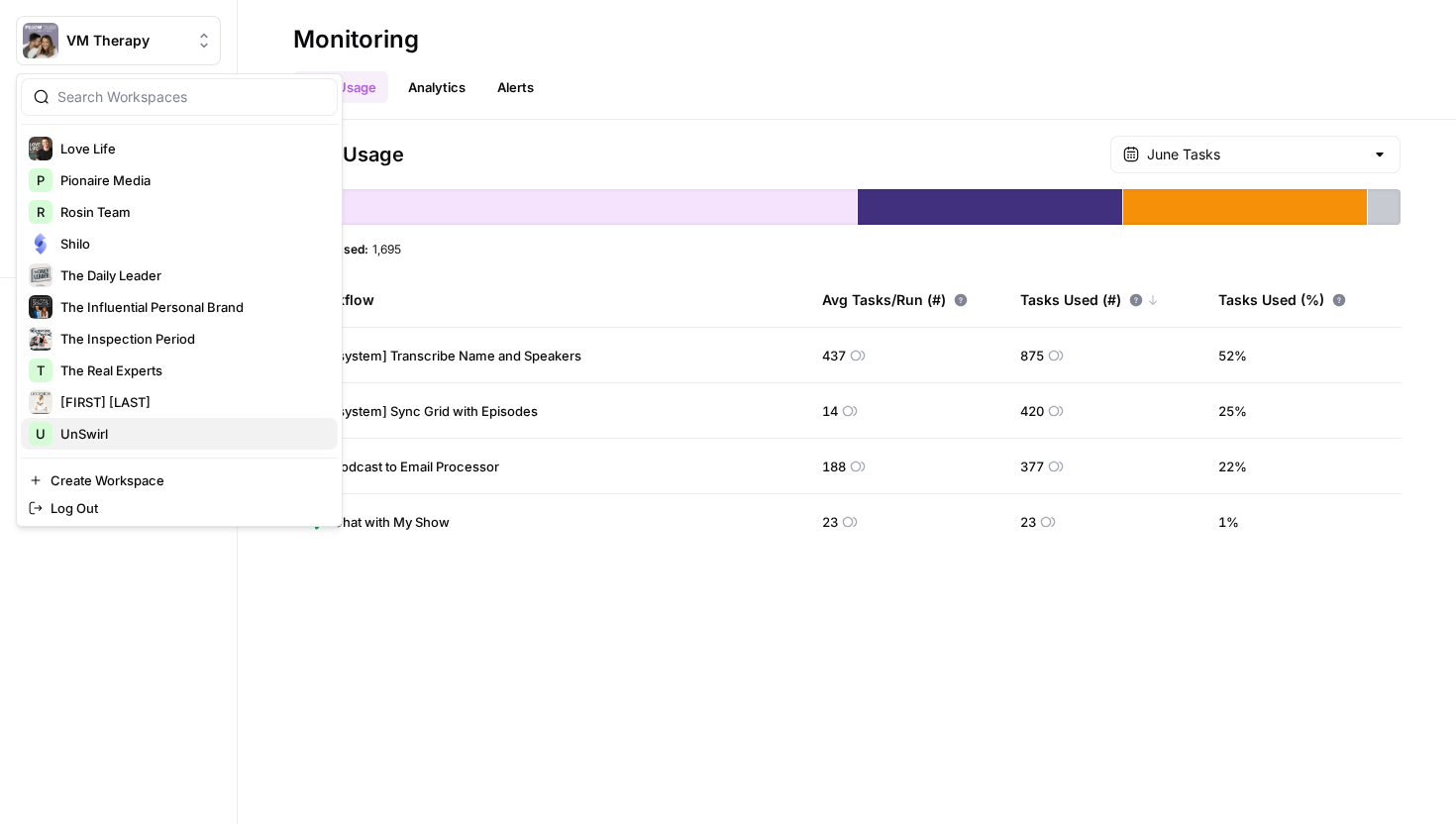 click on "UnSwirl" at bounding box center [191, 434] 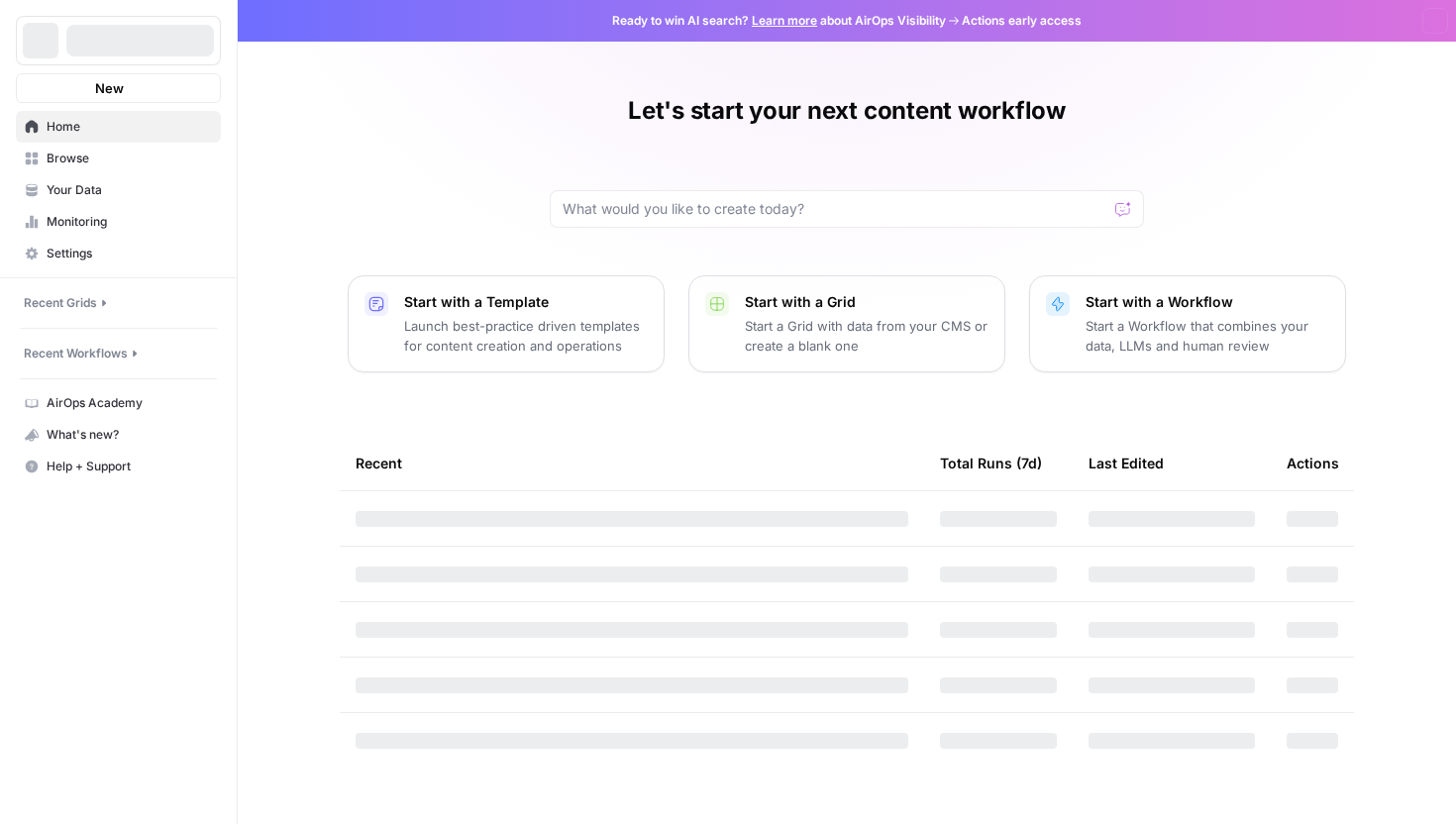 scroll, scrollTop: 0, scrollLeft: 0, axis: both 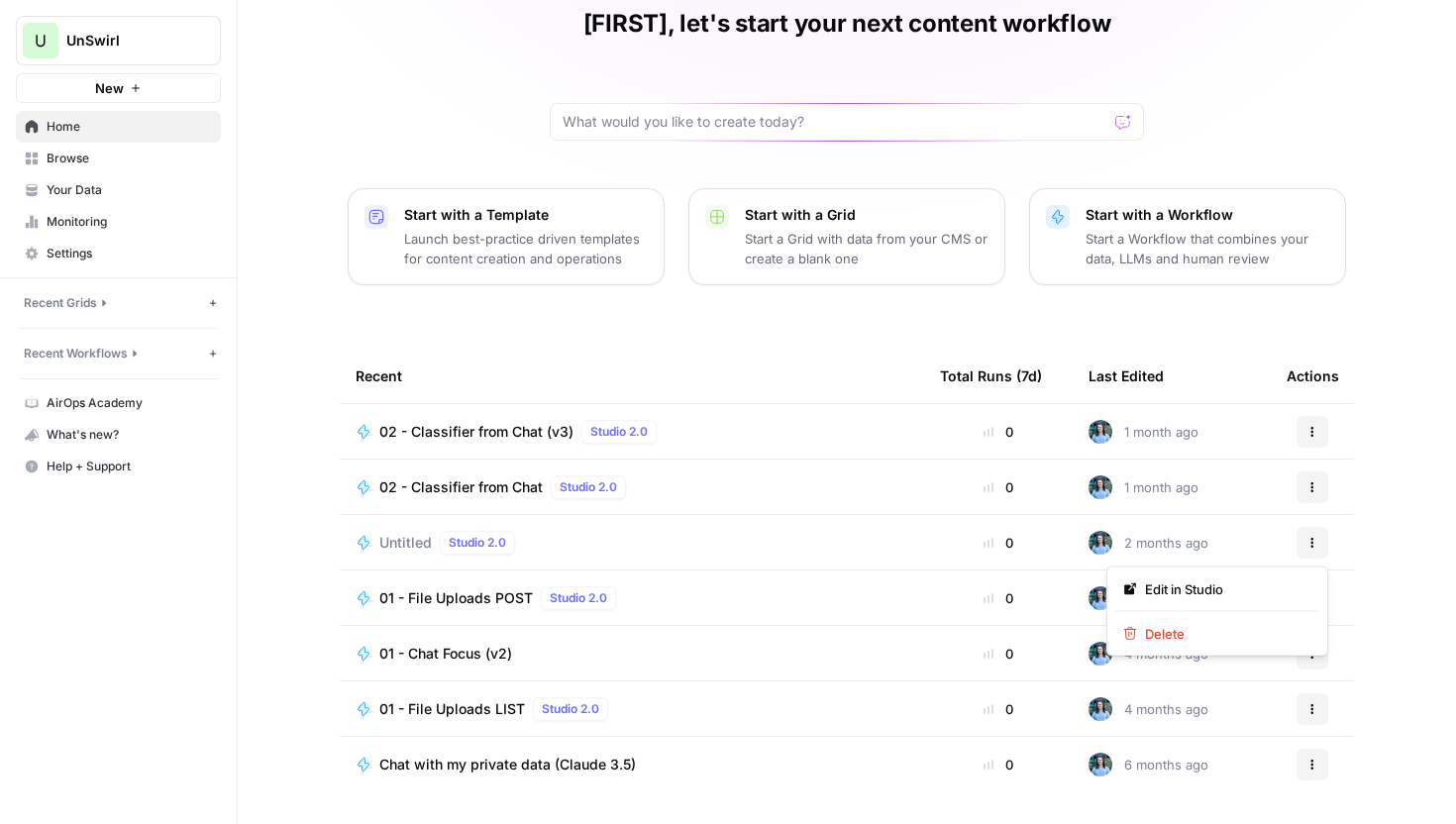 click 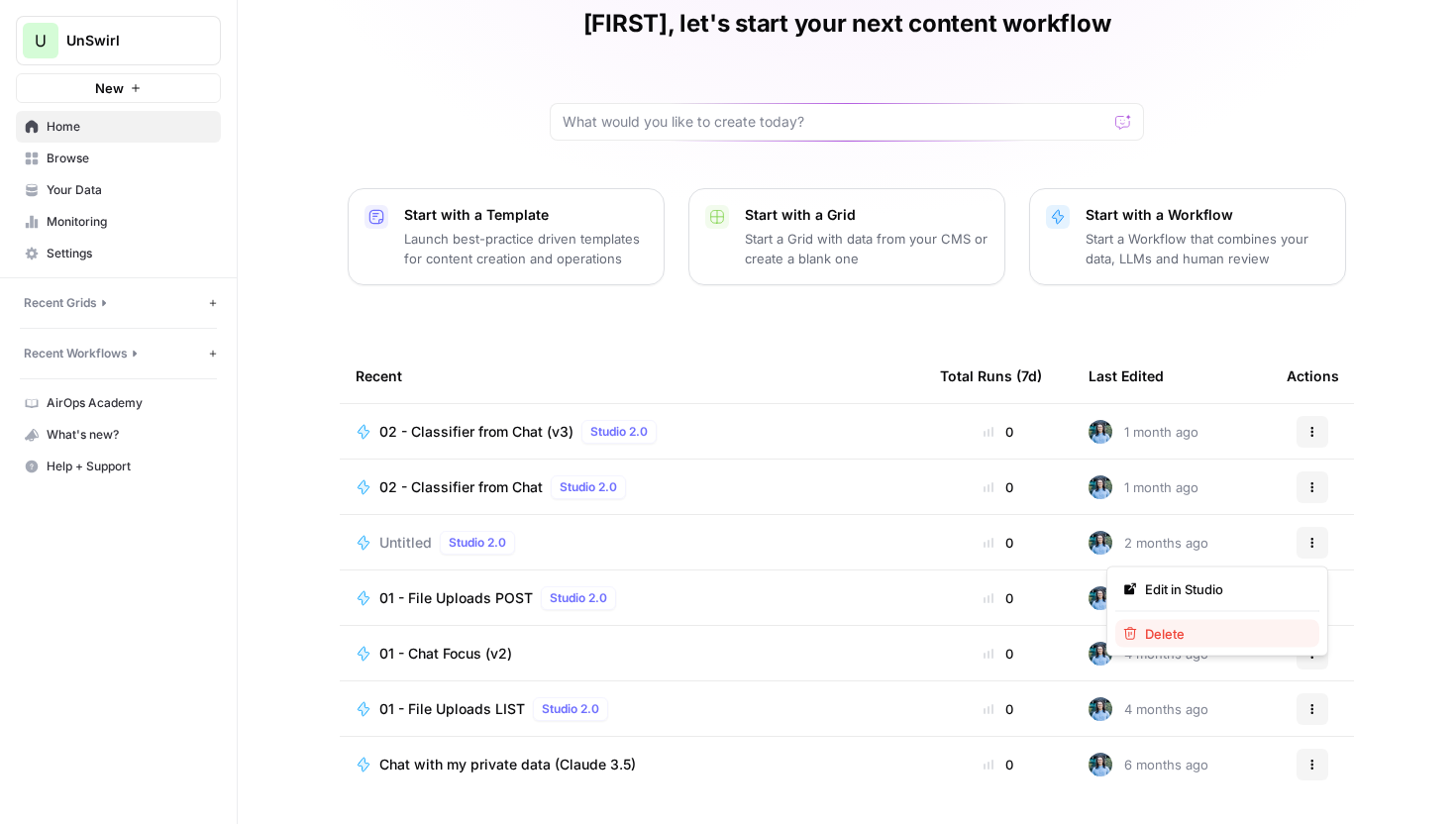 click on "Delete" at bounding box center [1224, 634] 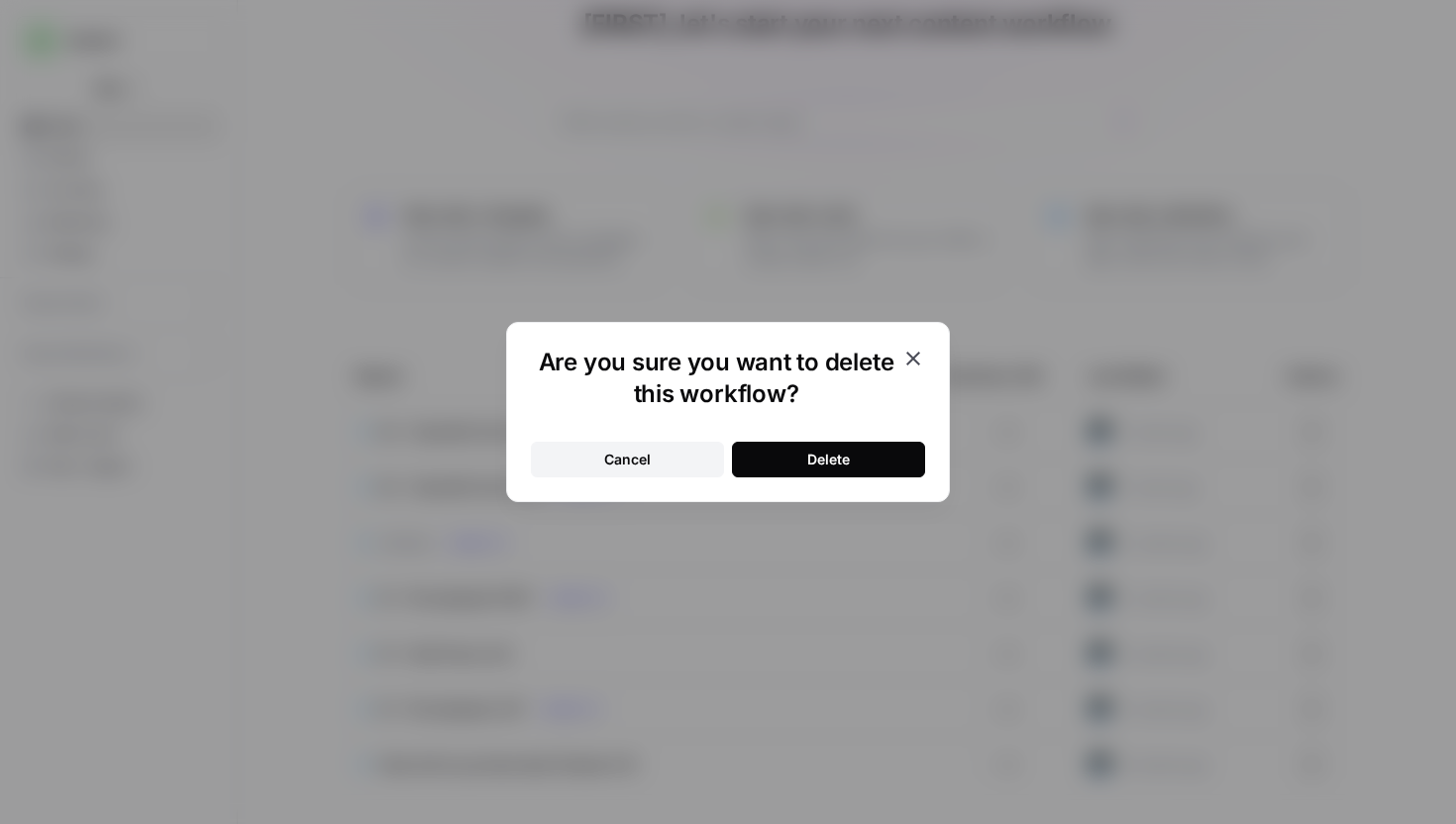 click on "Delete" at bounding box center [828, 460] 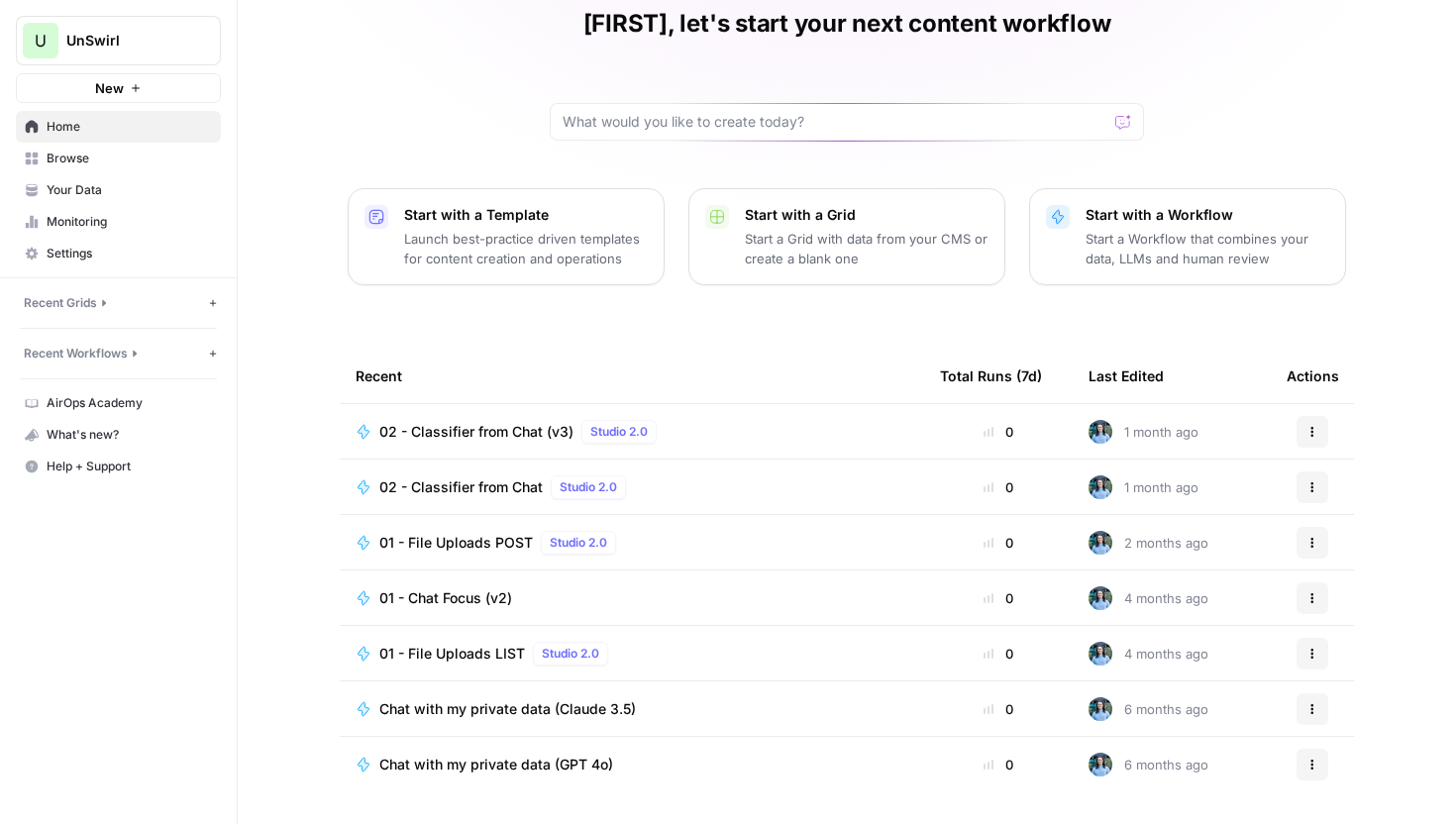 scroll, scrollTop: 0, scrollLeft: 0, axis: both 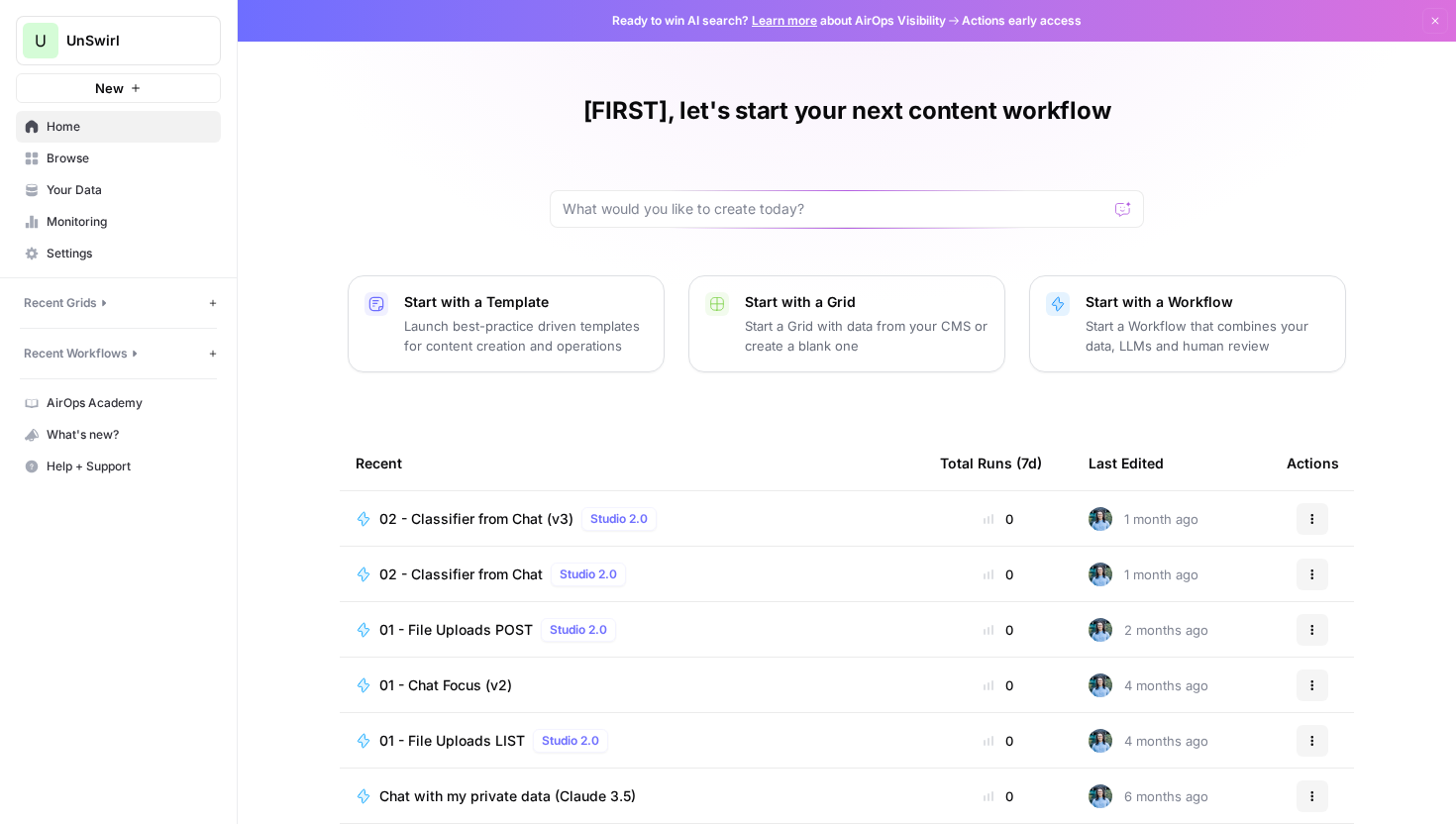 click on "Monitoring" at bounding box center [129, 222] 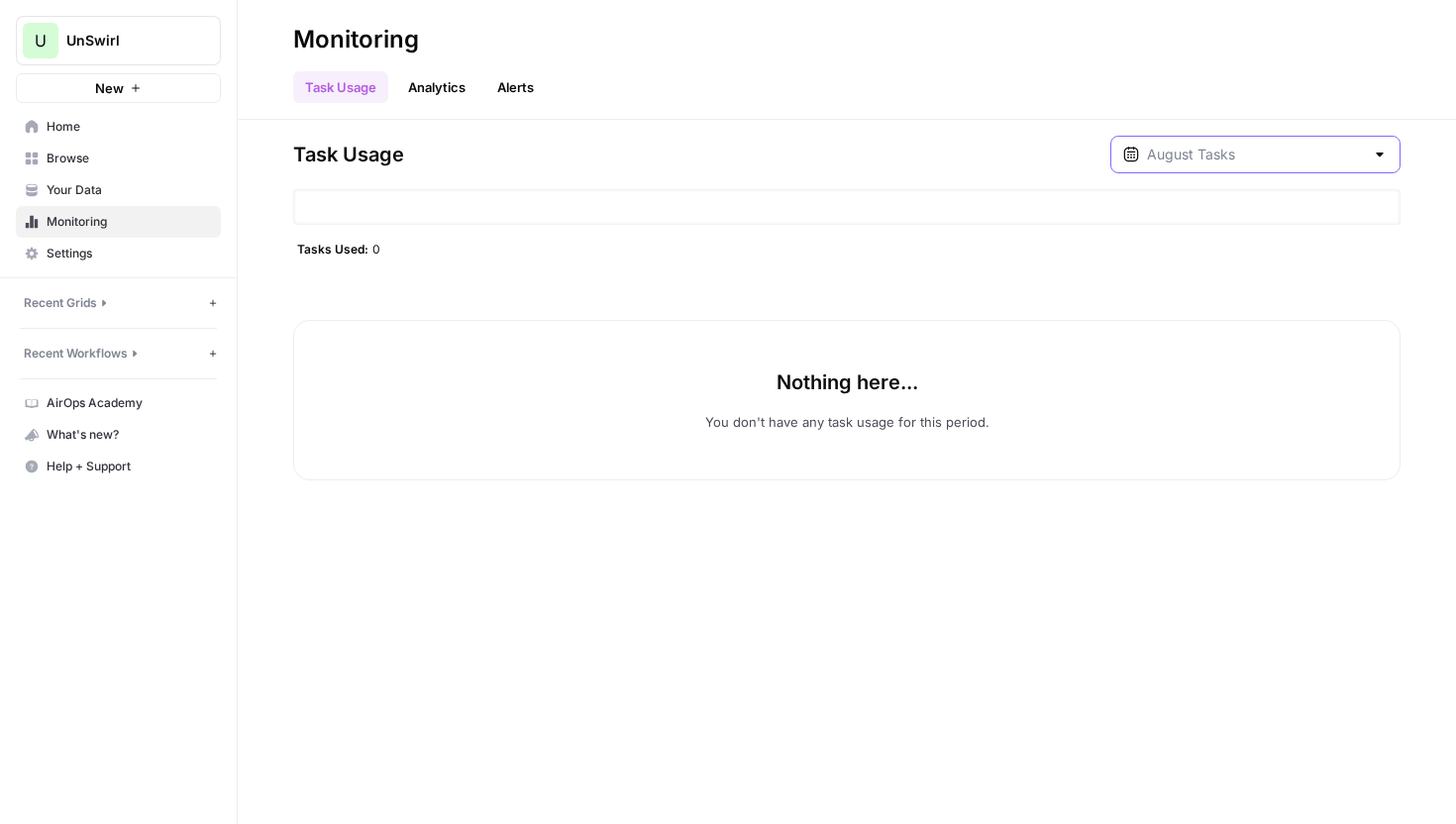 click at bounding box center [1255, 154] 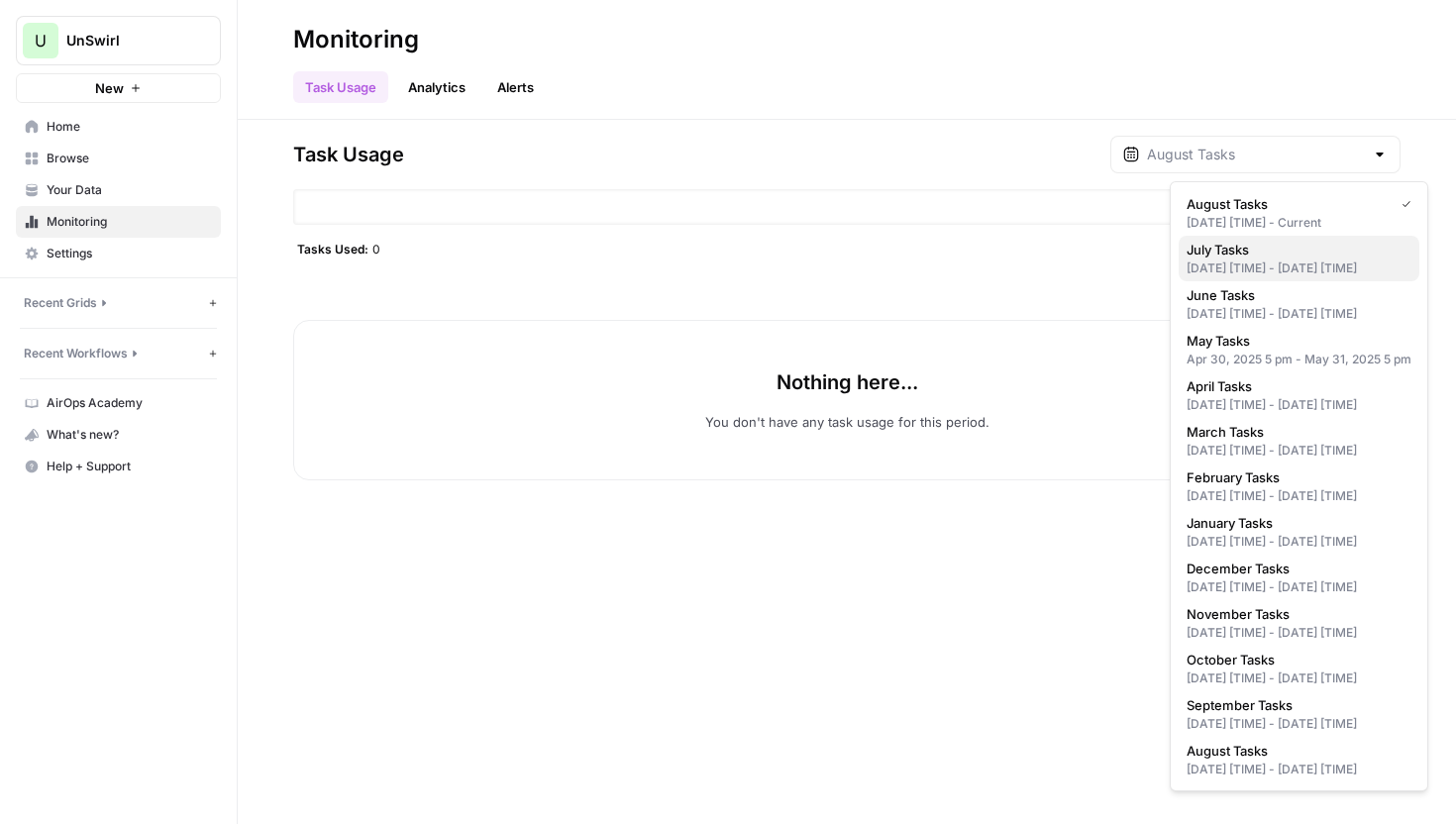 click on "July Tasks" at bounding box center [1295, 250] 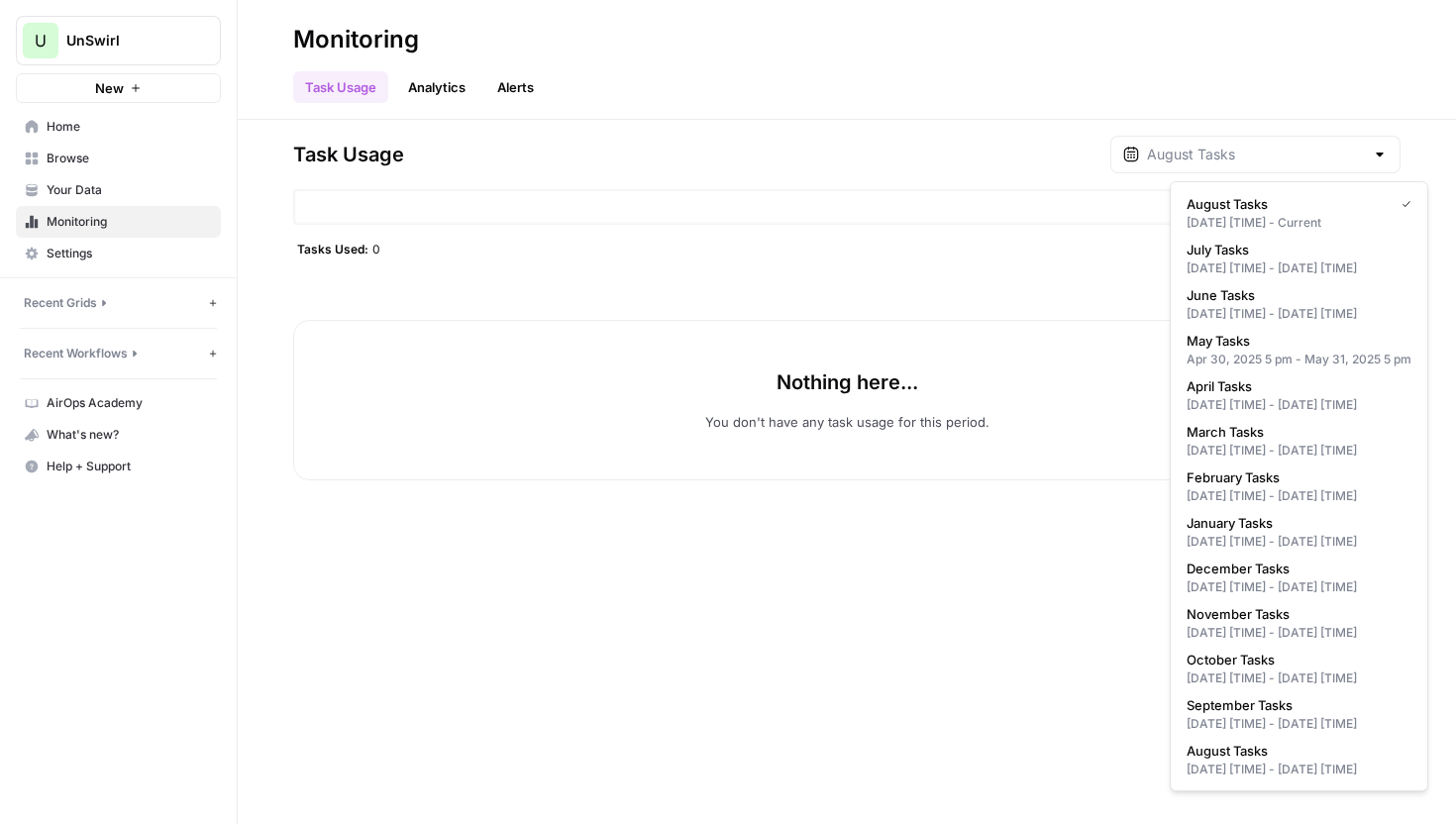 type on "July Tasks" 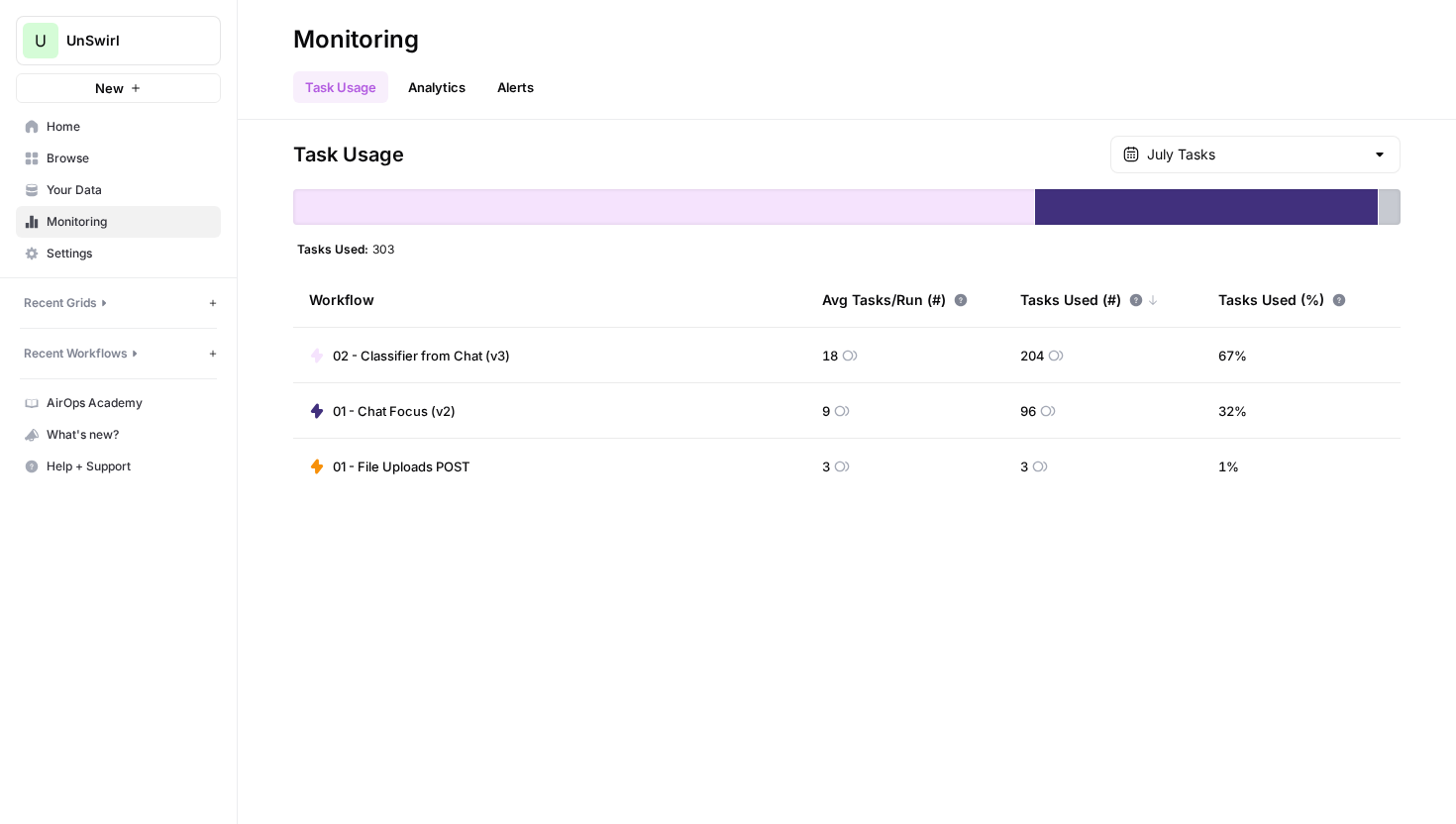 click on "01 - Chat Focus (v2)" at bounding box center (1206, 139) 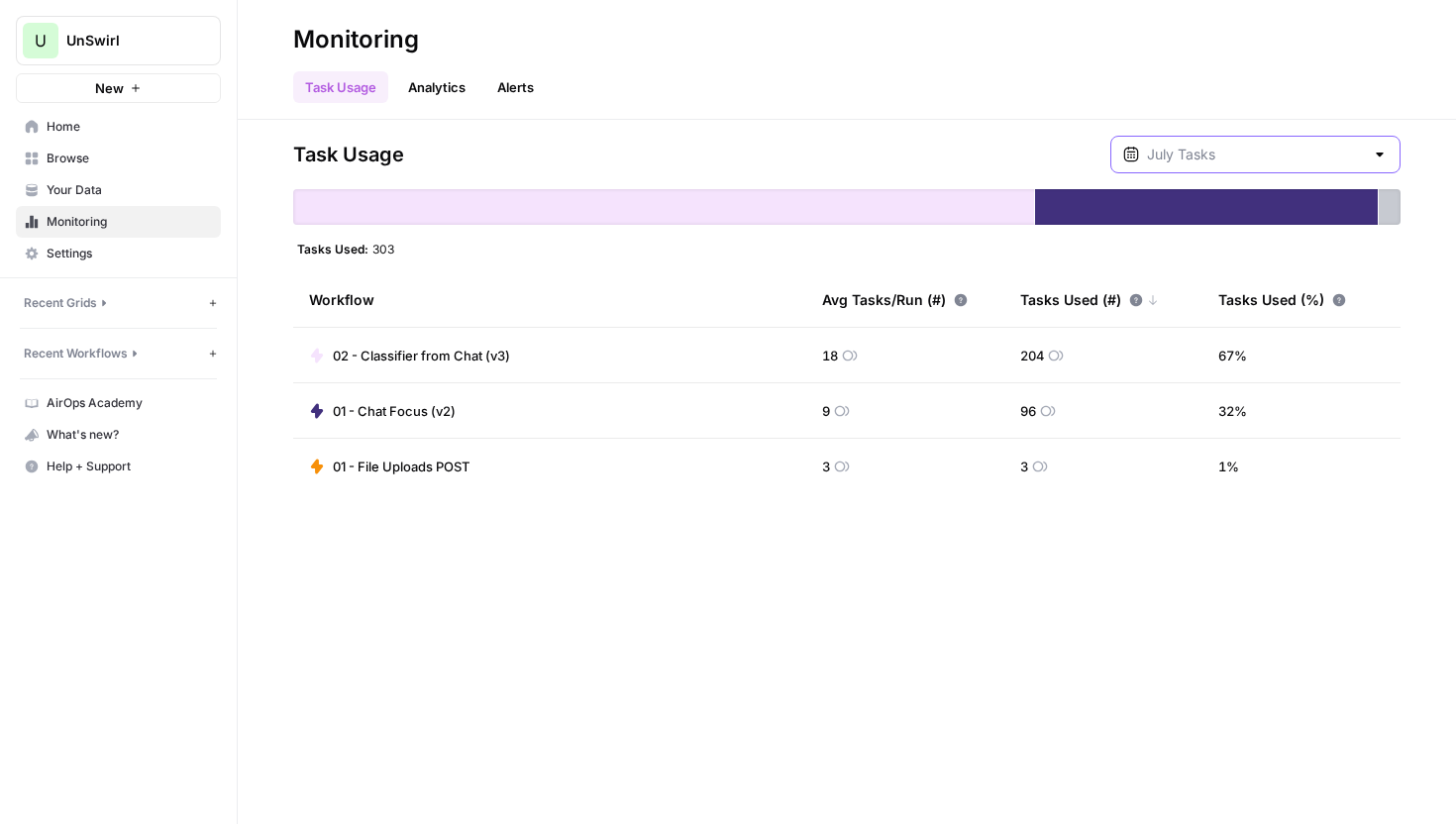 click at bounding box center (1255, 154) 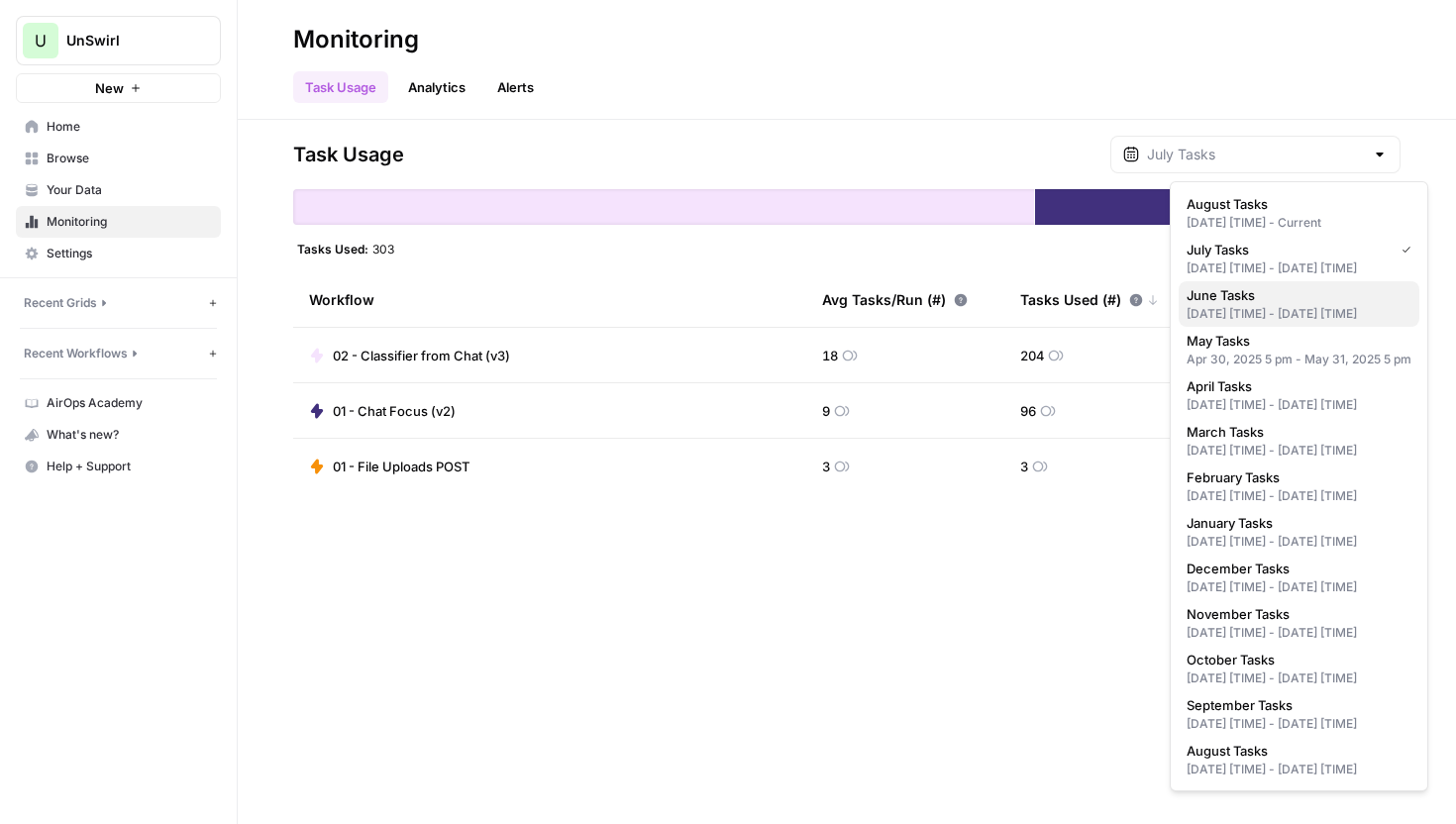 click on "June Tasks" at bounding box center [1295, 295] 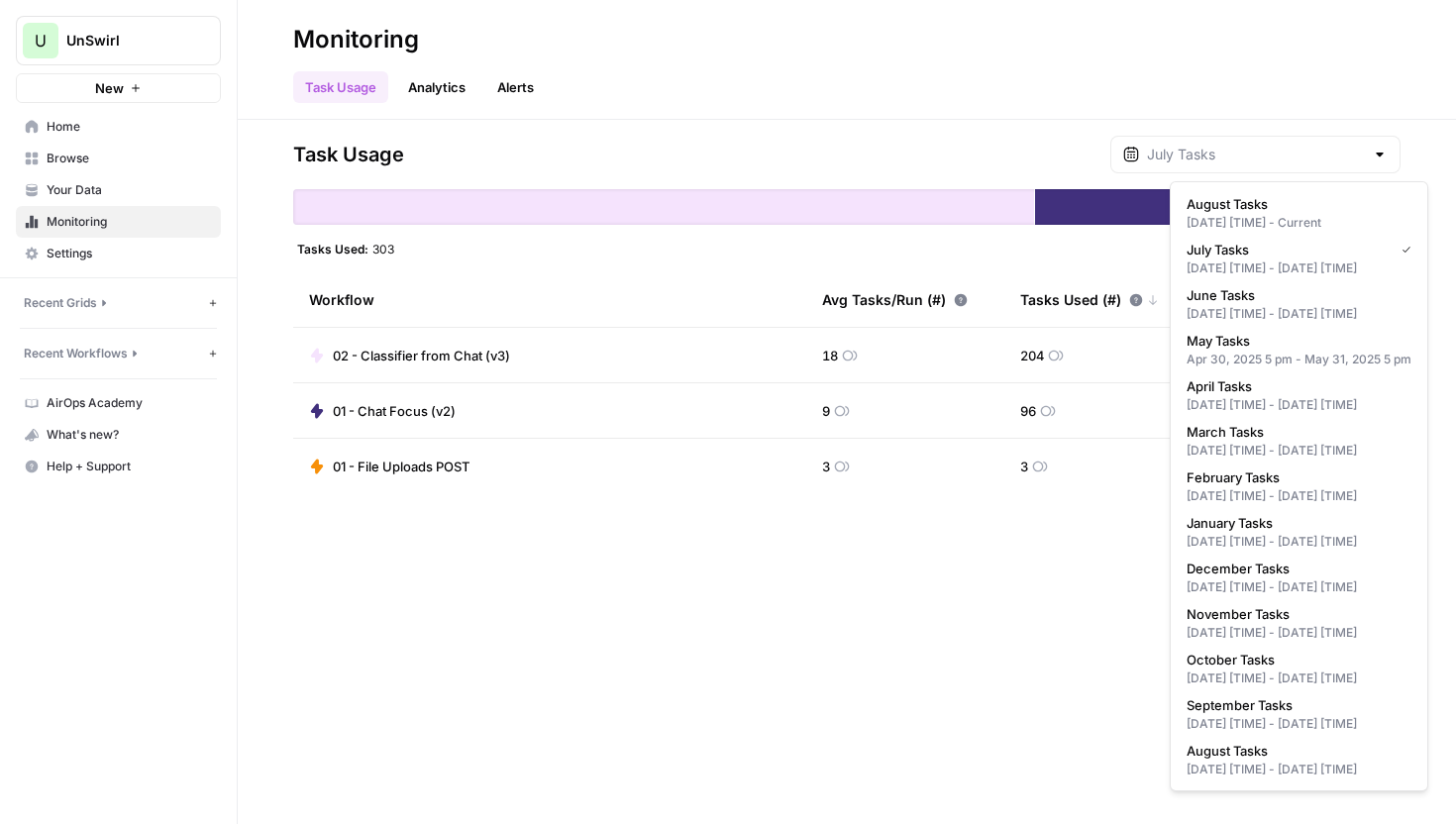 type on "June Tasks" 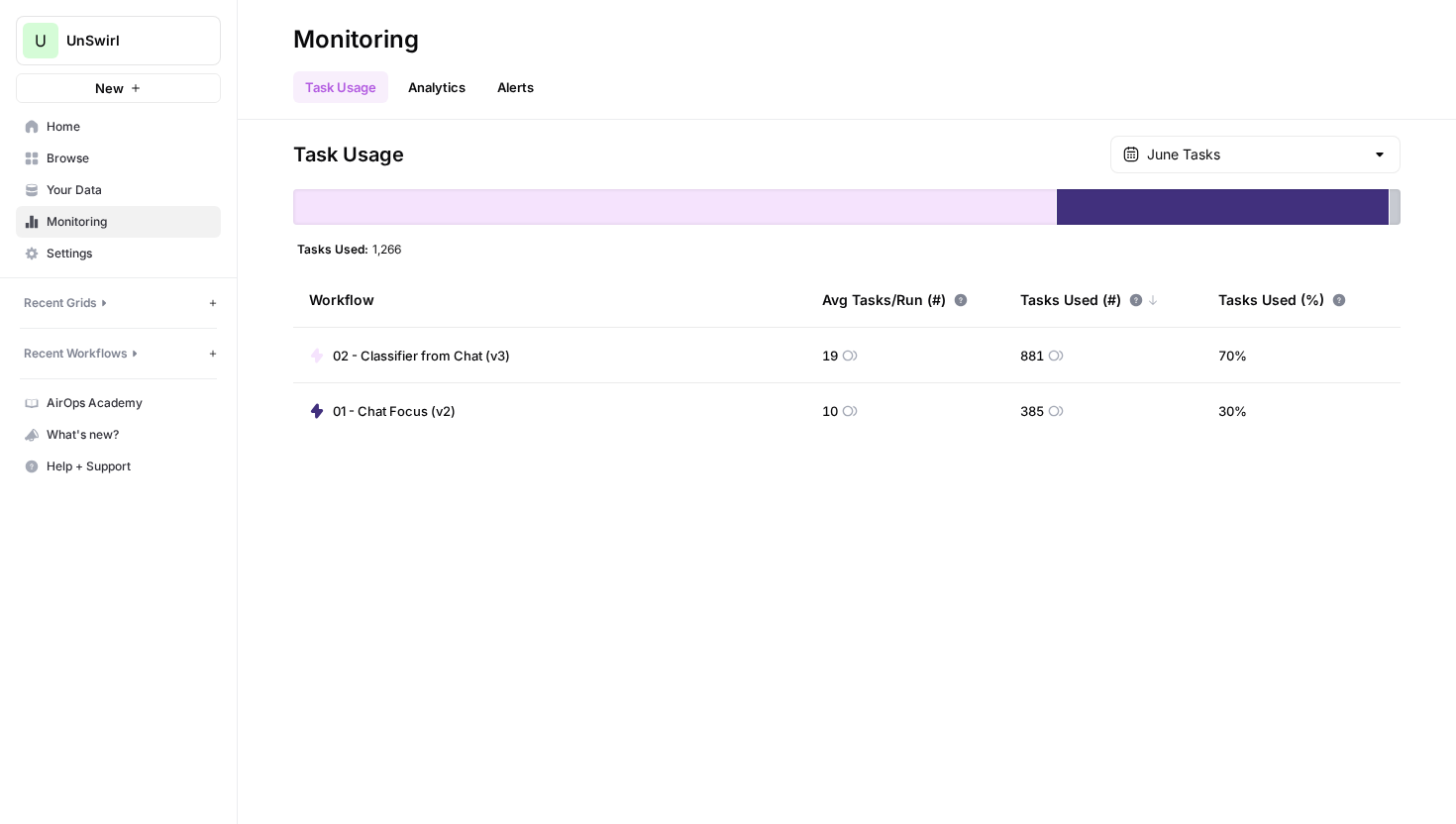 click on "Task Usage June Tasks Tasks Used: 1,266 Workflow Avg Tasks/Run (#) Tasks Used (#) Tasks Used (%) 02 - Classifier from Chat (v3) 19   881 70 % 01 - Chat Focus (v2) 10   385 30 %" at bounding box center (847, 287) 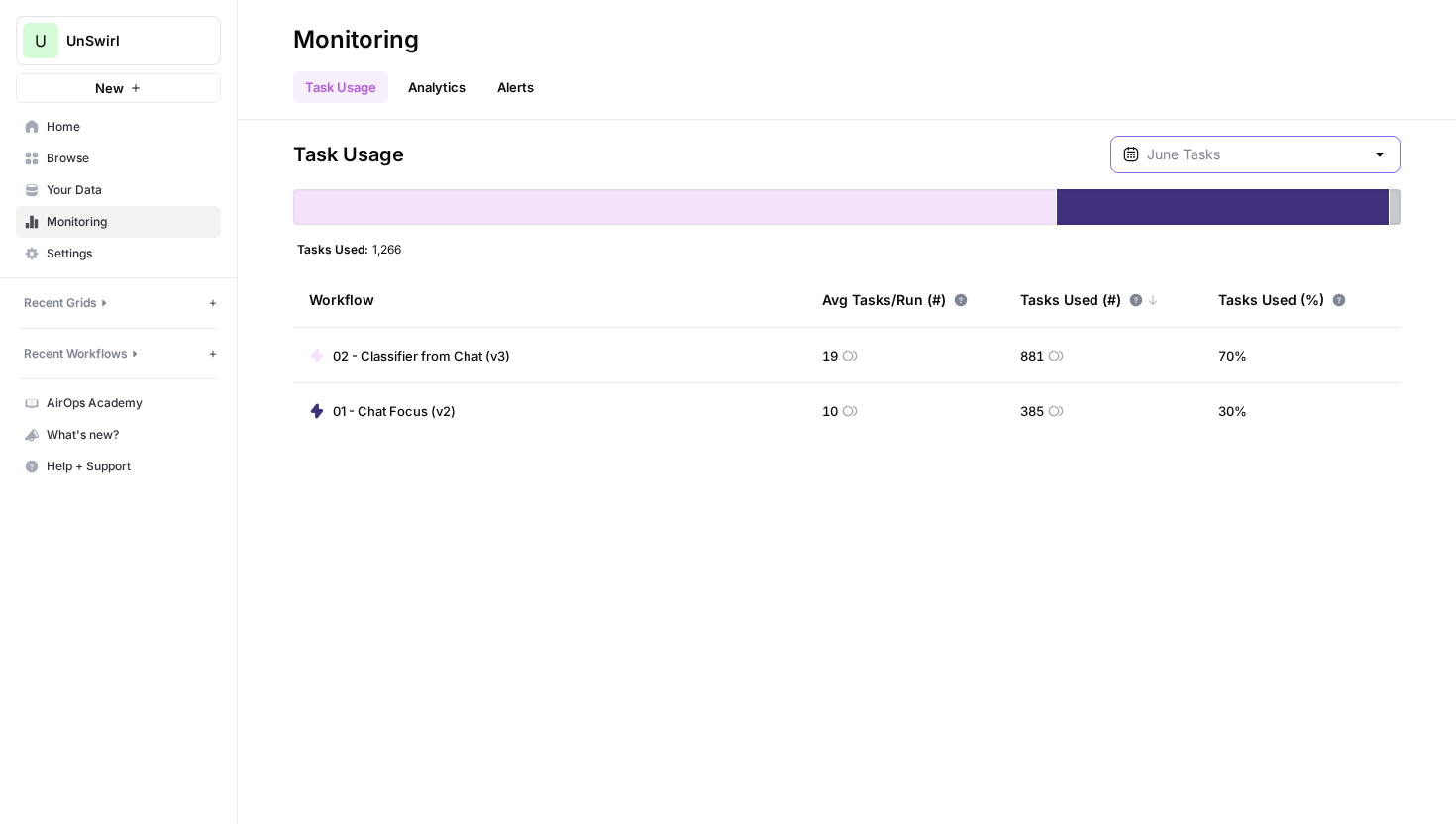 click at bounding box center [1255, 154] 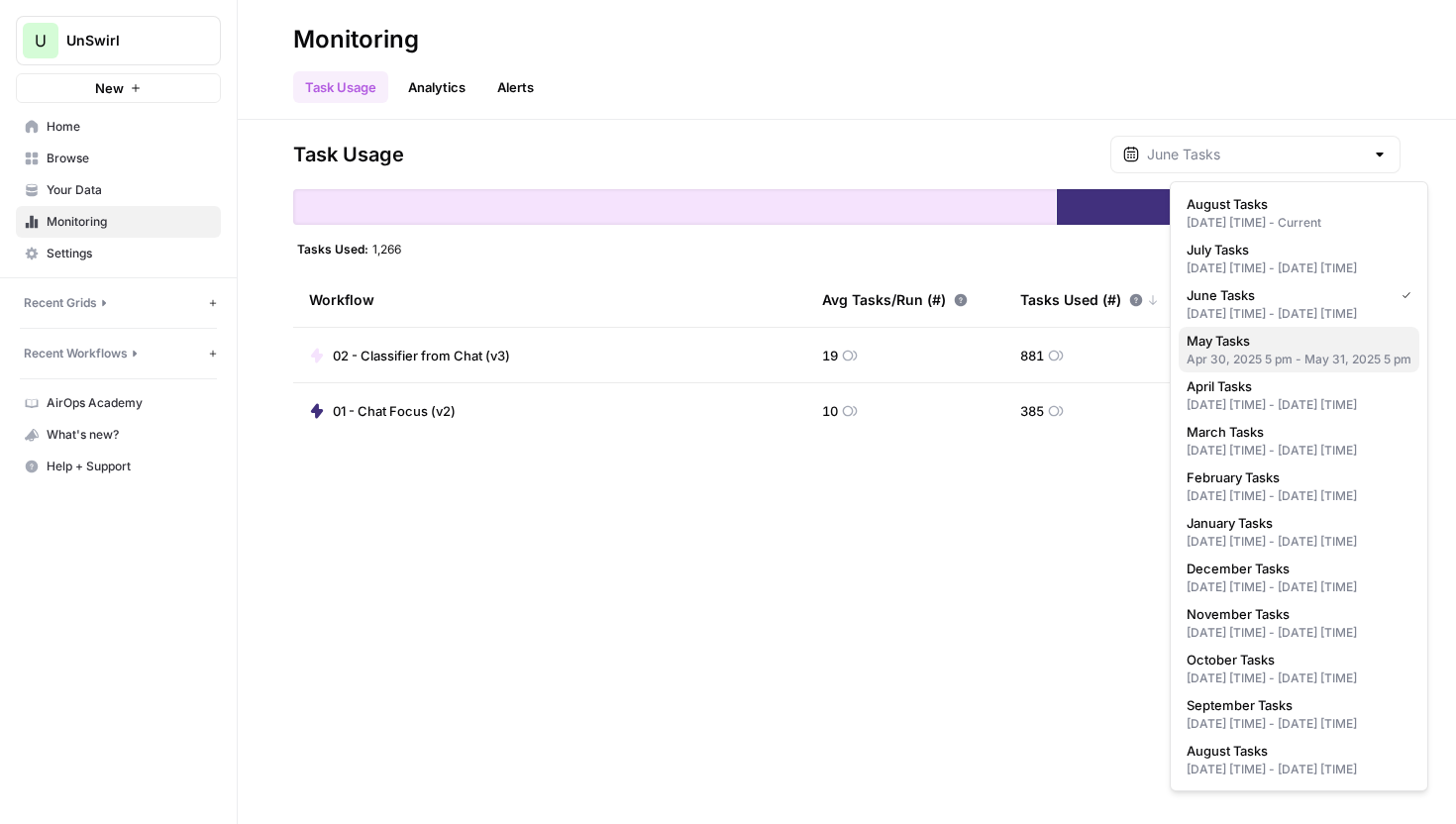 click on "May Tasks" at bounding box center [1295, 341] 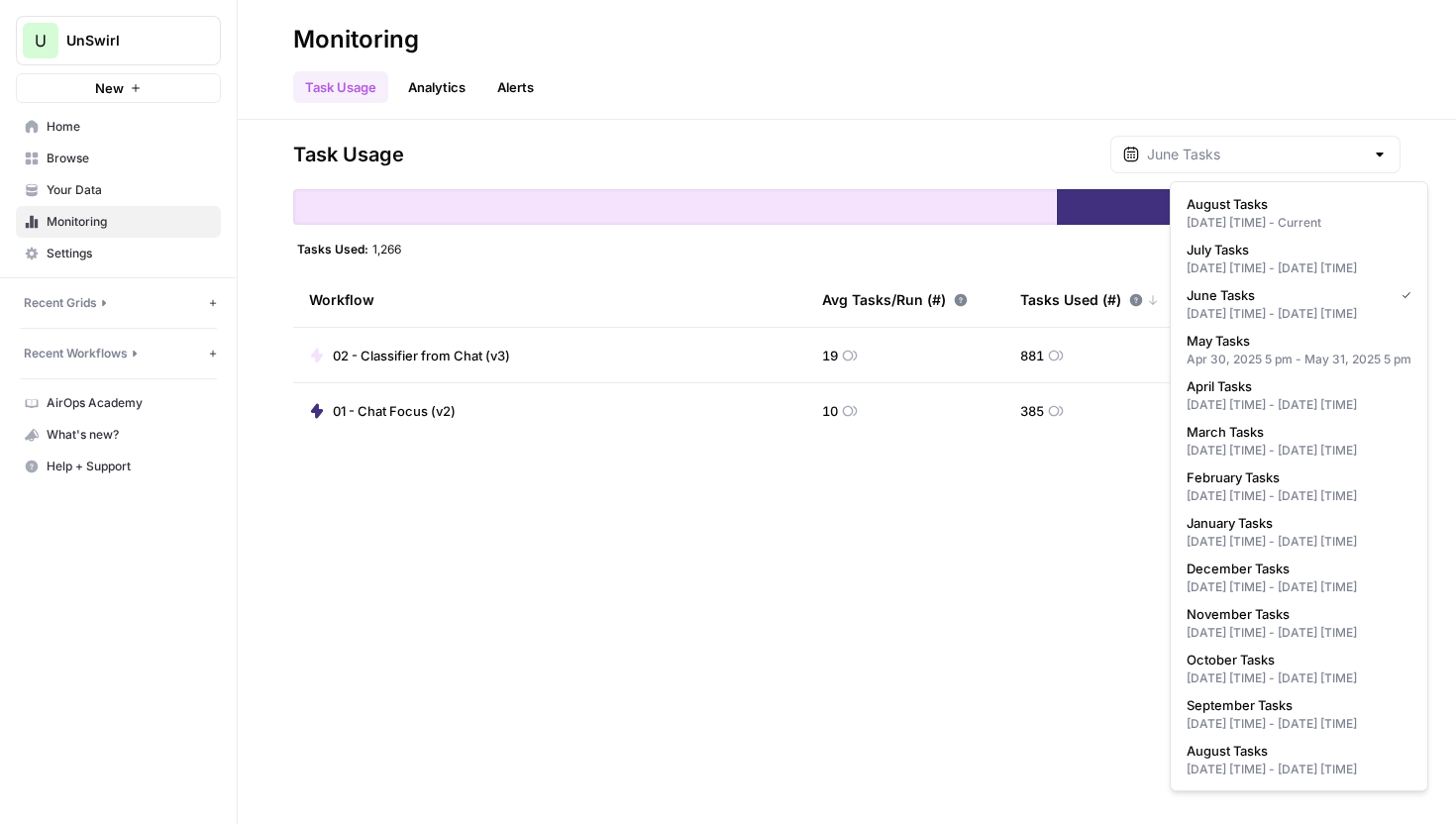 type on "May Tasks" 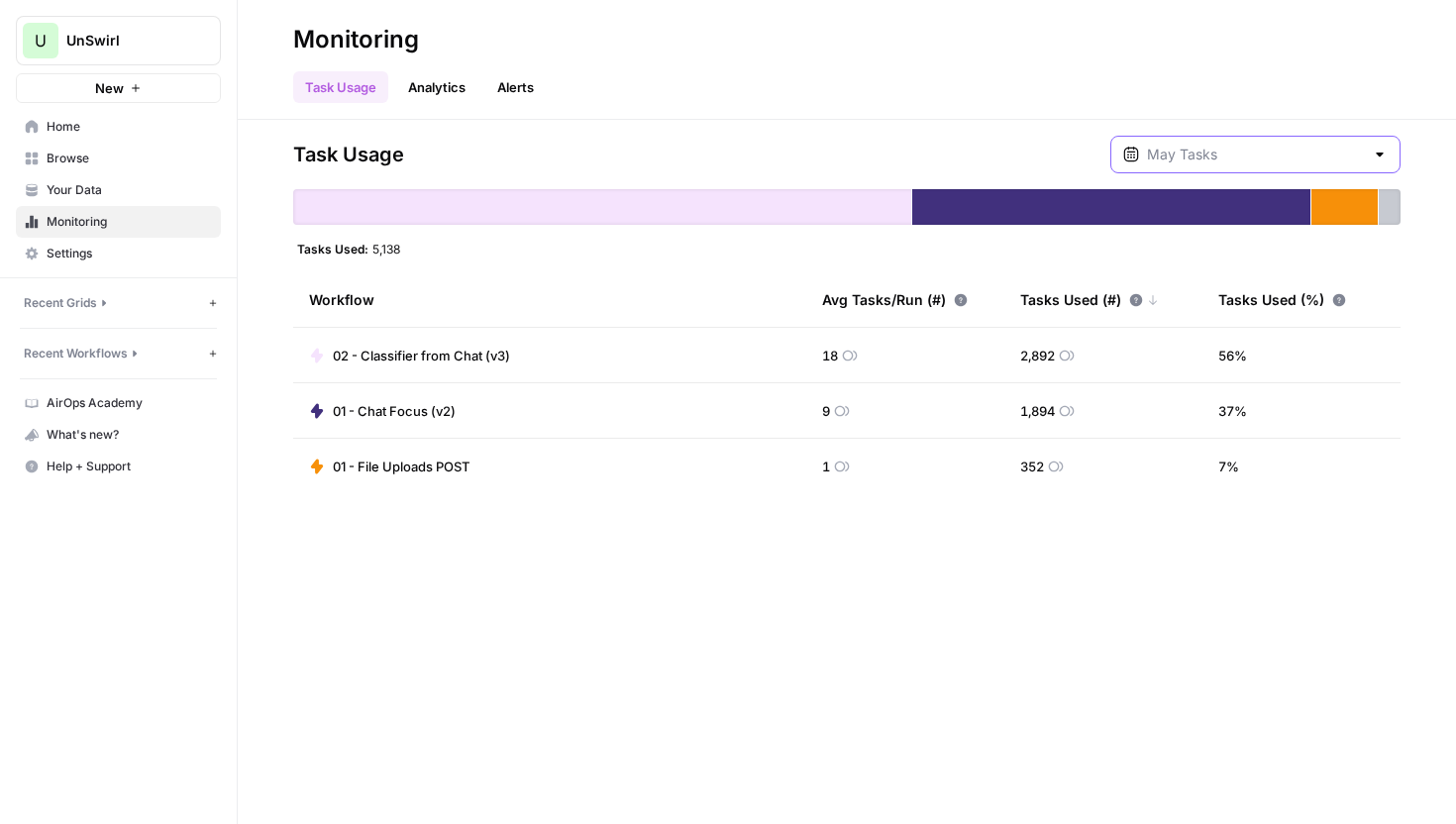 click at bounding box center [1255, 154] 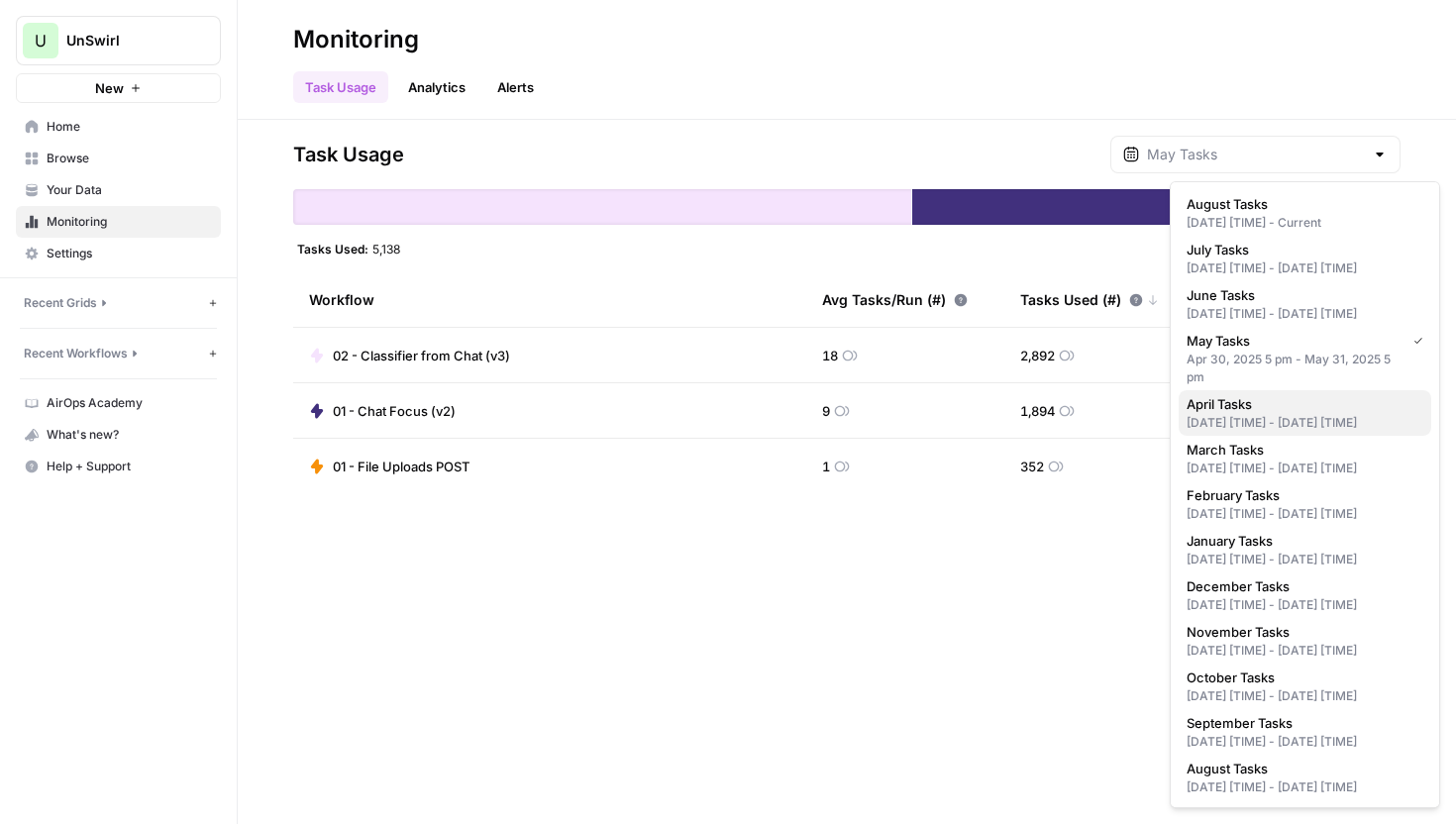 click on "April Tasks" at bounding box center (1300, 404) 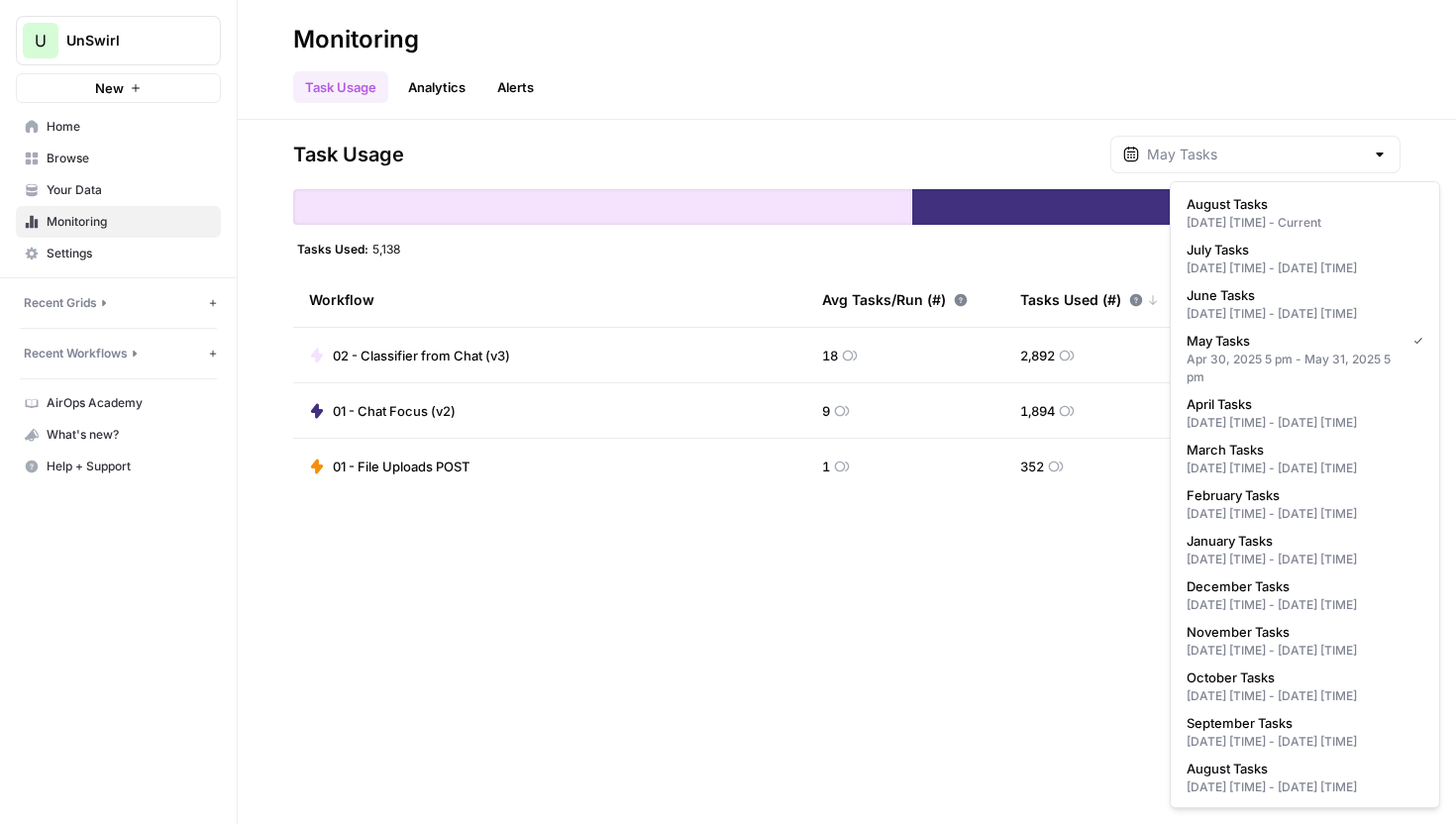 type on "April Tasks" 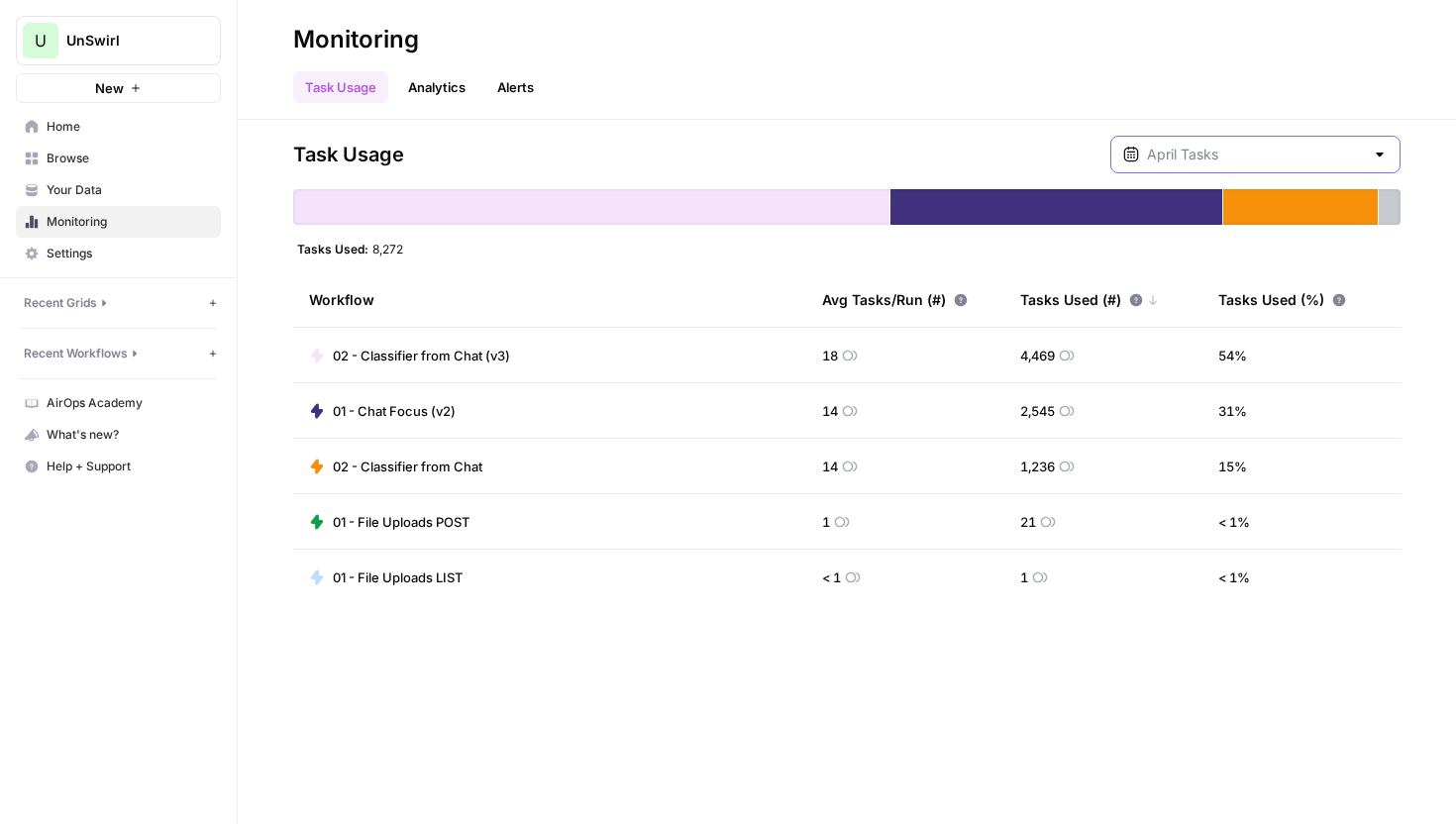 click at bounding box center (1255, 154) 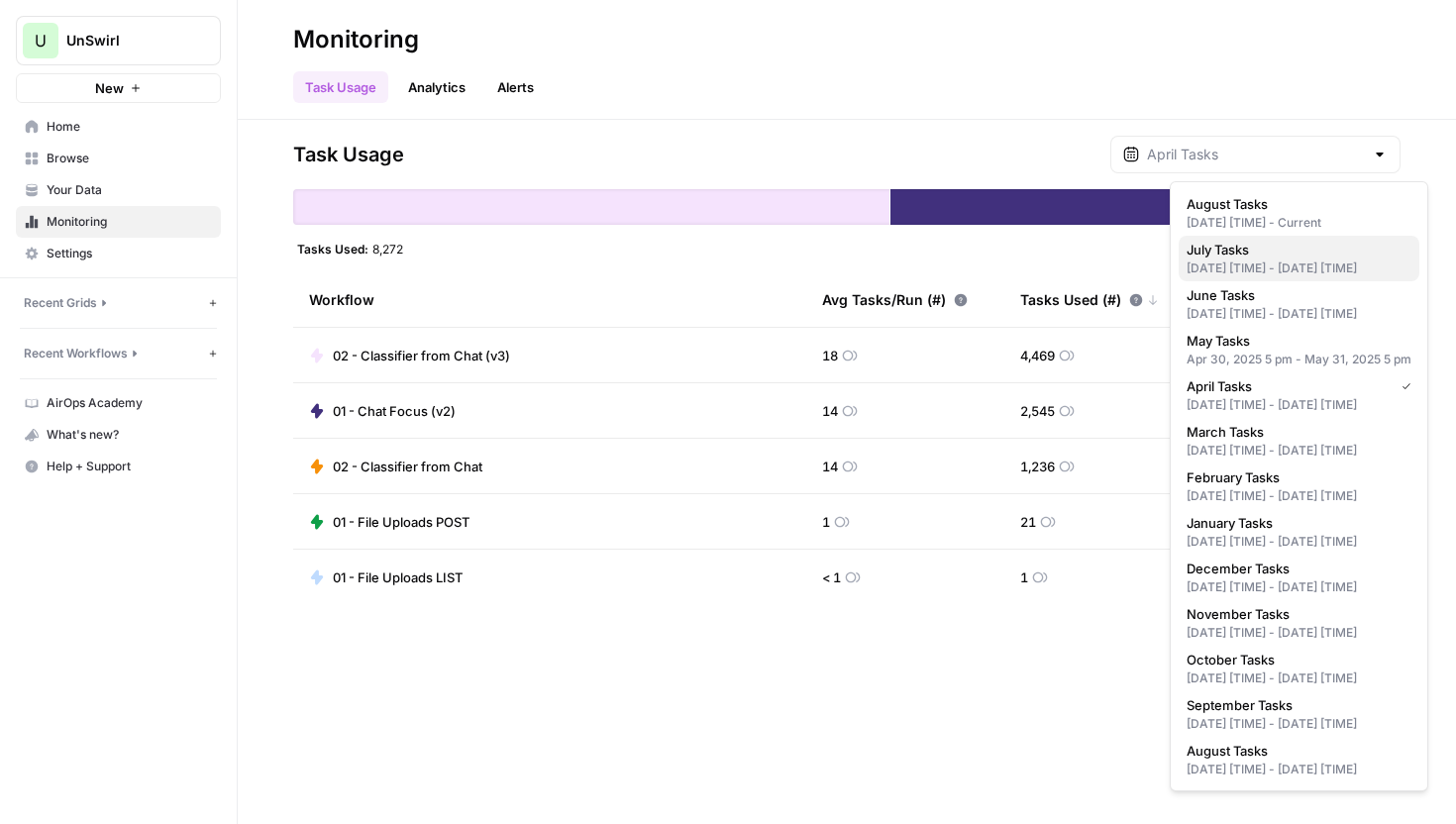 click on "July Tasks" at bounding box center (1295, 250) 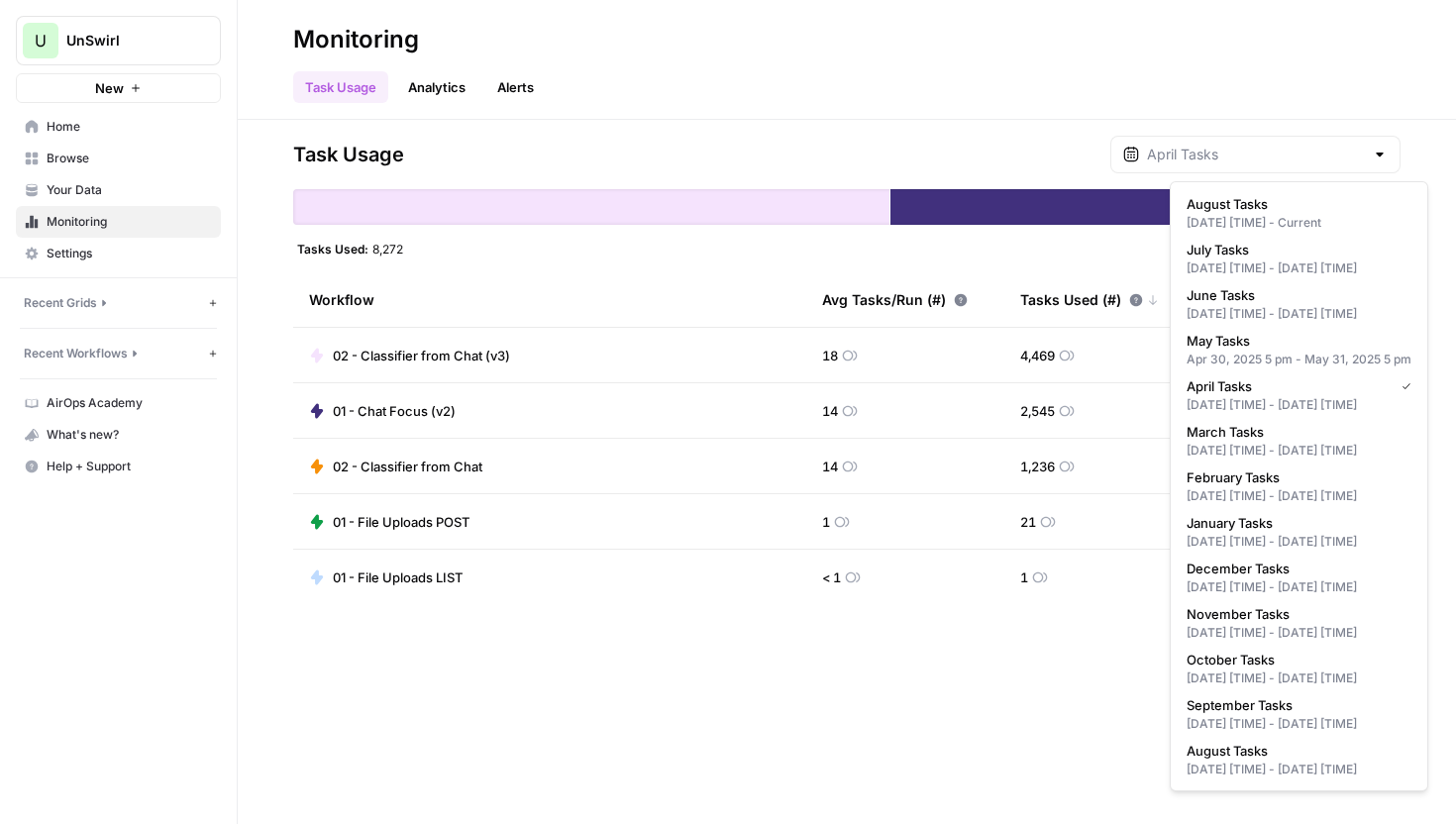 type on "July Tasks" 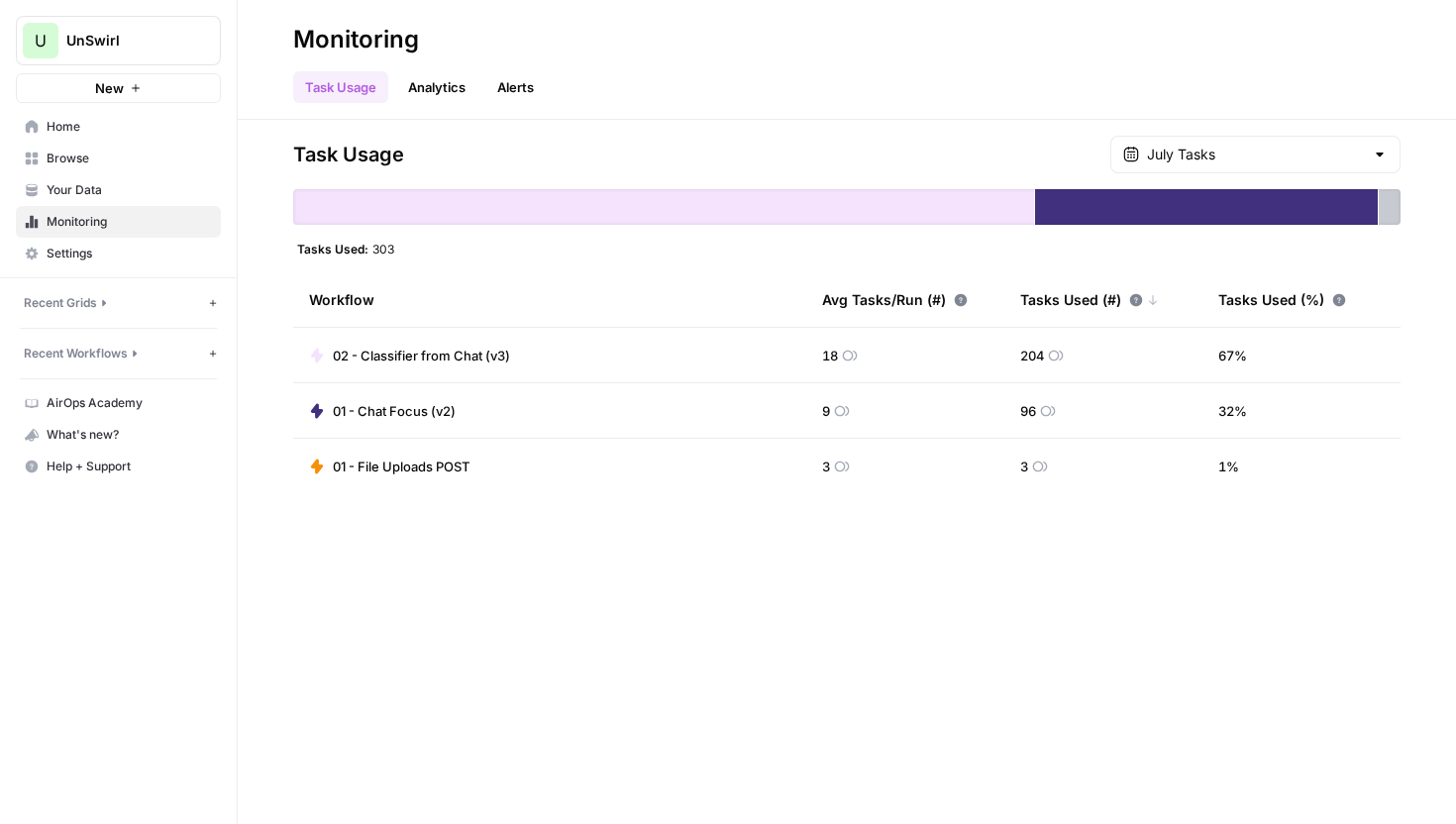 click on "02 - Classifier from Chat (v3)" at bounding box center [421, 356] 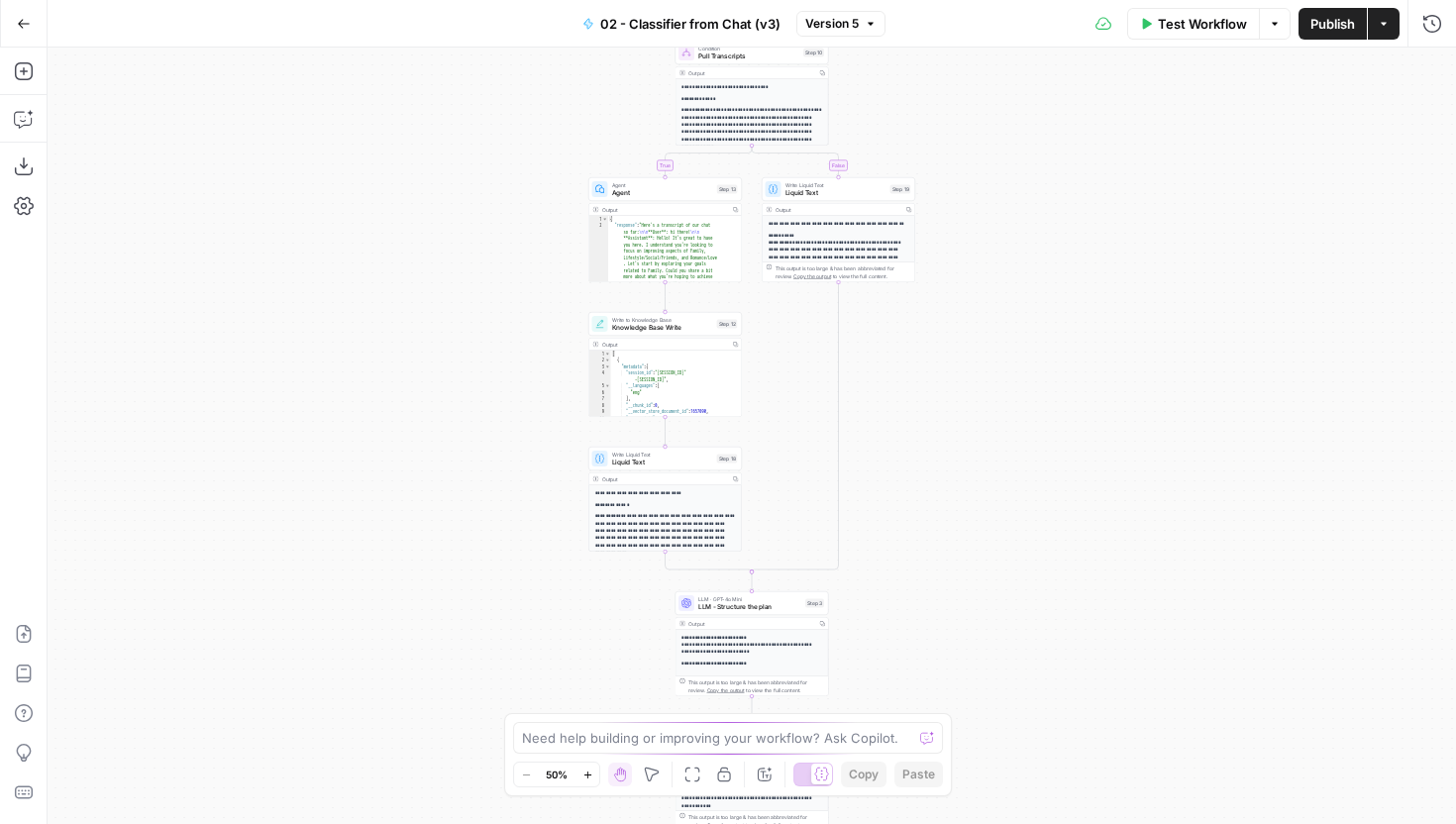 click on "**********" at bounding box center (839, 294) 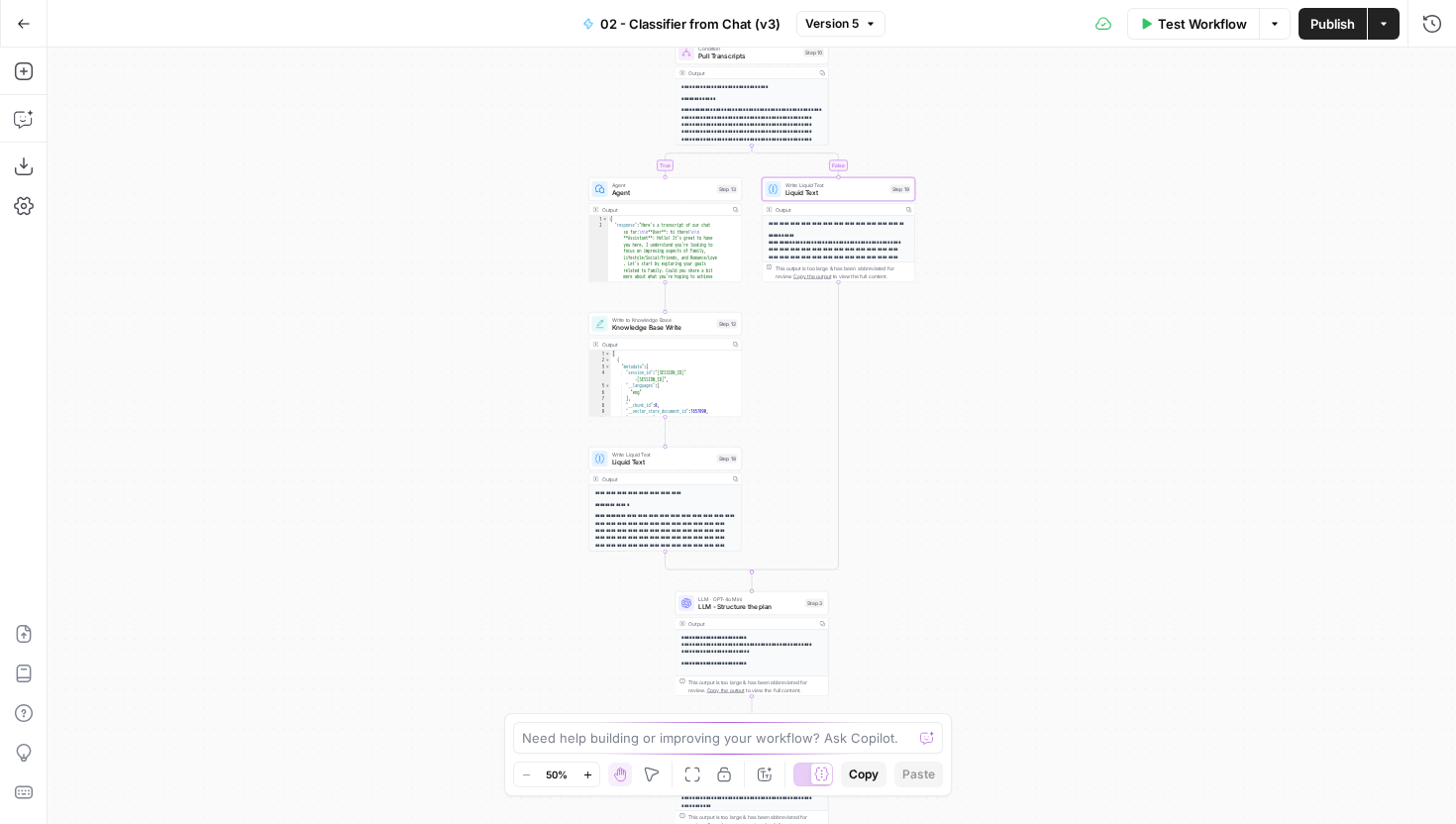 click on "Agent" at bounding box center [663, 193] 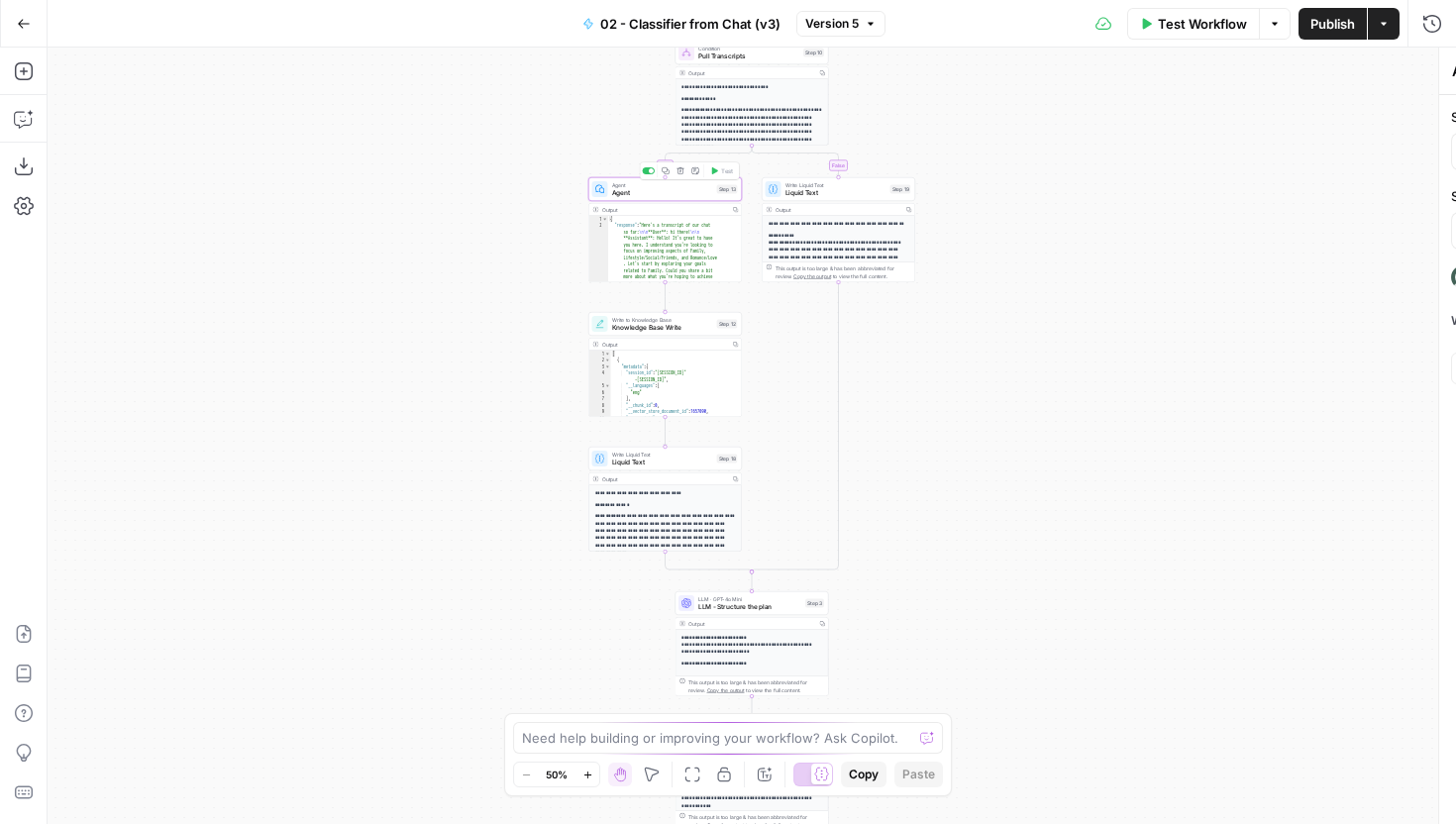 type on "01 - Chat Focus (v2)" 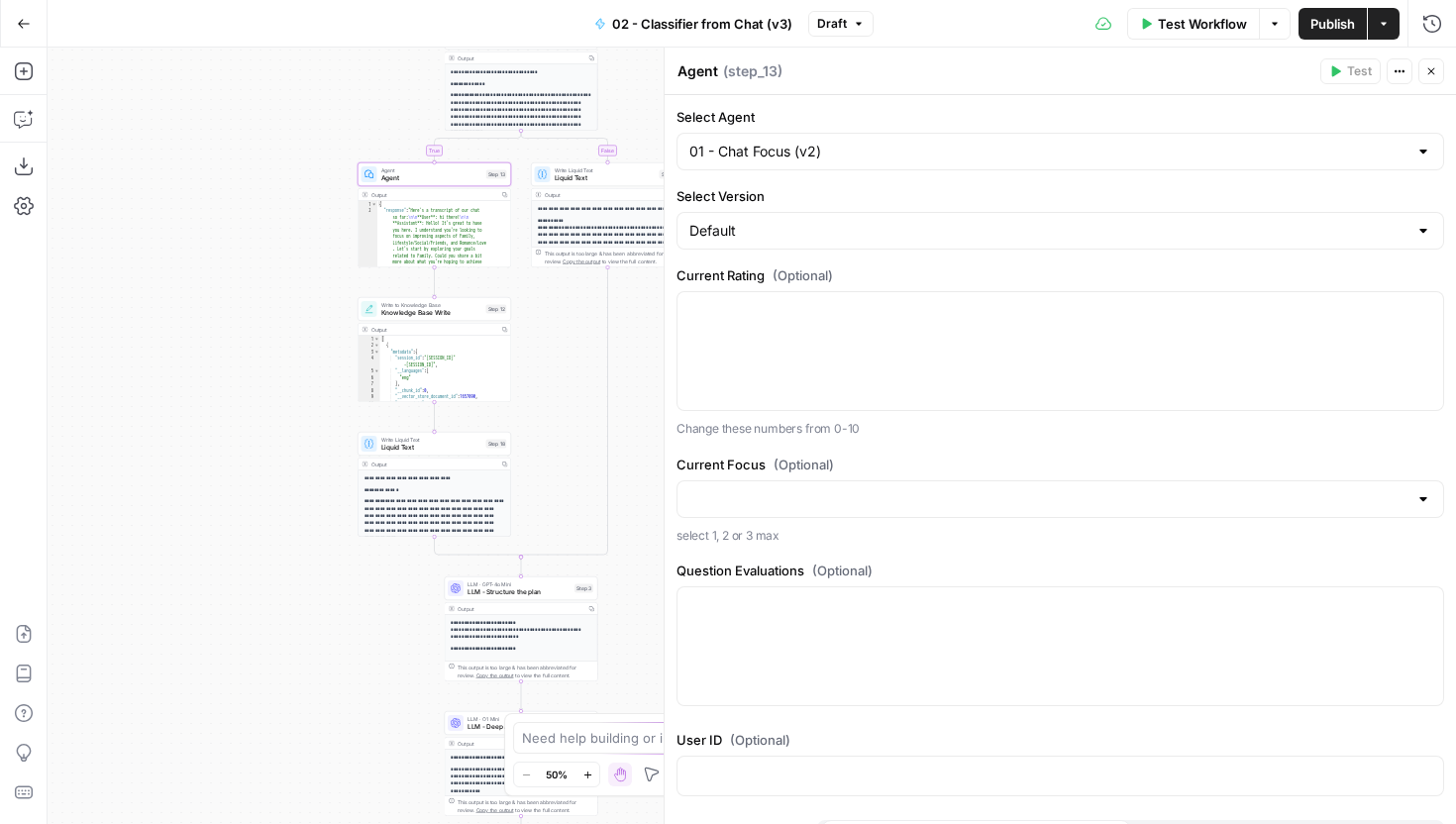 drag, startPoint x: 488, startPoint y: 296, endPoint x: 258, endPoint y: 281, distance: 230.48861 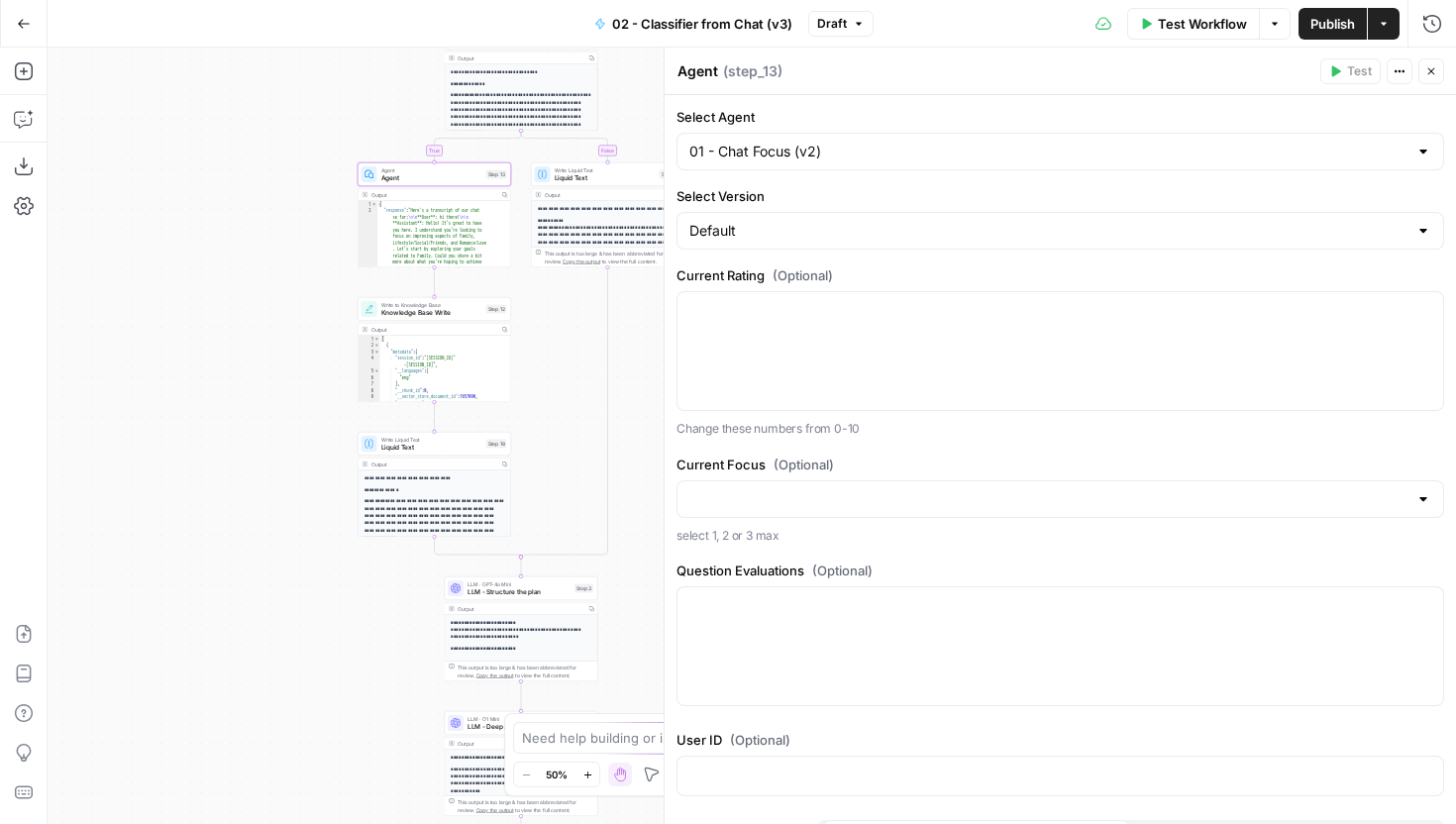 click on "**********" at bounding box center (752, 436) 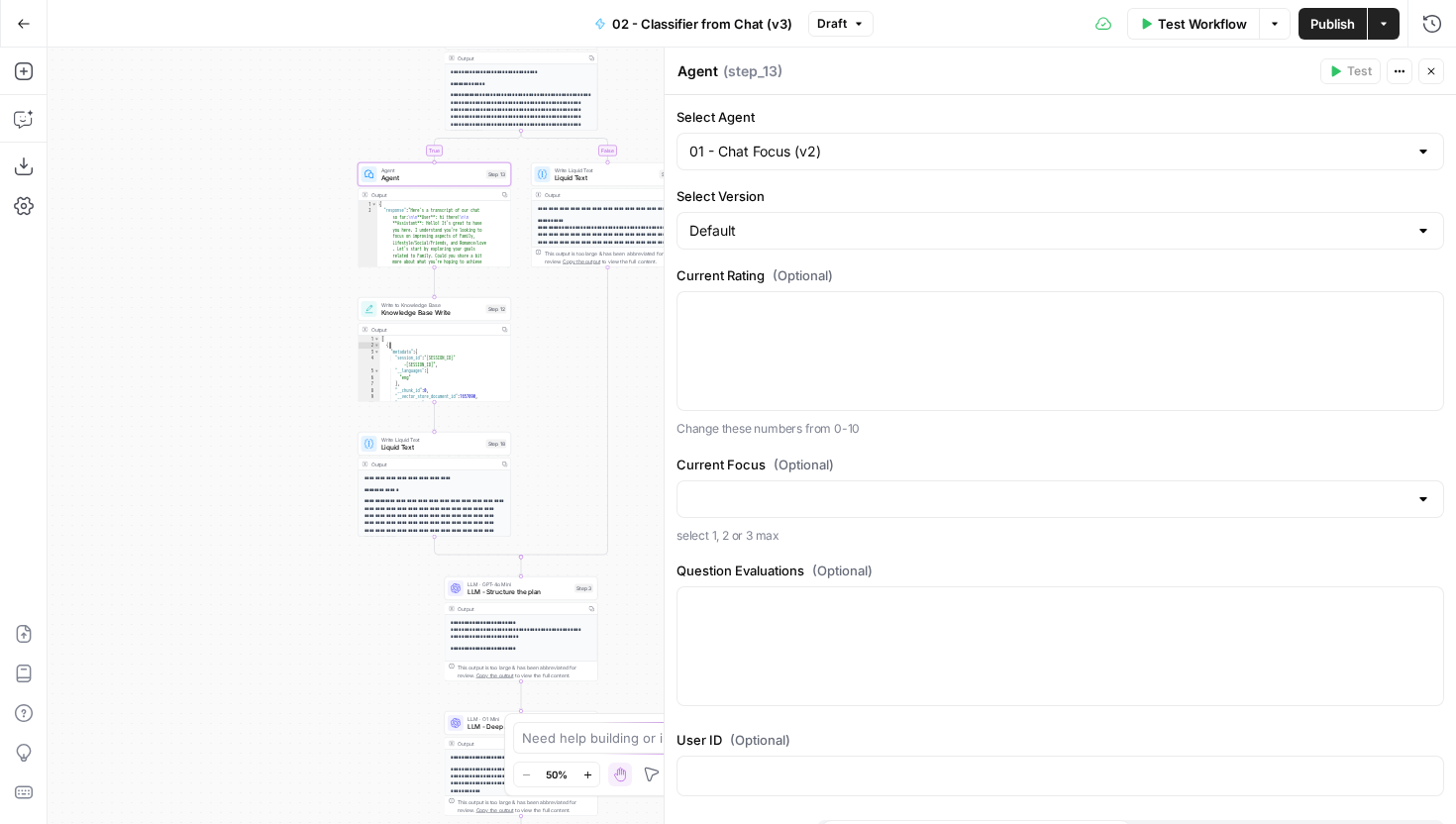 type on "*" 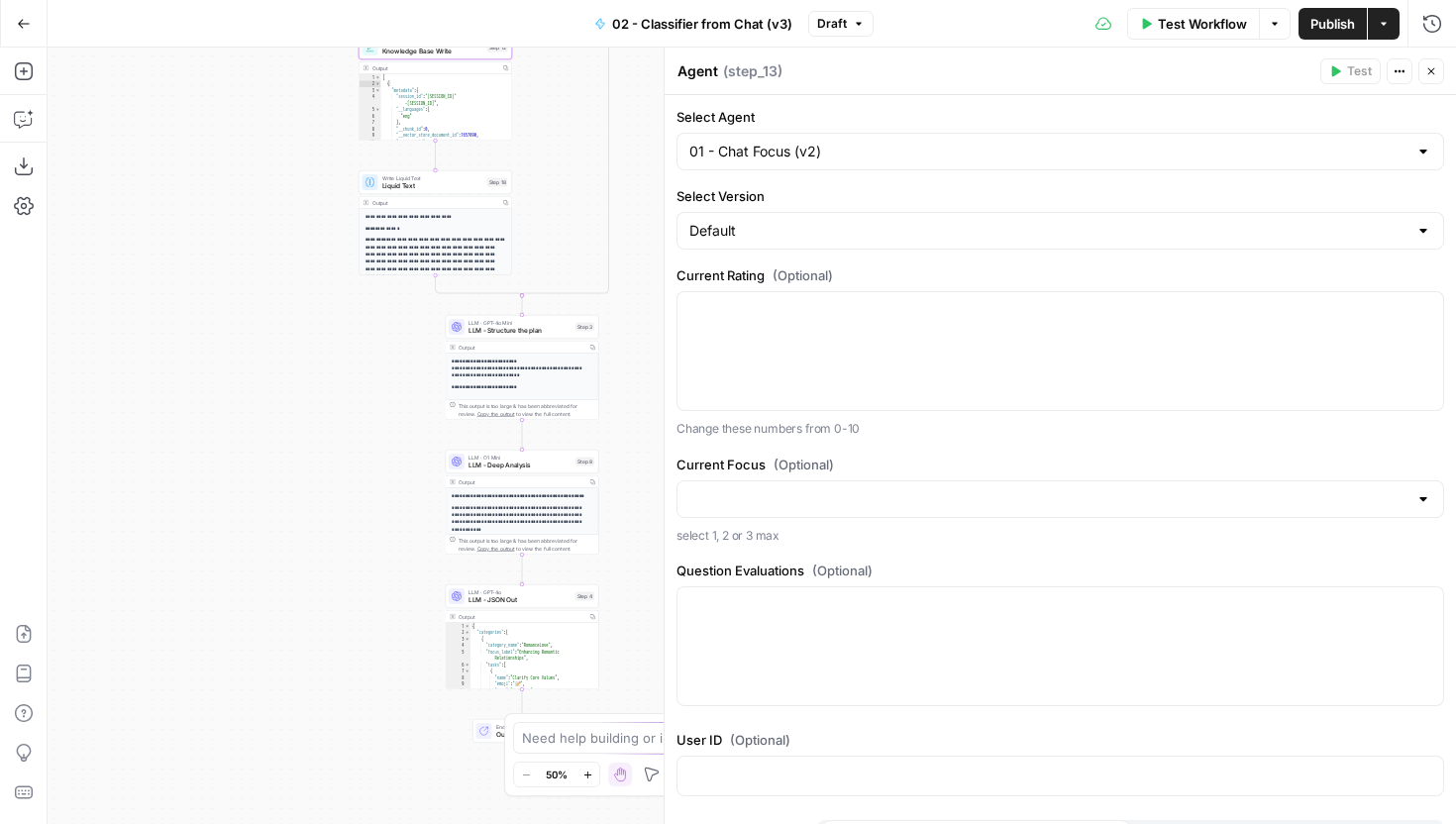 drag, startPoint x: 165, startPoint y: 503, endPoint x: 165, endPoint y: 242, distance: 261 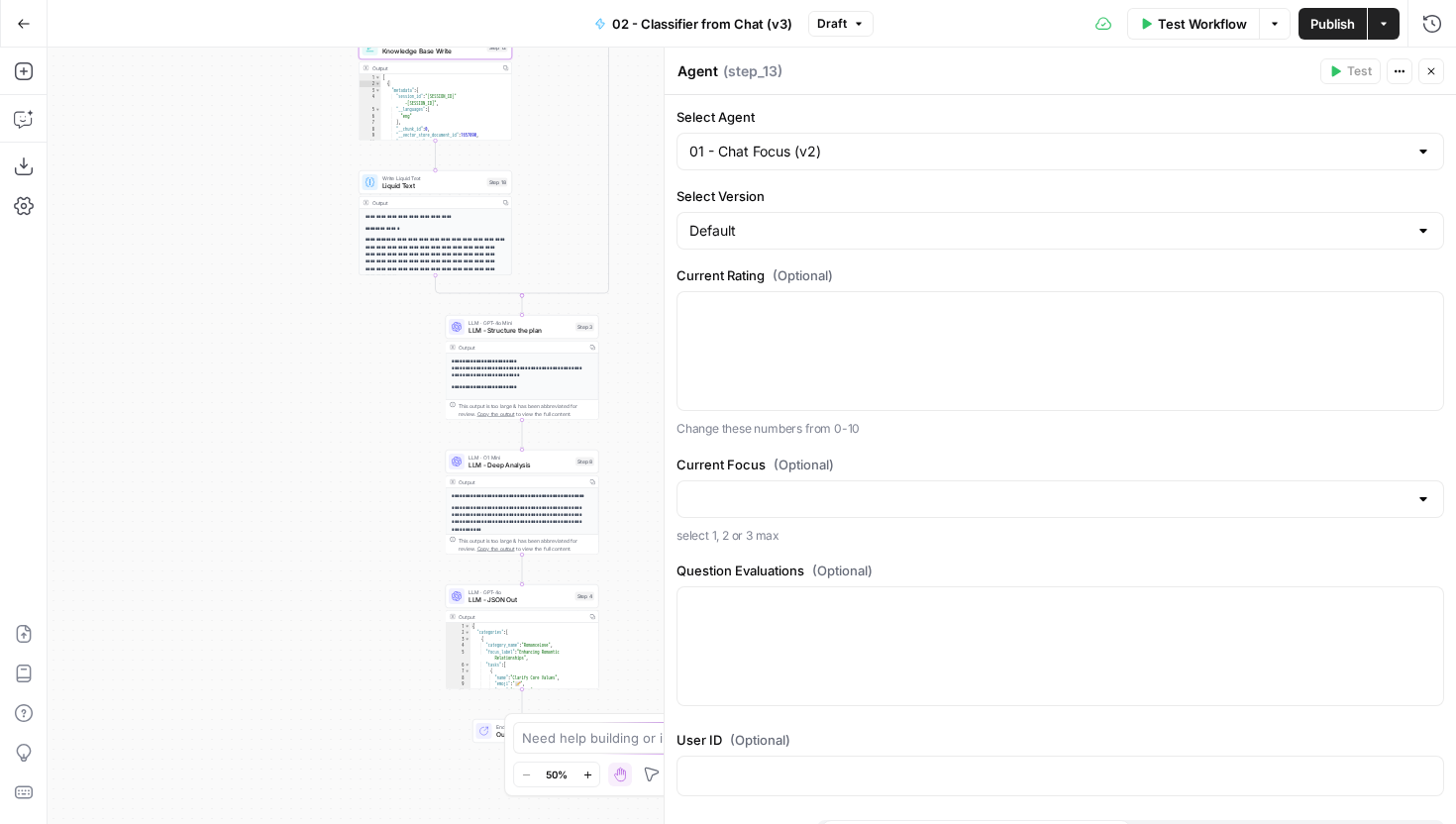 click on "**********" at bounding box center (752, 436) 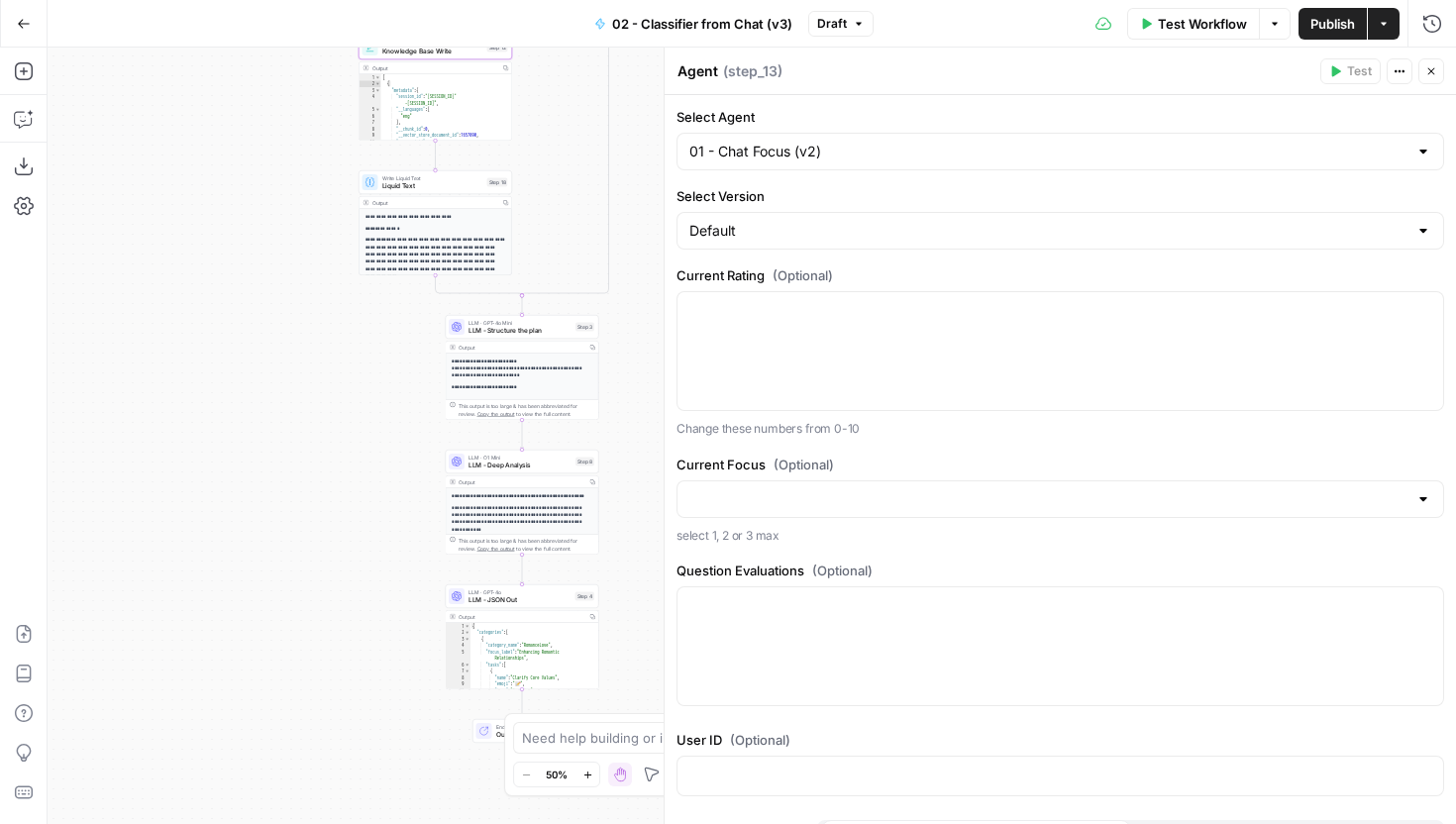 click on "**********" at bounding box center (522, 458) 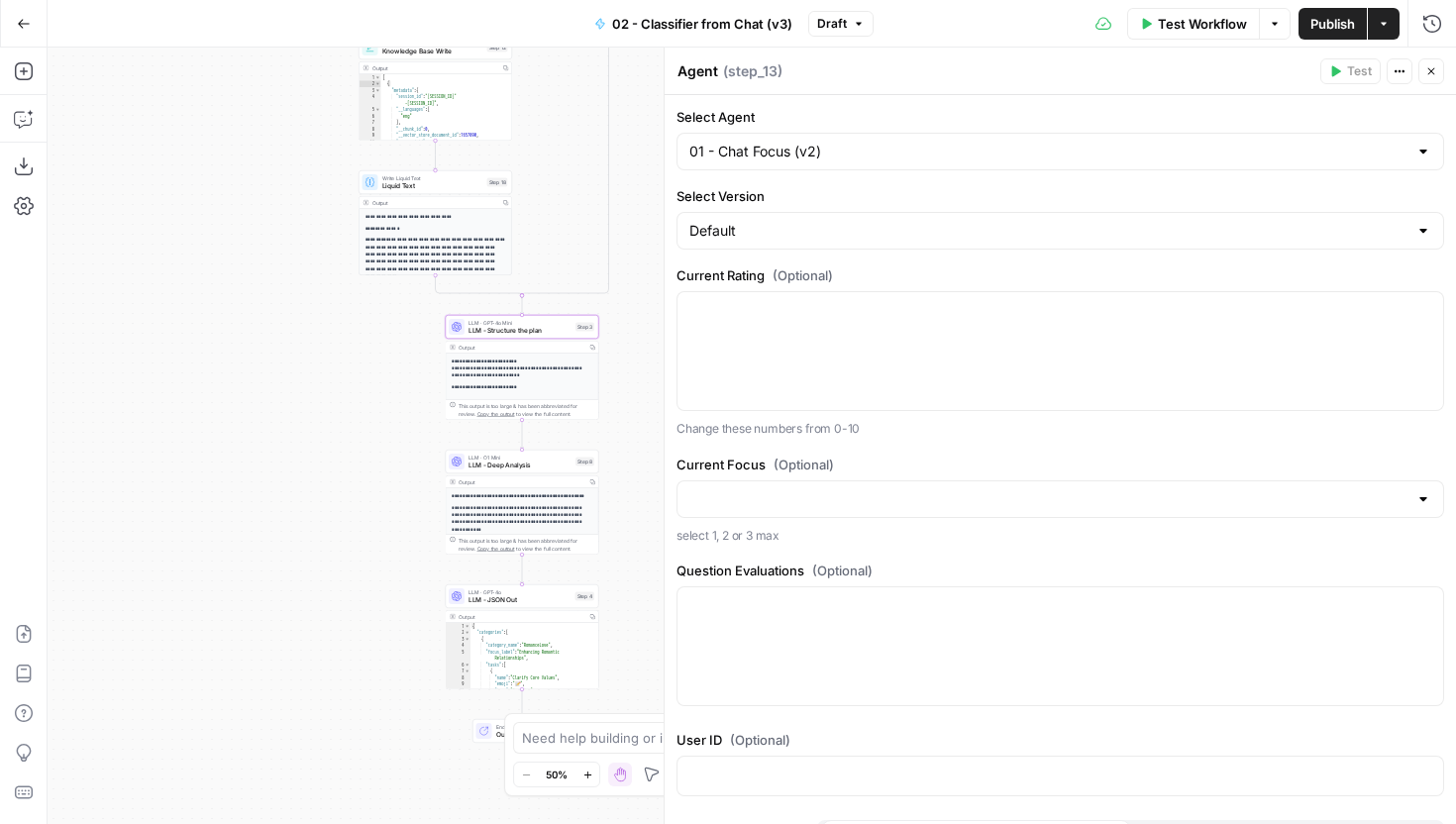 click on "LLM - Structure the plan" at bounding box center (520, 331) 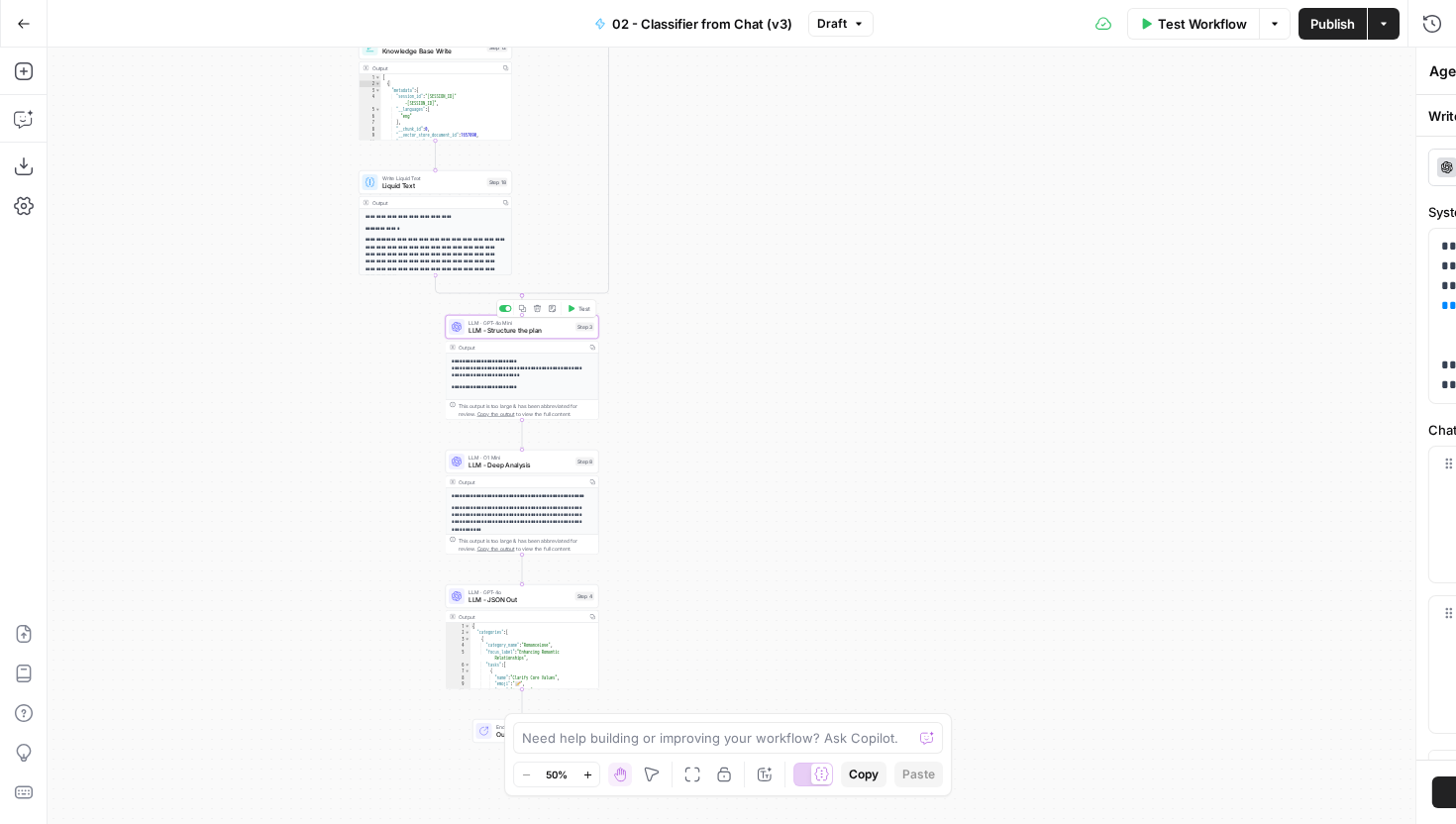 type on "LLM - Structure the plan" 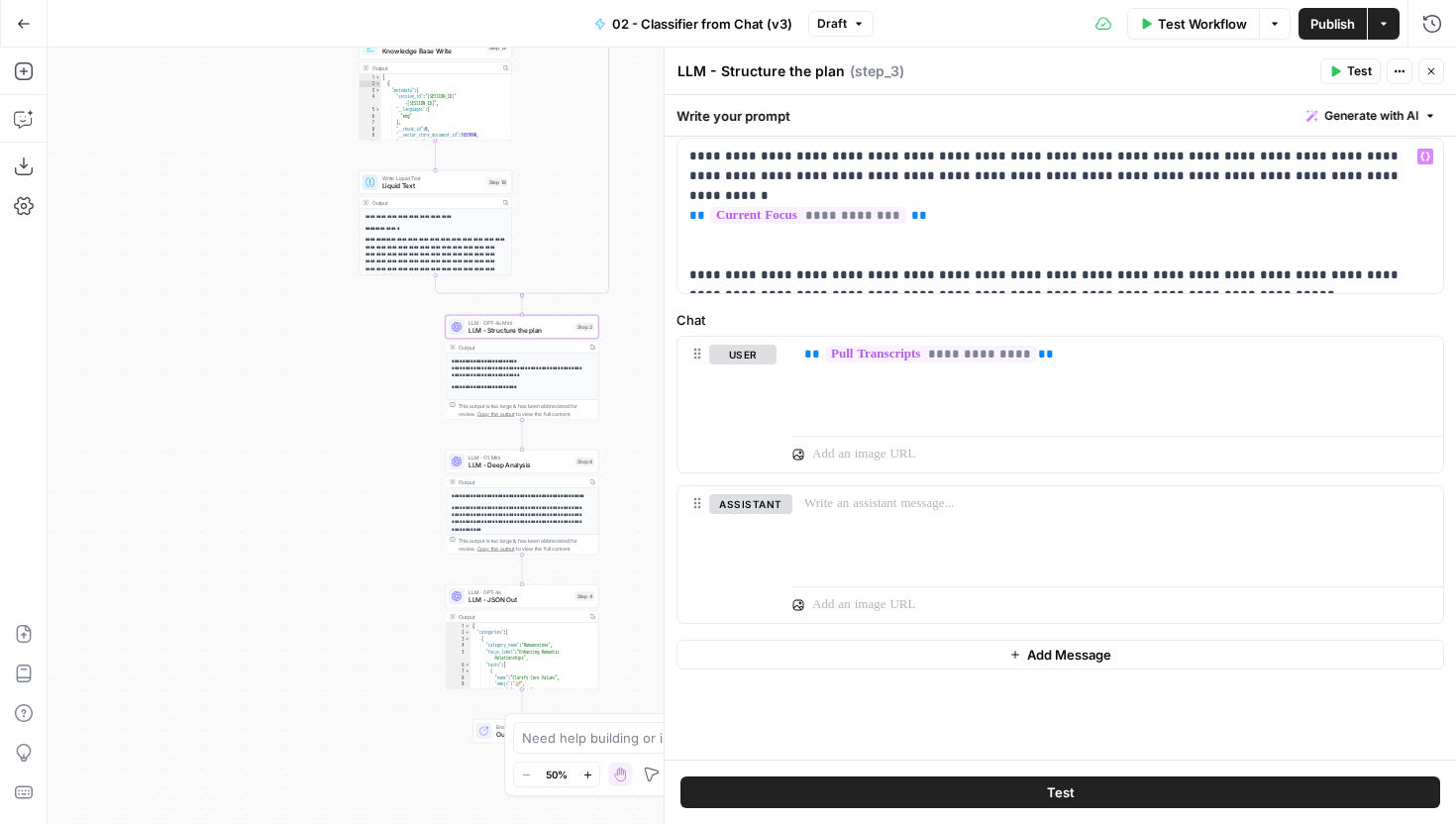 scroll, scrollTop: 0, scrollLeft: 0, axis: both 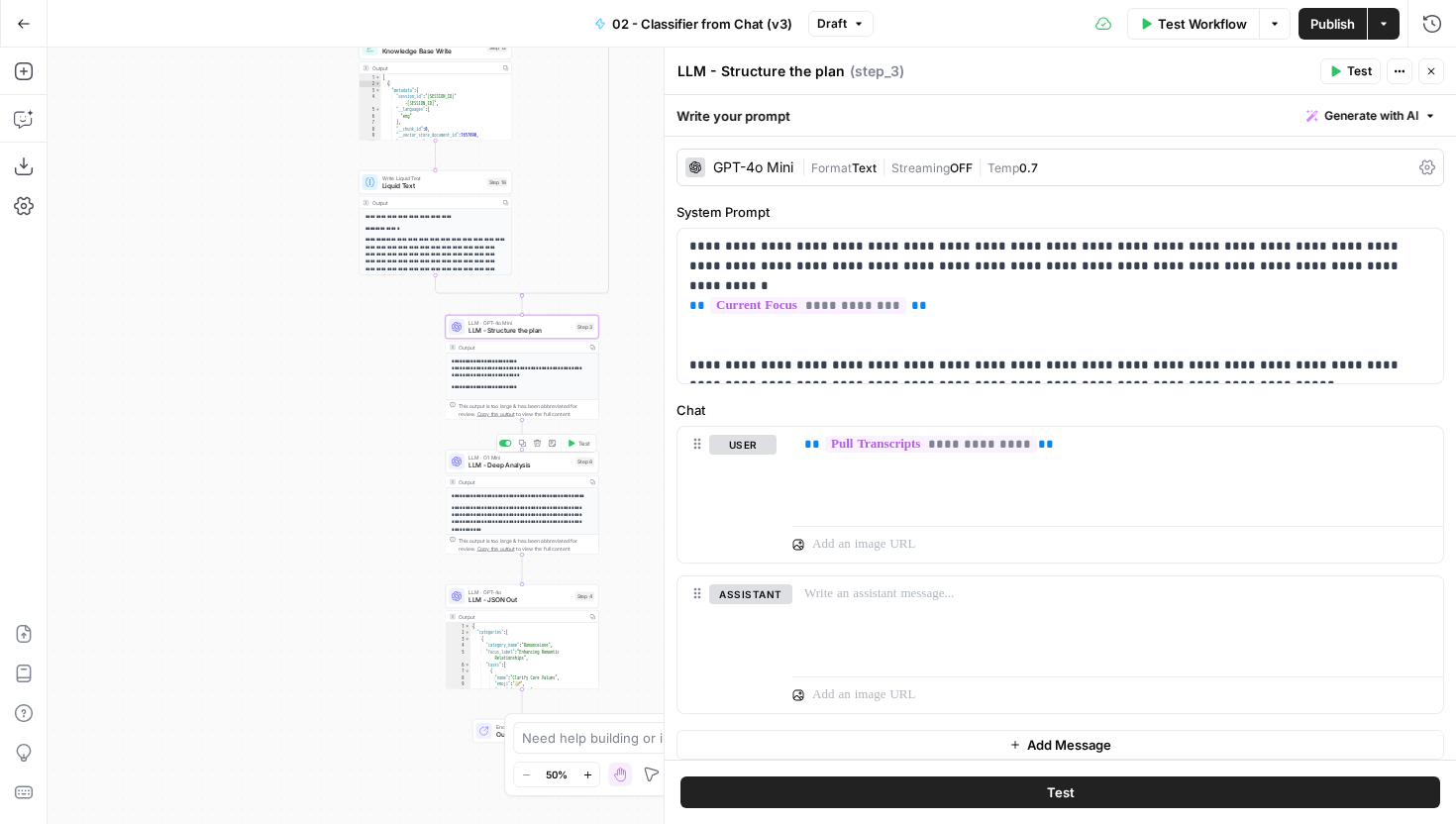 click on "LLM - Deep Analysis" at bounding box center (520, 465) 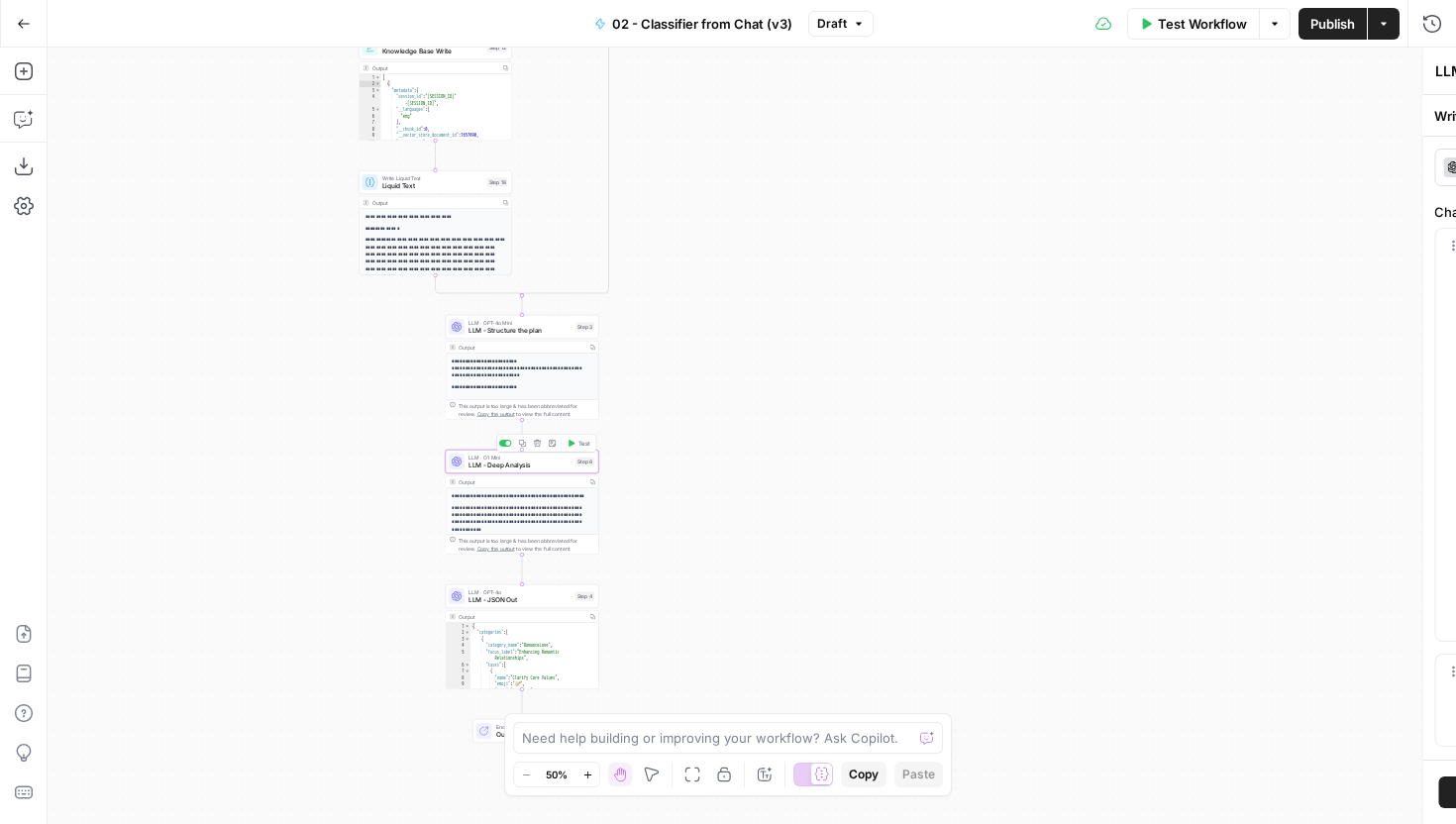 type on "LLM - Deep Analysis" 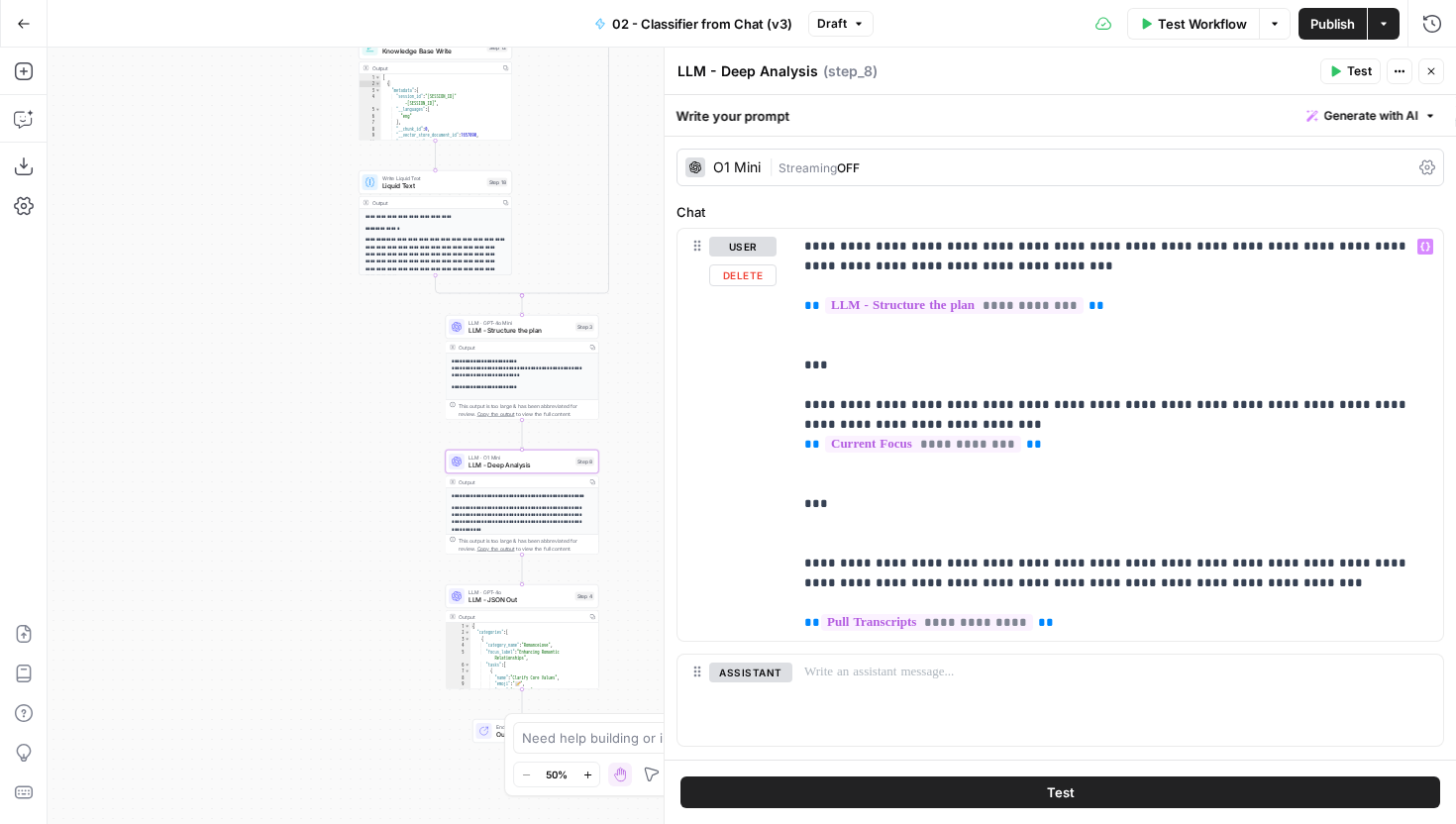 scroll, scrollTop: 76, scrollLeft: 0, axis: vertical 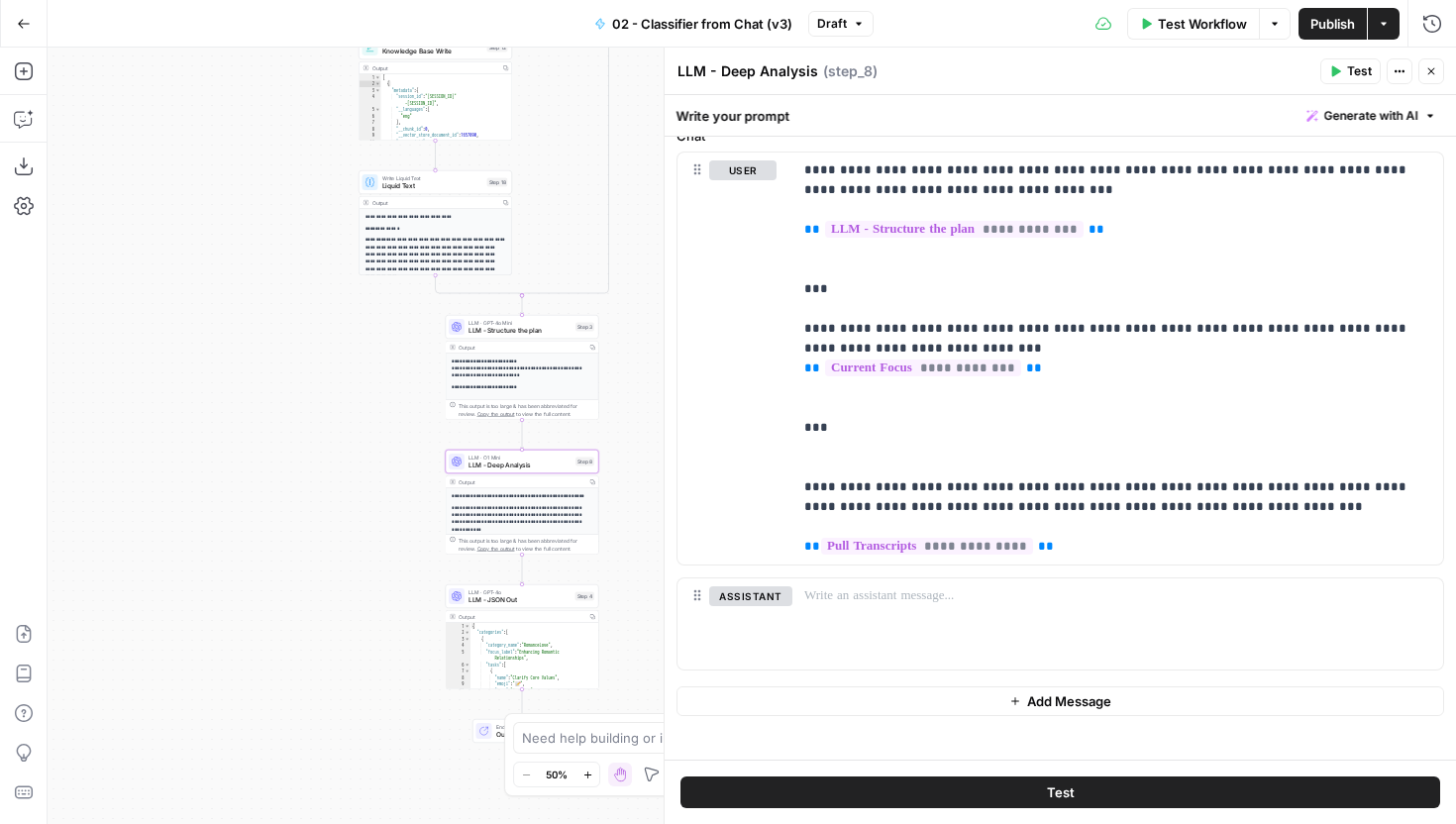 click on "Close" at bounding box center (1431, 71) 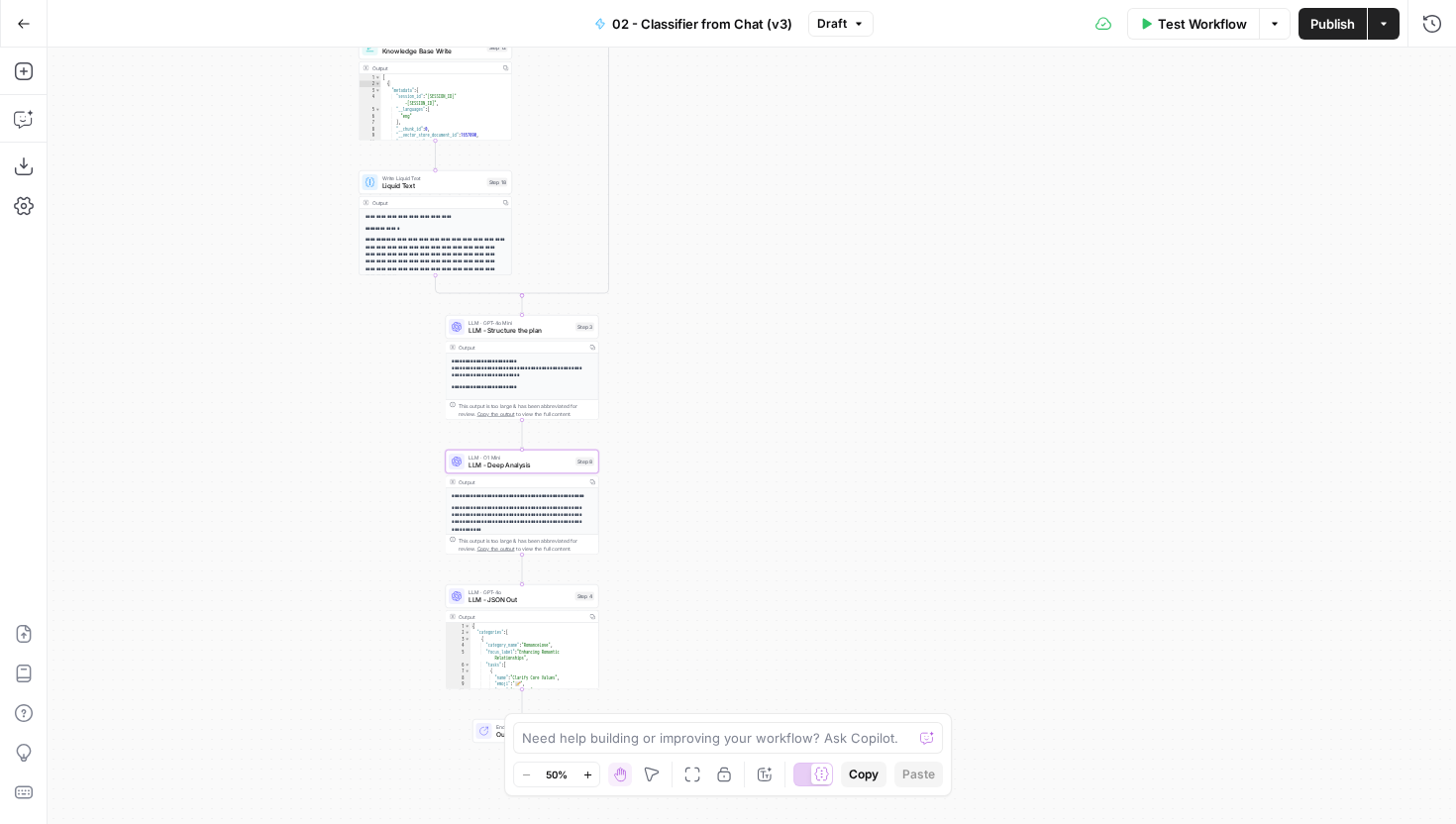 click 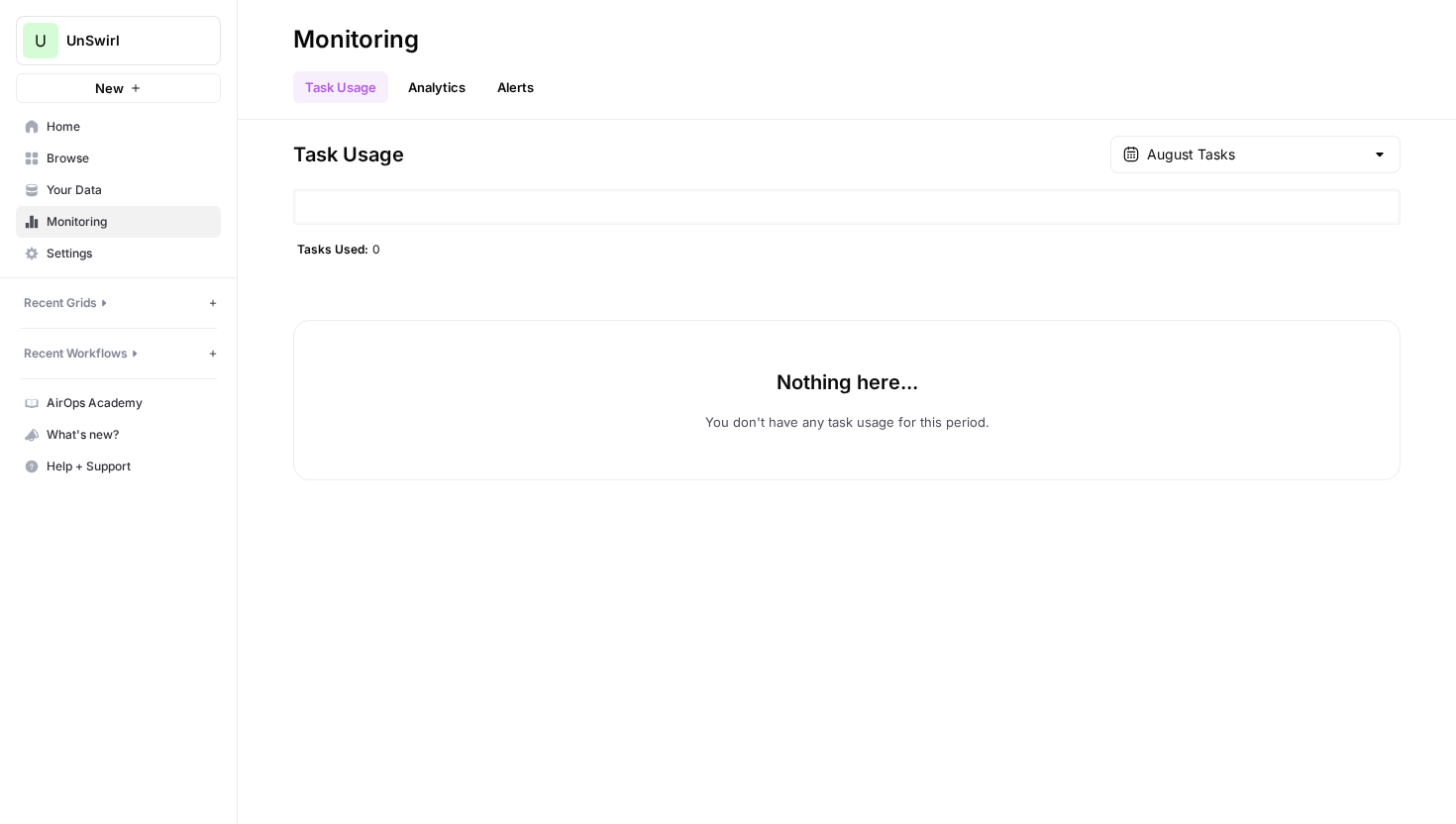 click on "Browse" at bounding box center [129, 158] 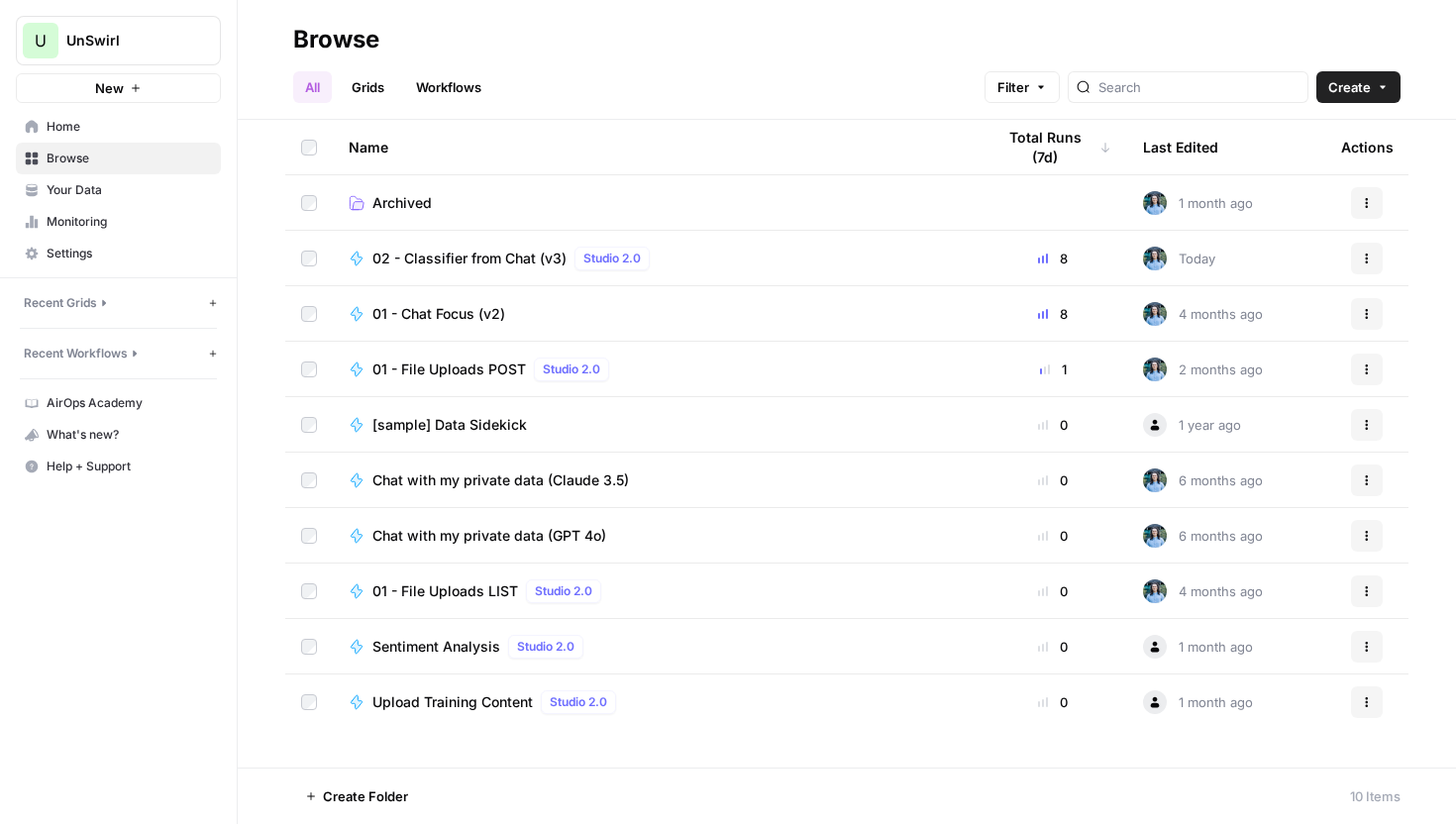 click on "U UnSwirl" at bounding box center (118, 41) 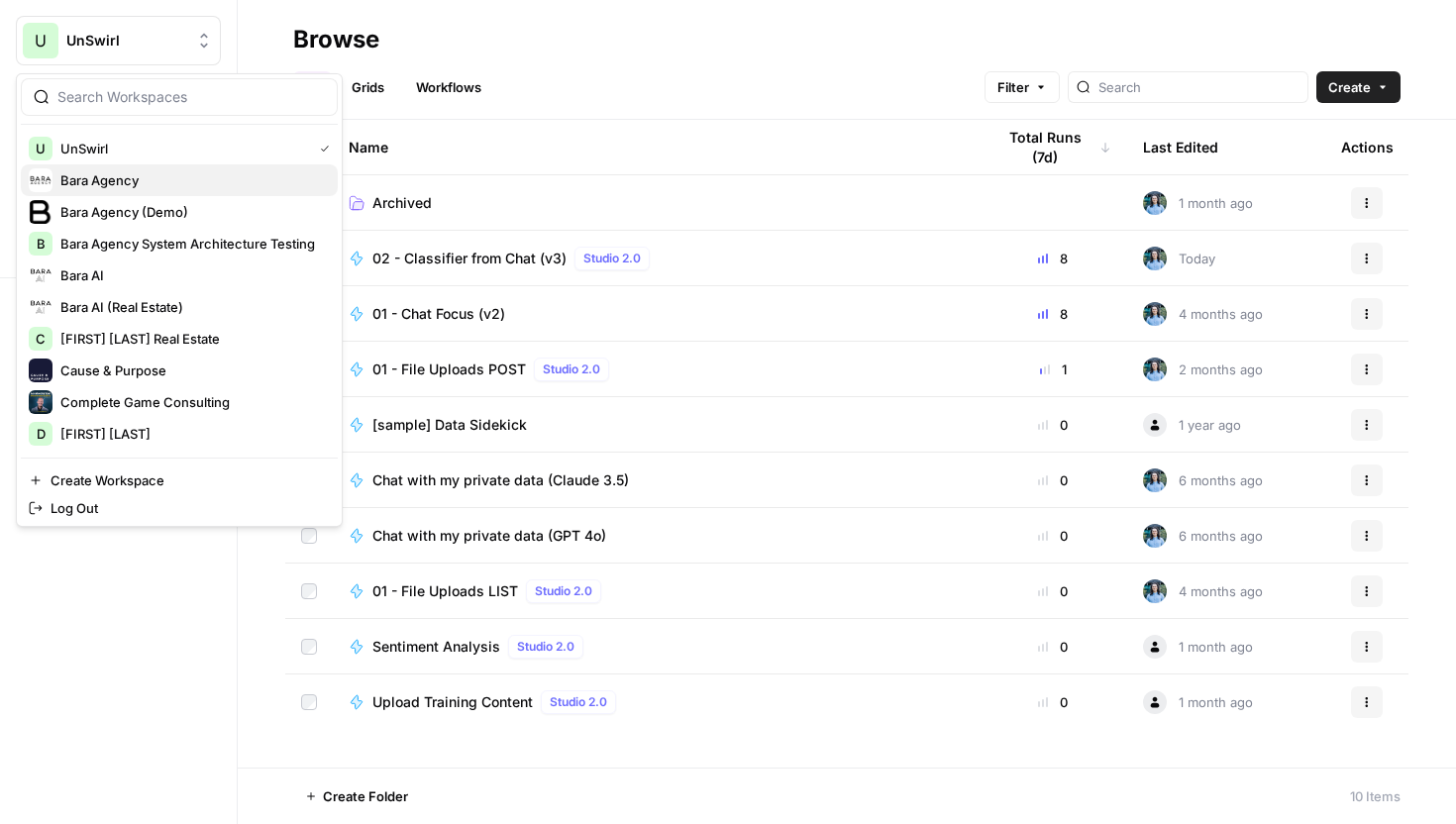 click on "Bara Agency" at bounding box center (191, 180) 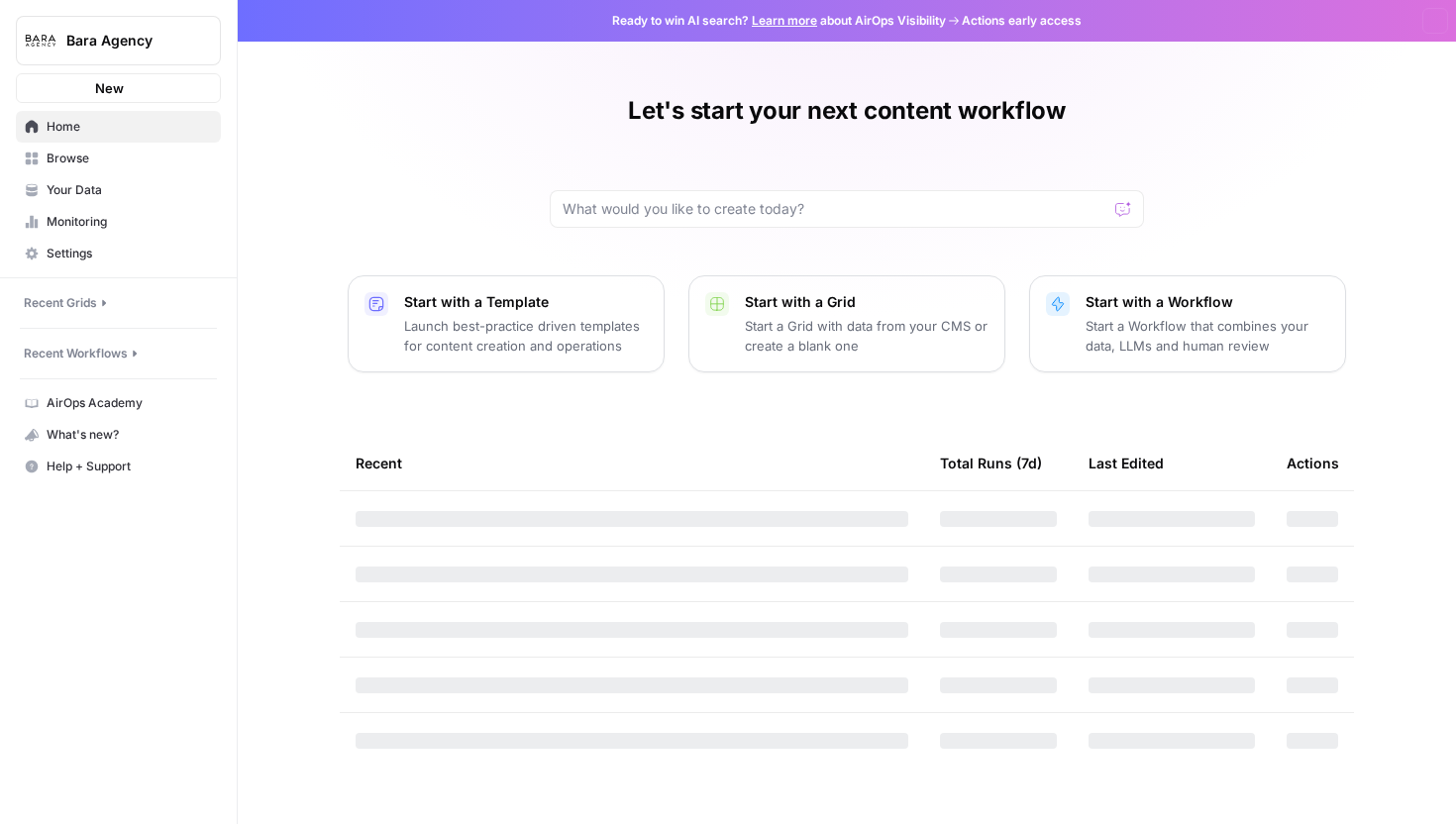 scroll, scrollTop: 0, scrollLeft: 0, axis: both 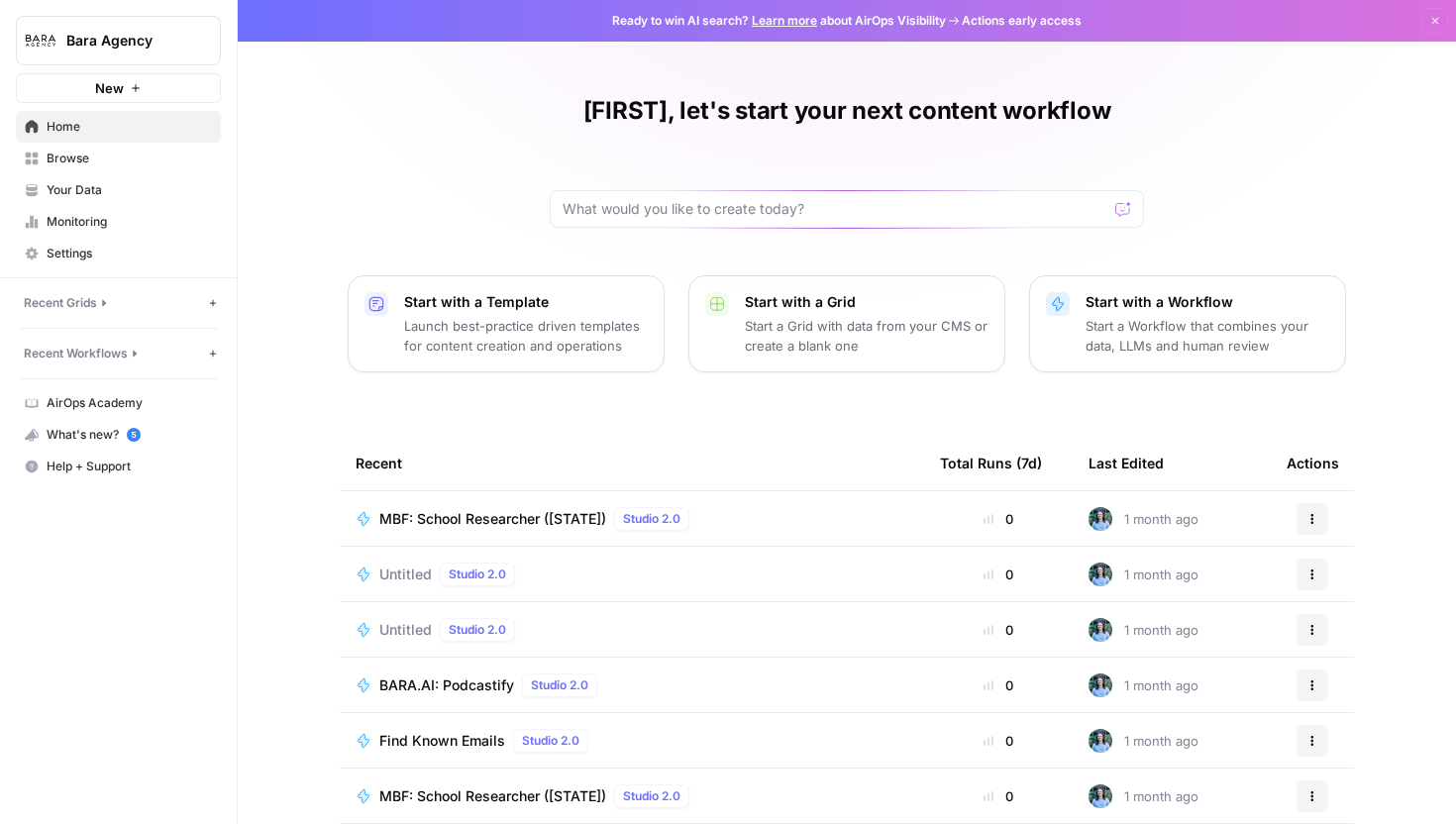 click on "Monitoring" at bounding box center (129, 222) 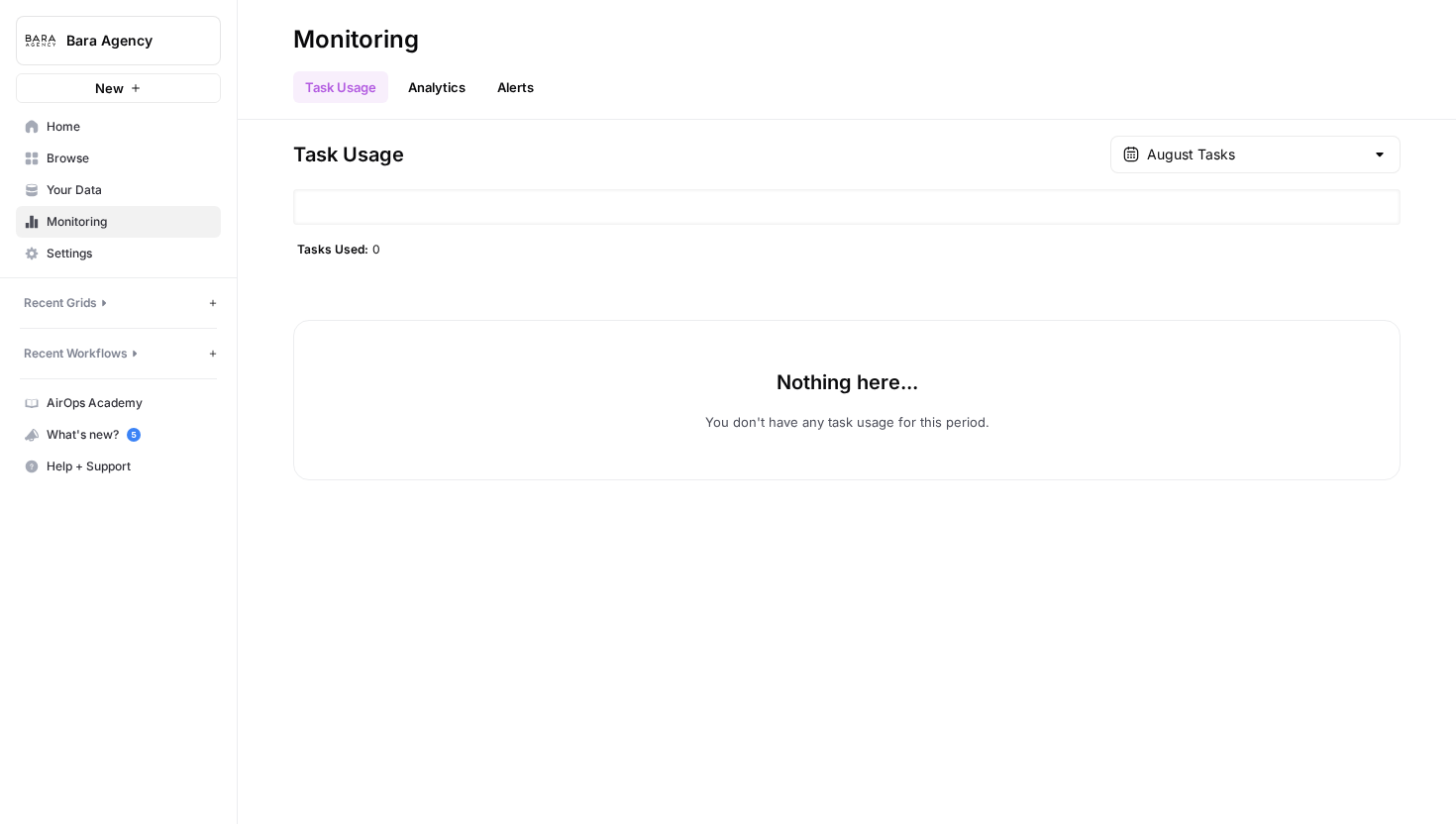 click on "August Tasks" at bounding box center (1255, 154) 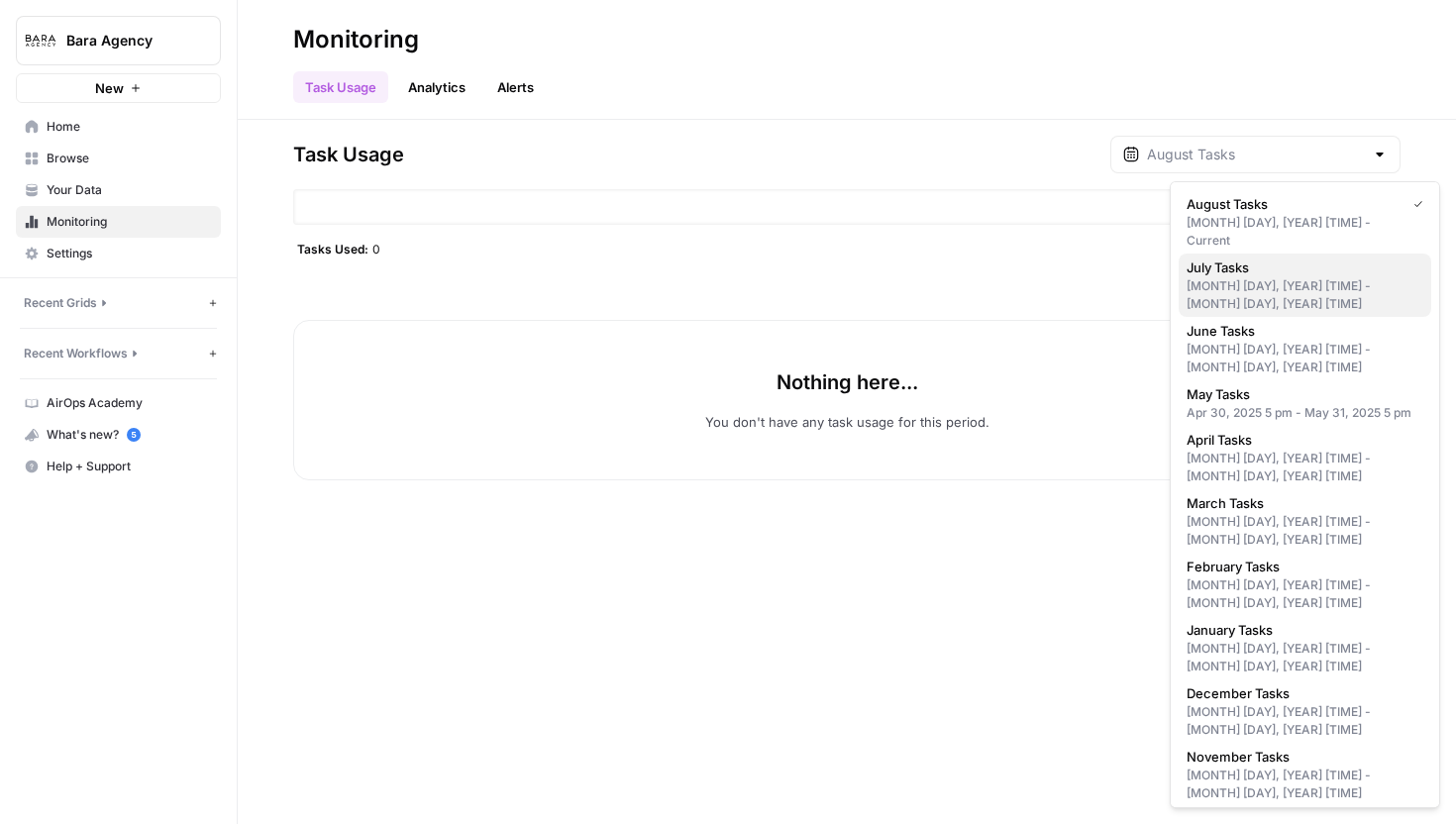 click on "July Tasks" at bounding box center [1300, 267] 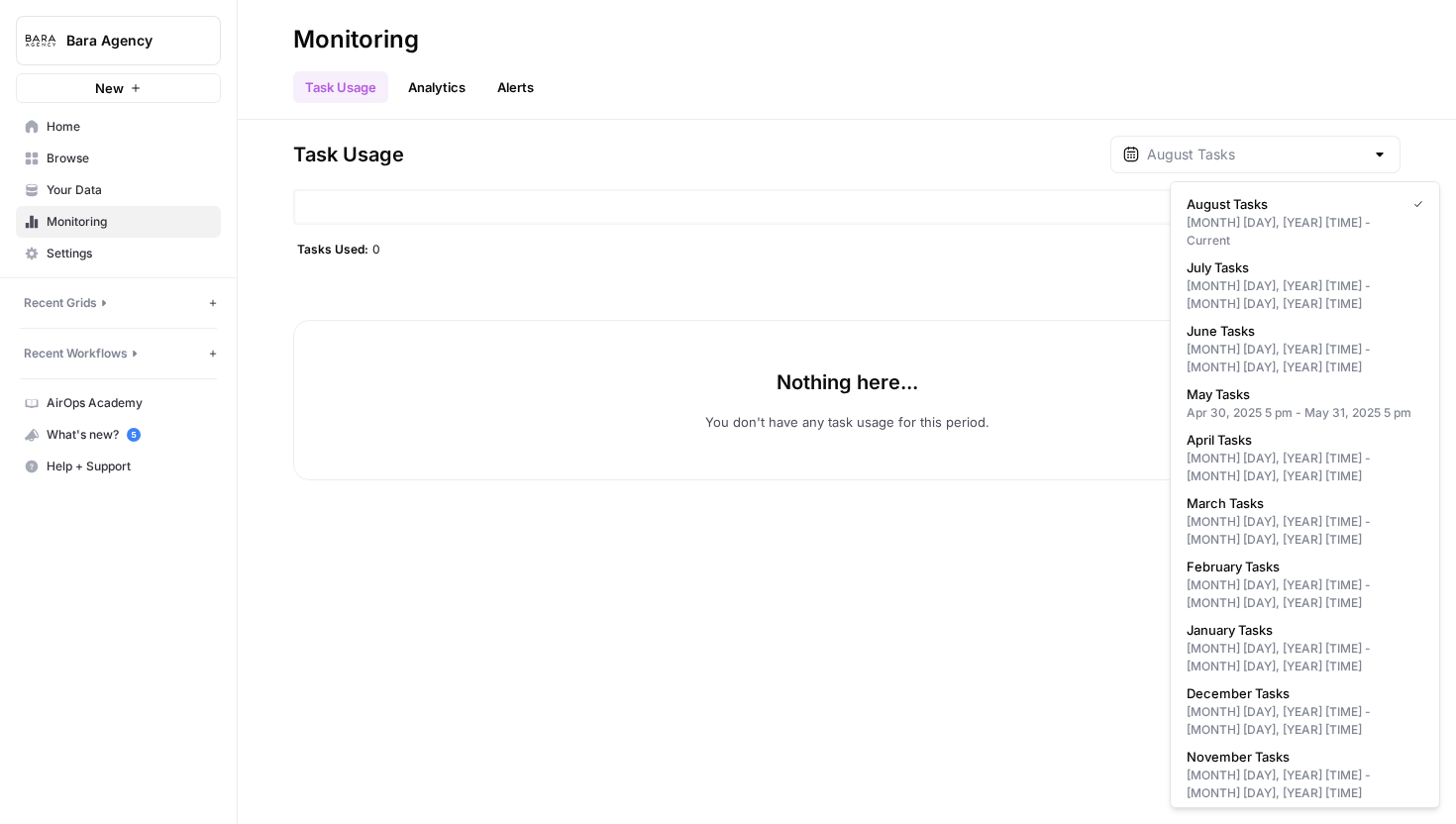type on "July Tasks" 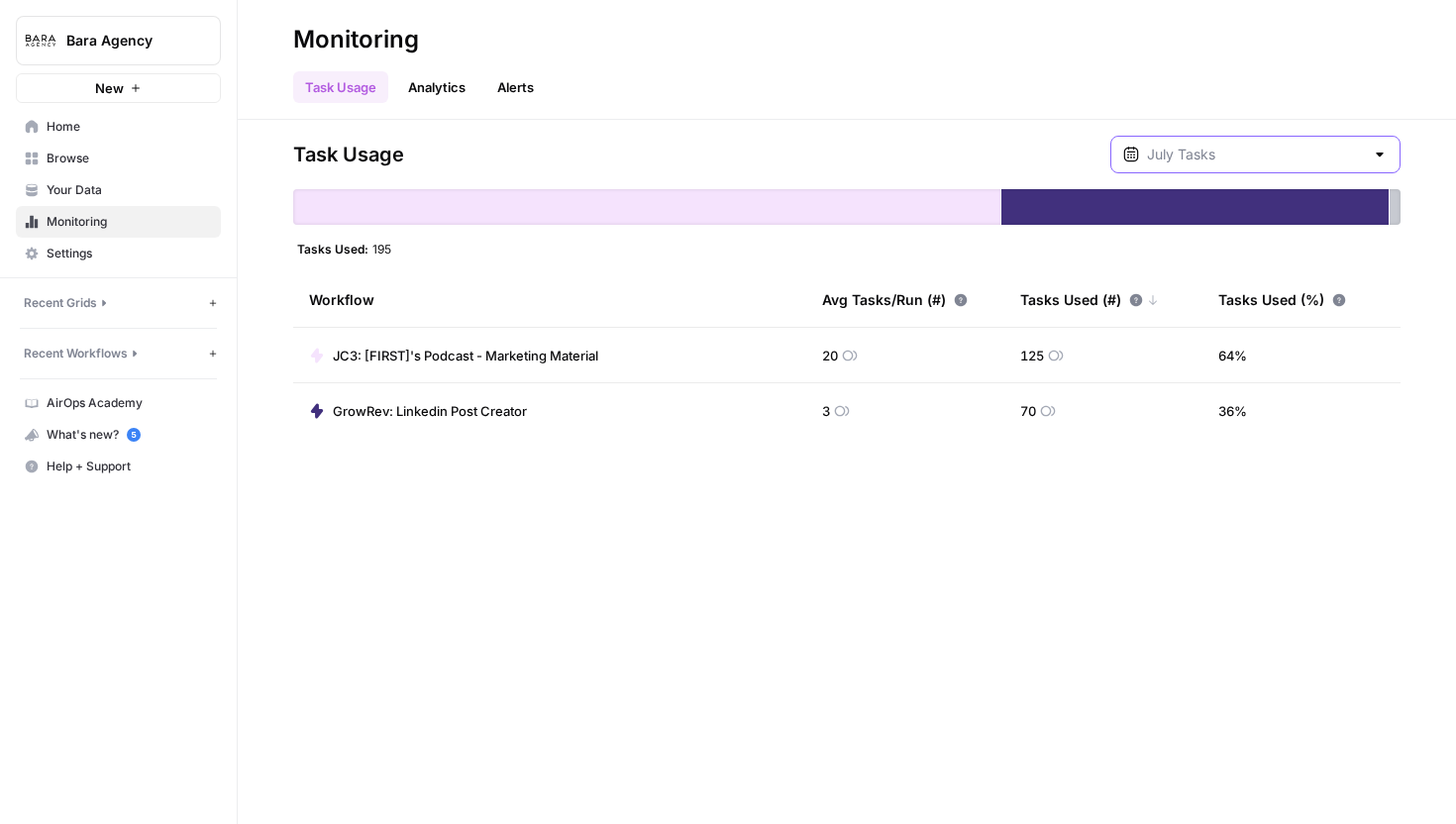 click at bounding box center (1255, 154) 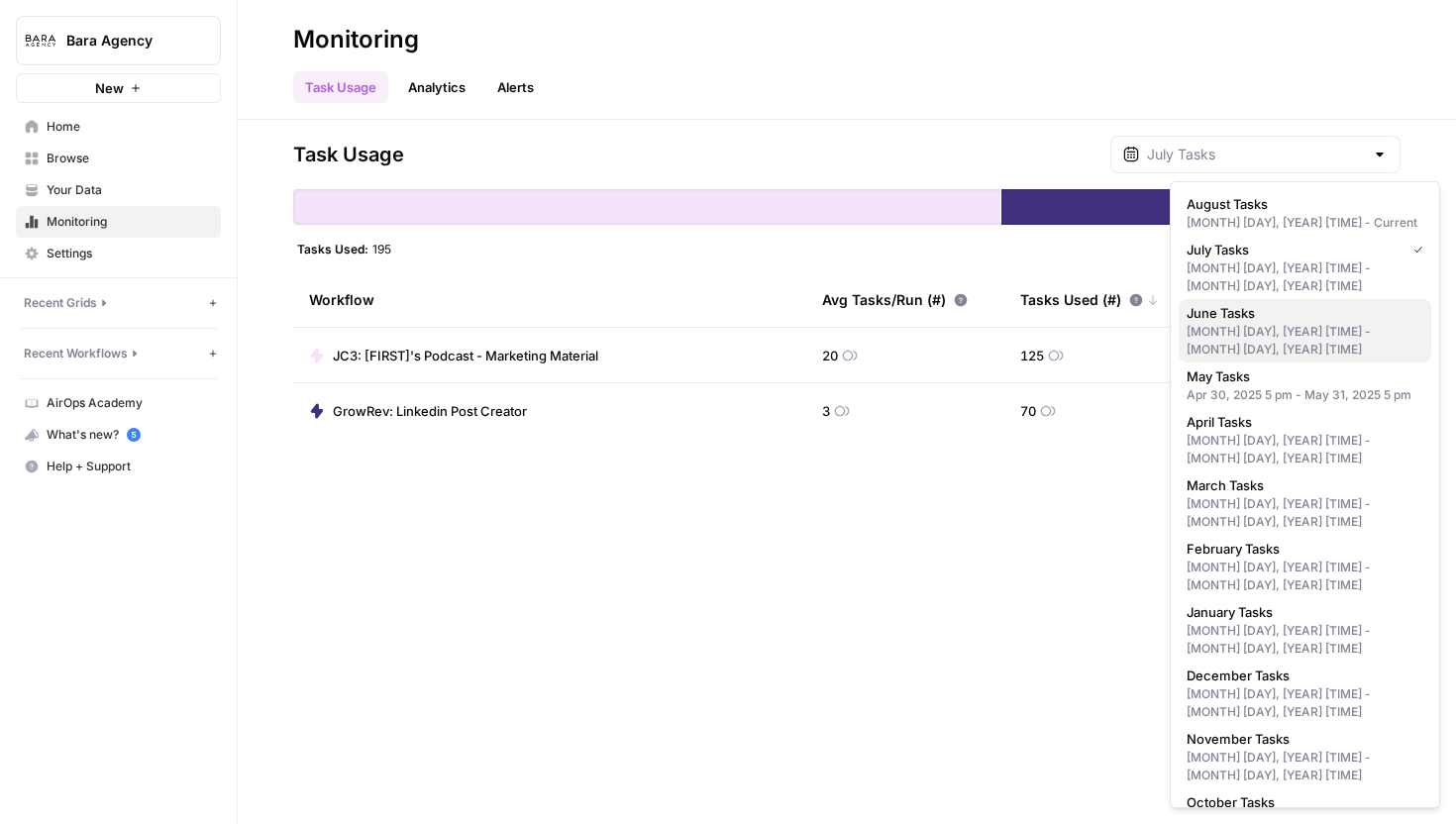 click on "June Tasks" at bounding box center [1300, 313] 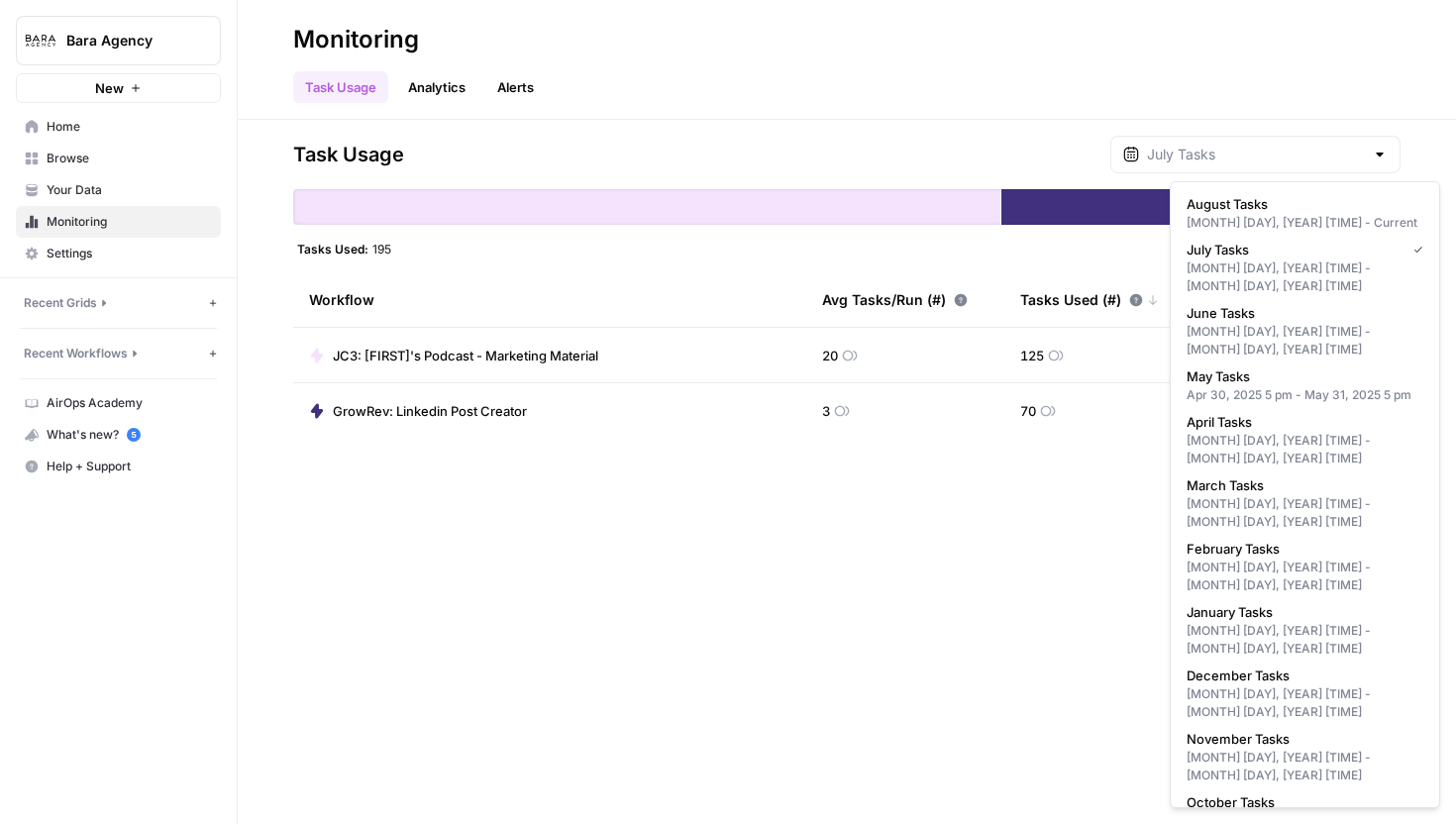 type on "June Tasks" 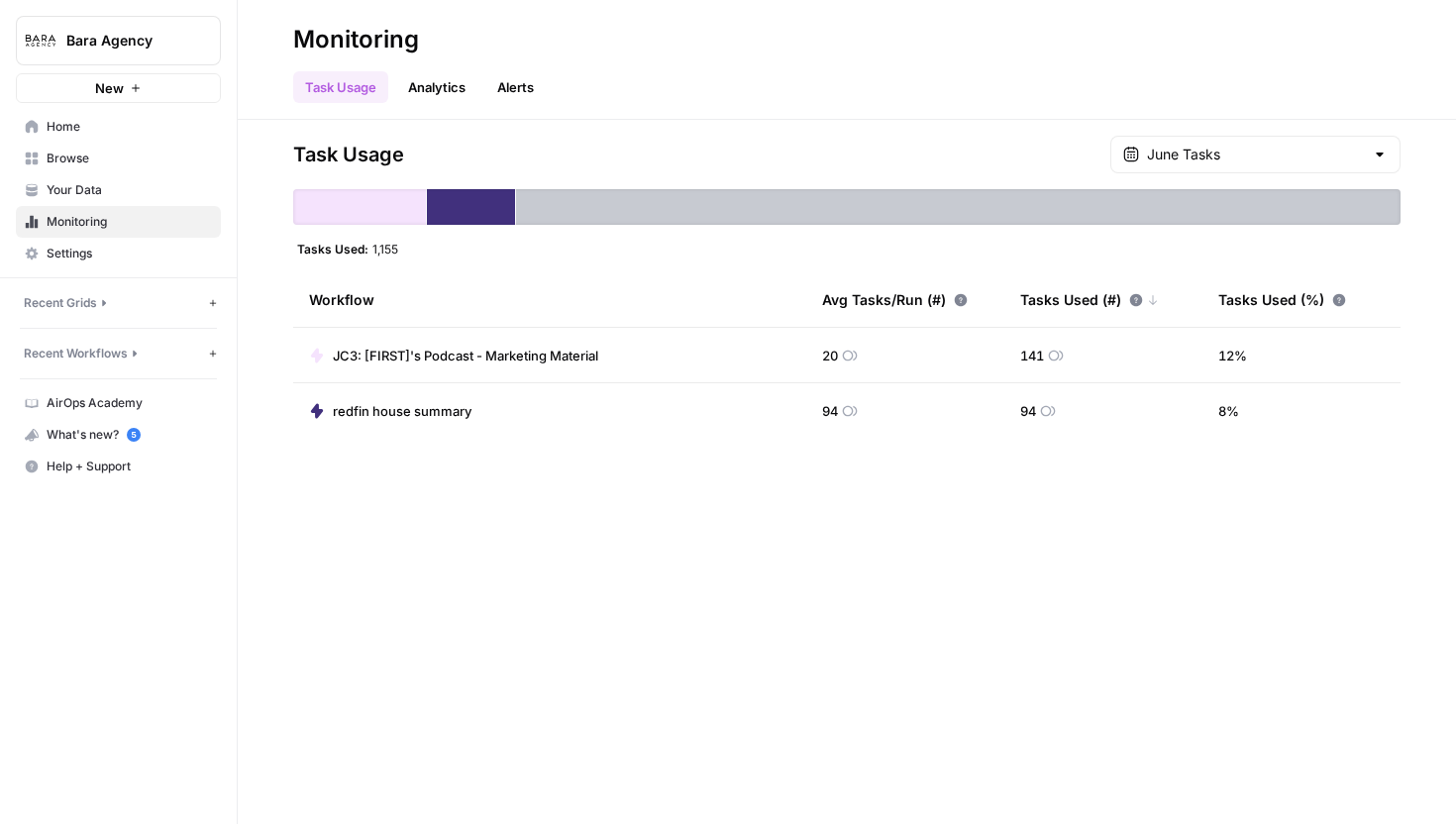 click on "Bara Agency" at bounding box center [126, 41] 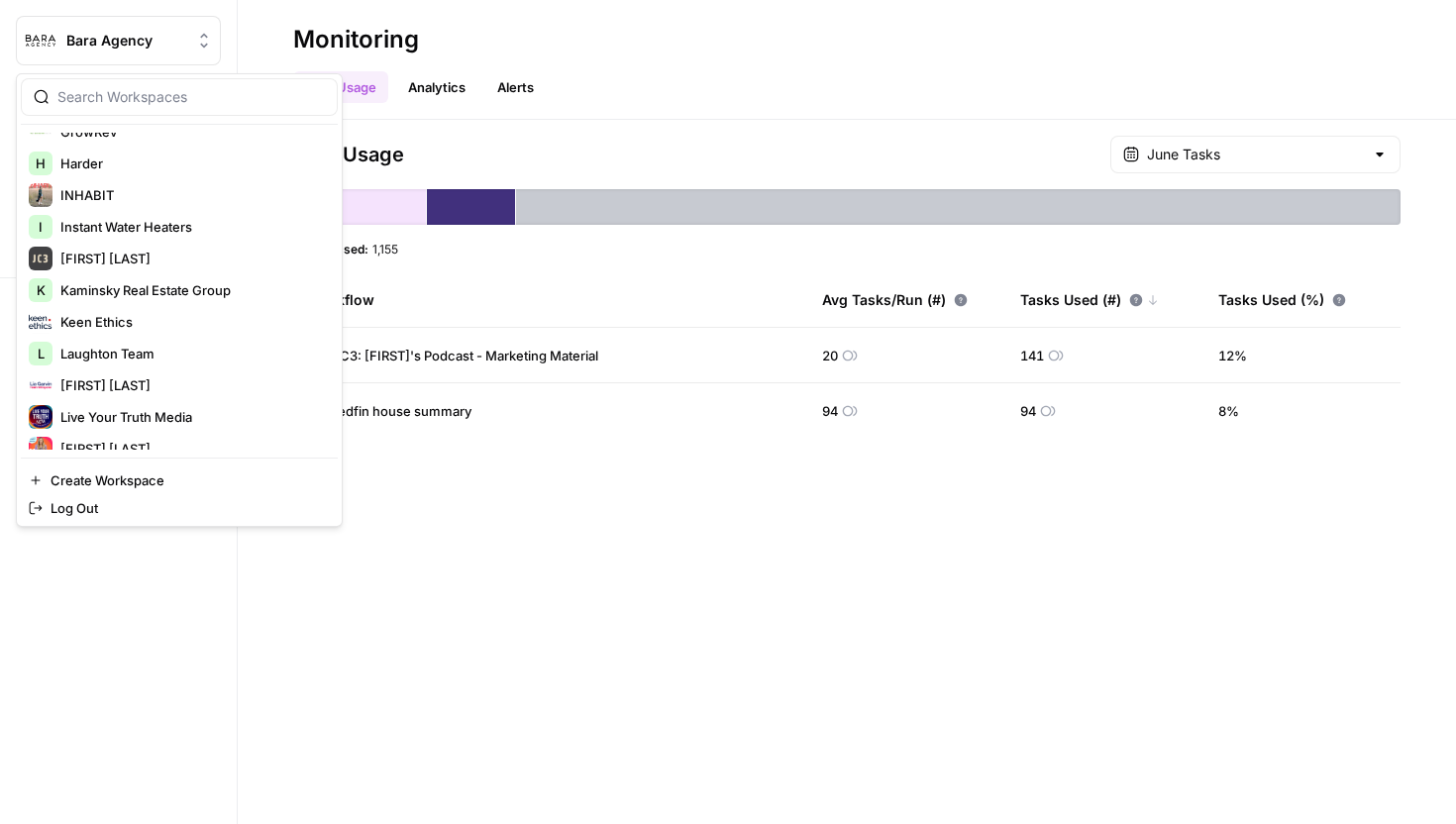 scroll, scrollTop: 404, scrollLeft: 0, axis: vertical 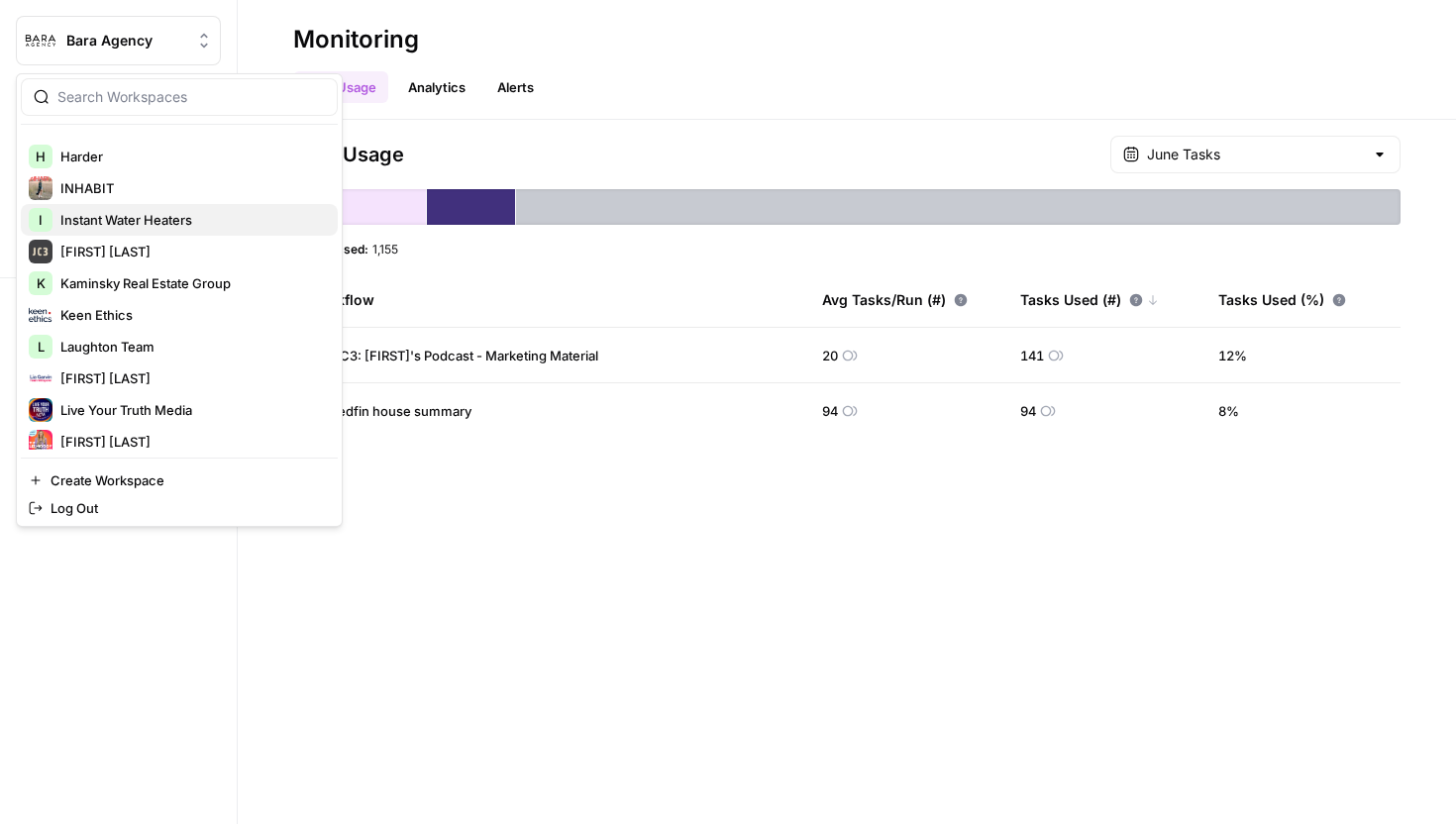 click on "Instant Water Heaters" at bounding box center [191, 220] 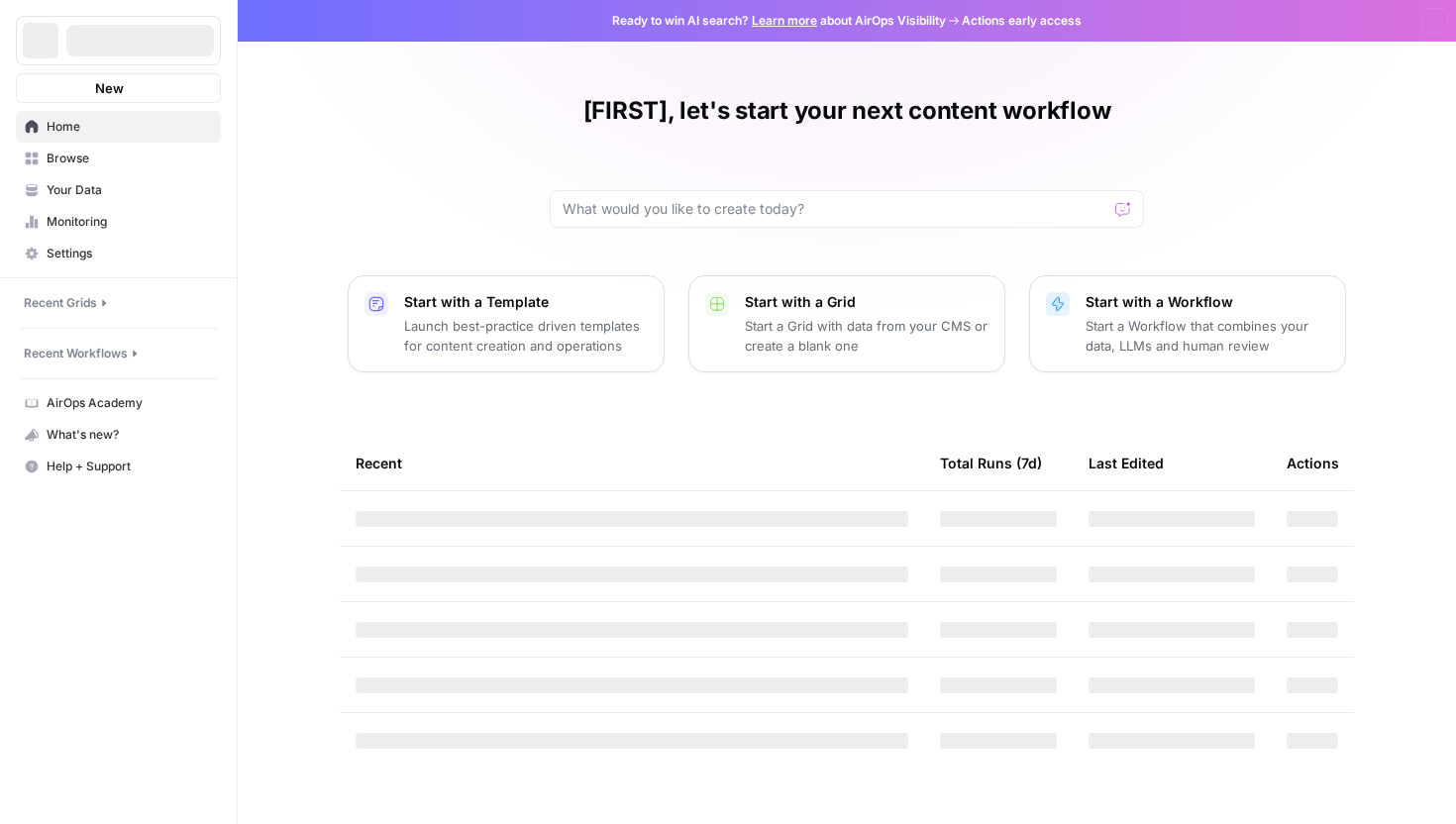 scroll, scrollTop: 0, scrollLeft: 0, axis: both 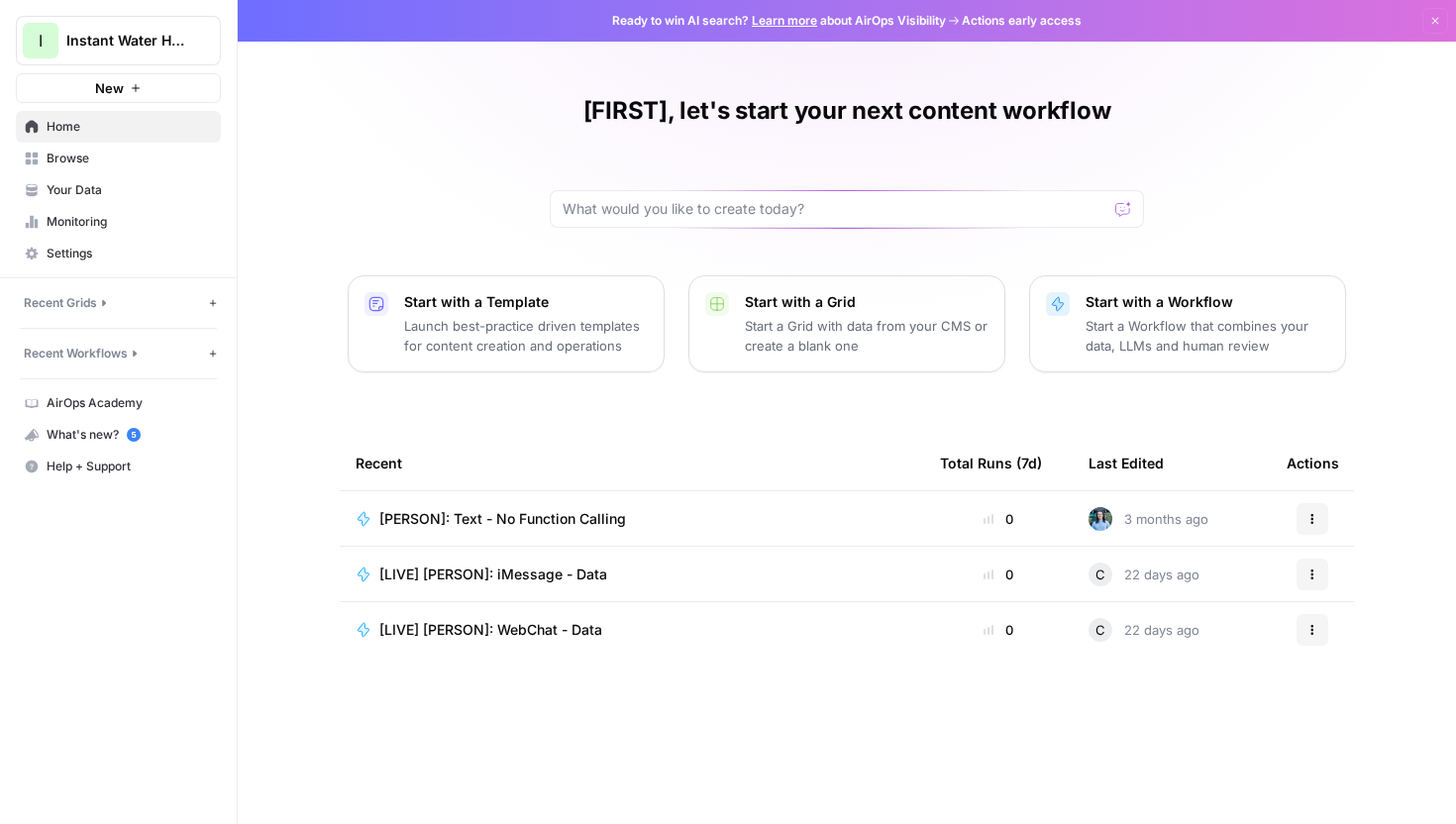 click on "Monitoring" at bounding box center (129, 222) 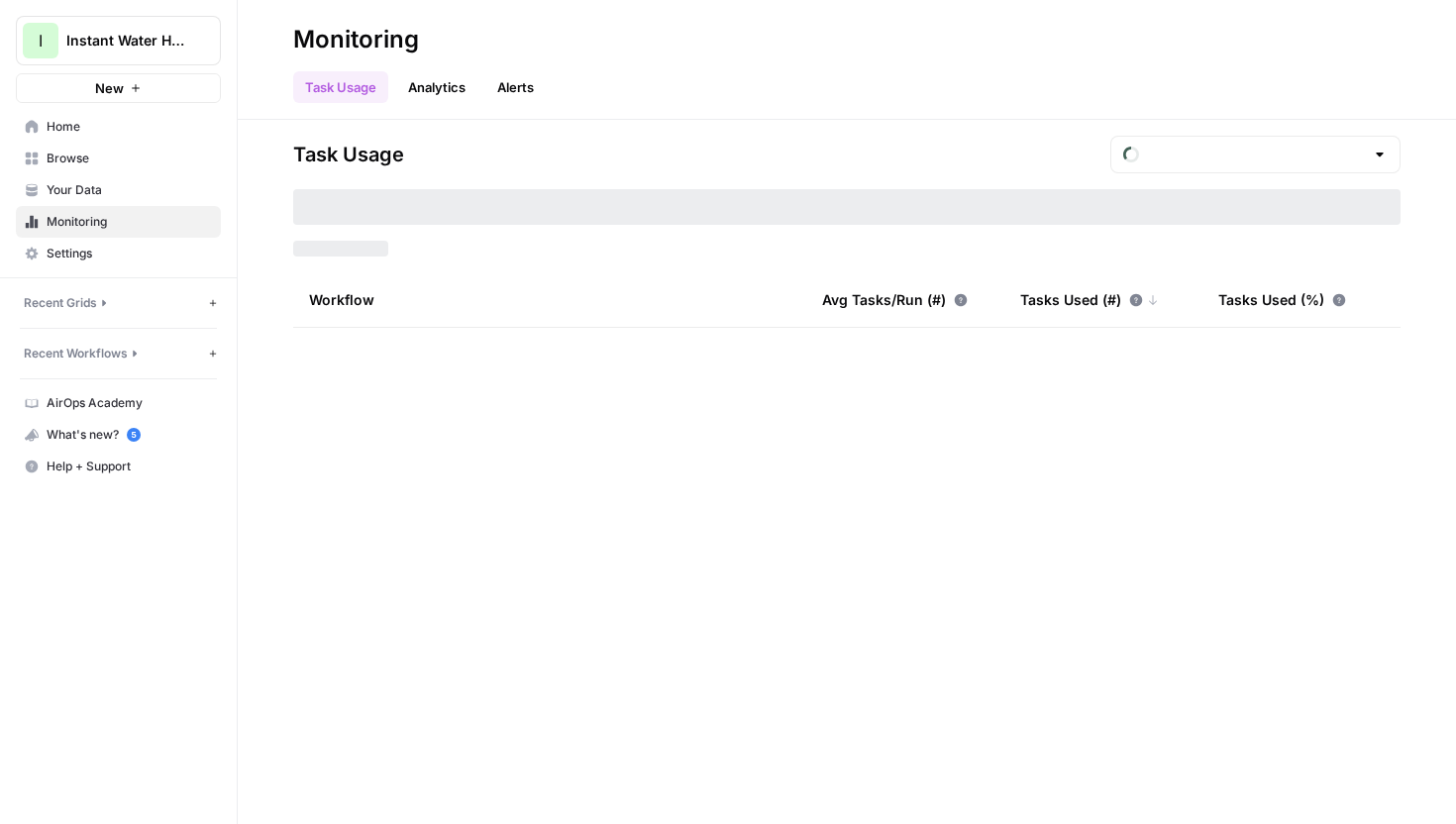 type on "August Tasks" 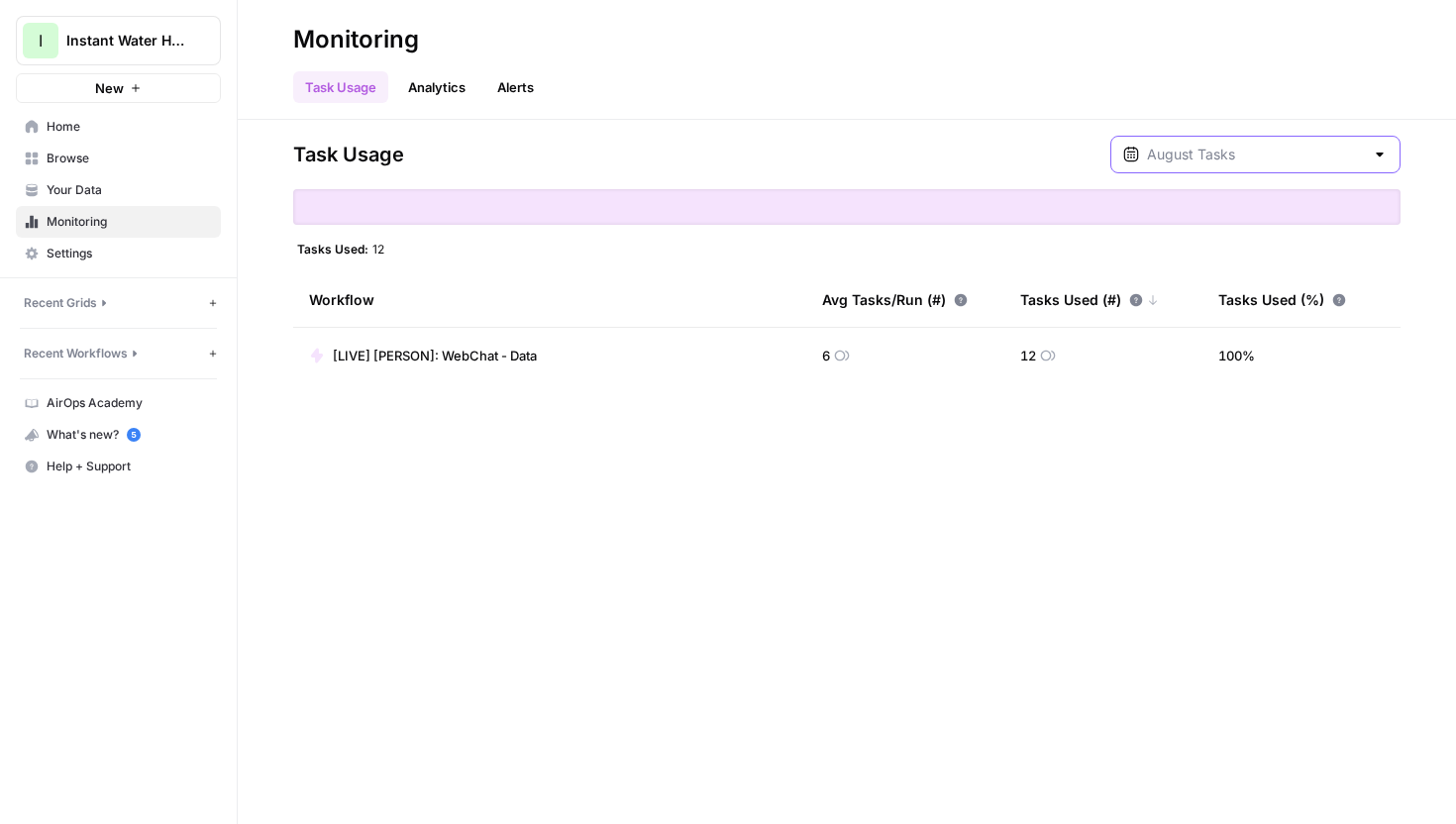 click at bounding box center (1255, 154) 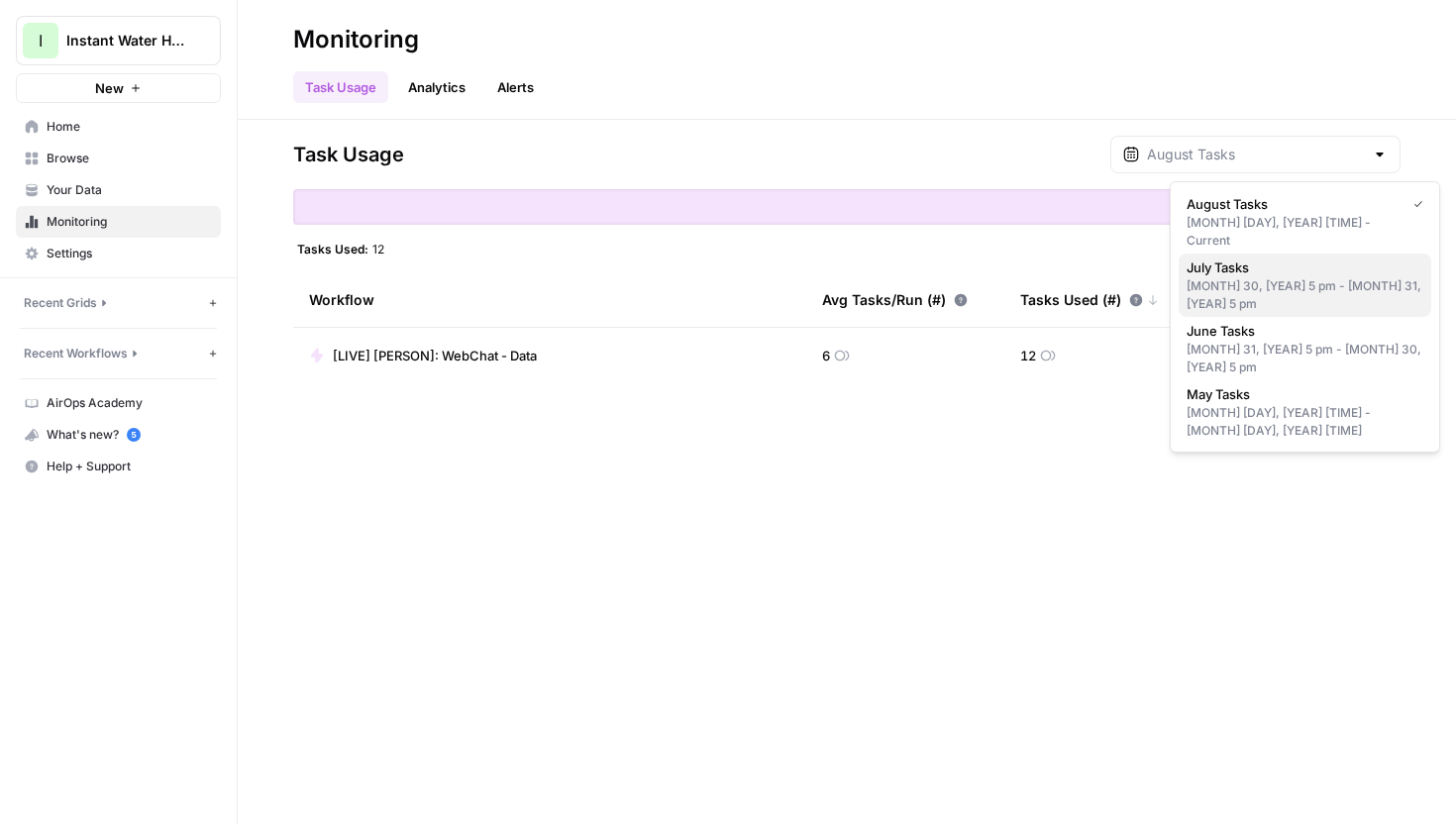 click on "[MONTH] 30, [YEAR] 5 pm - [MONTH] 31, [YEAR] 5 pm" at bounding box center (1304, 295) 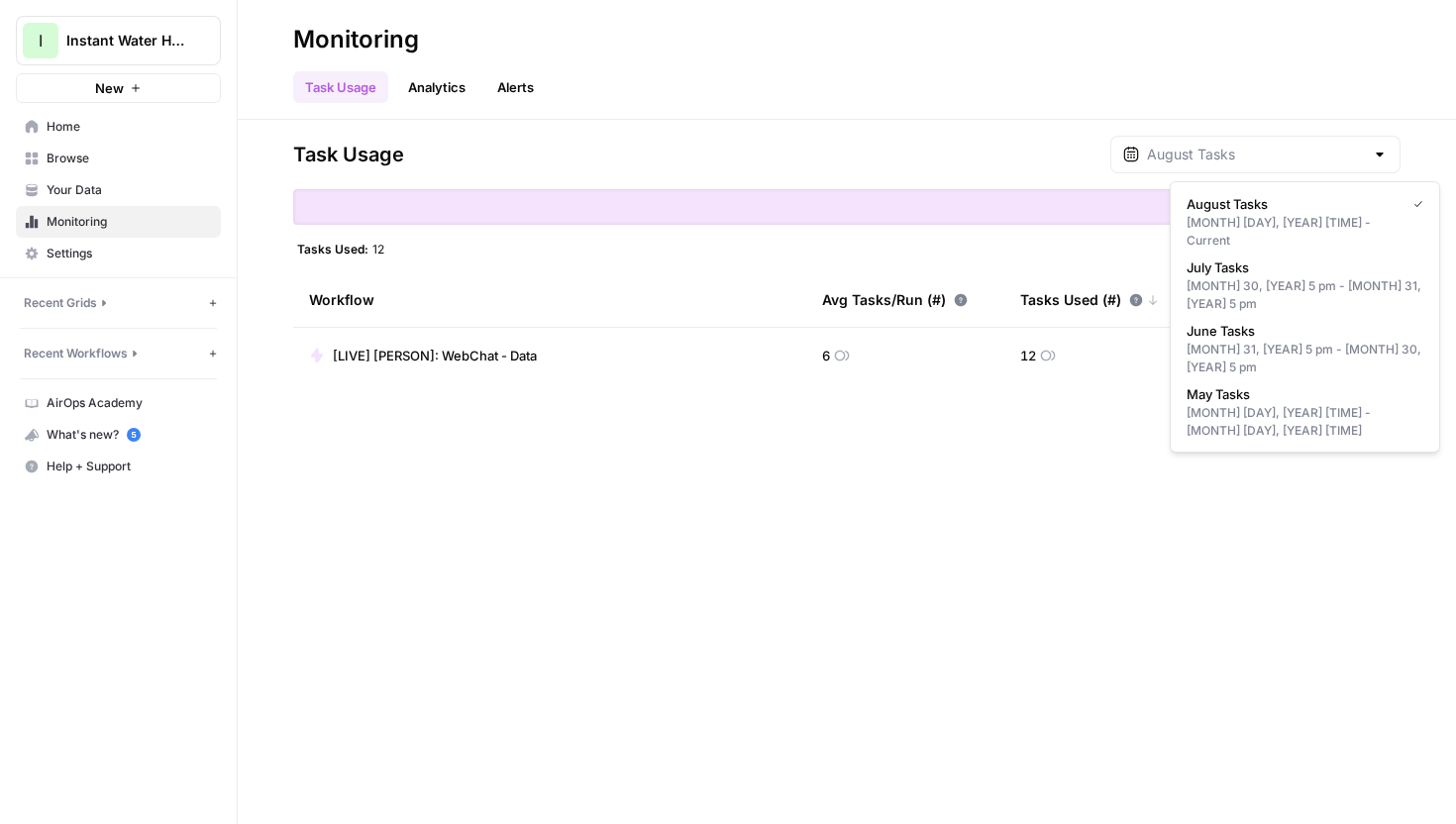 type on "July Tasks" 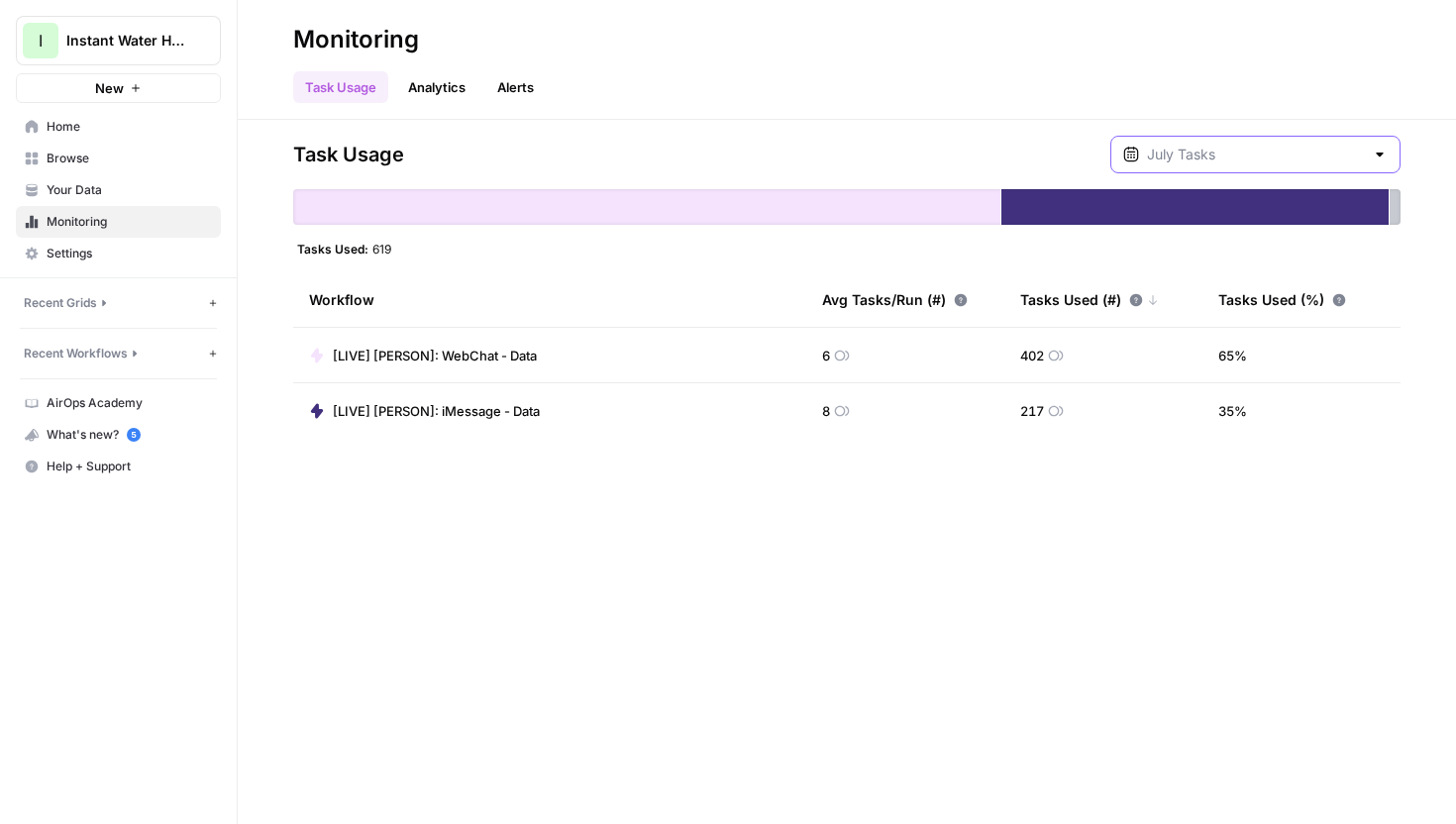 click at bounding box center [1255, 154] 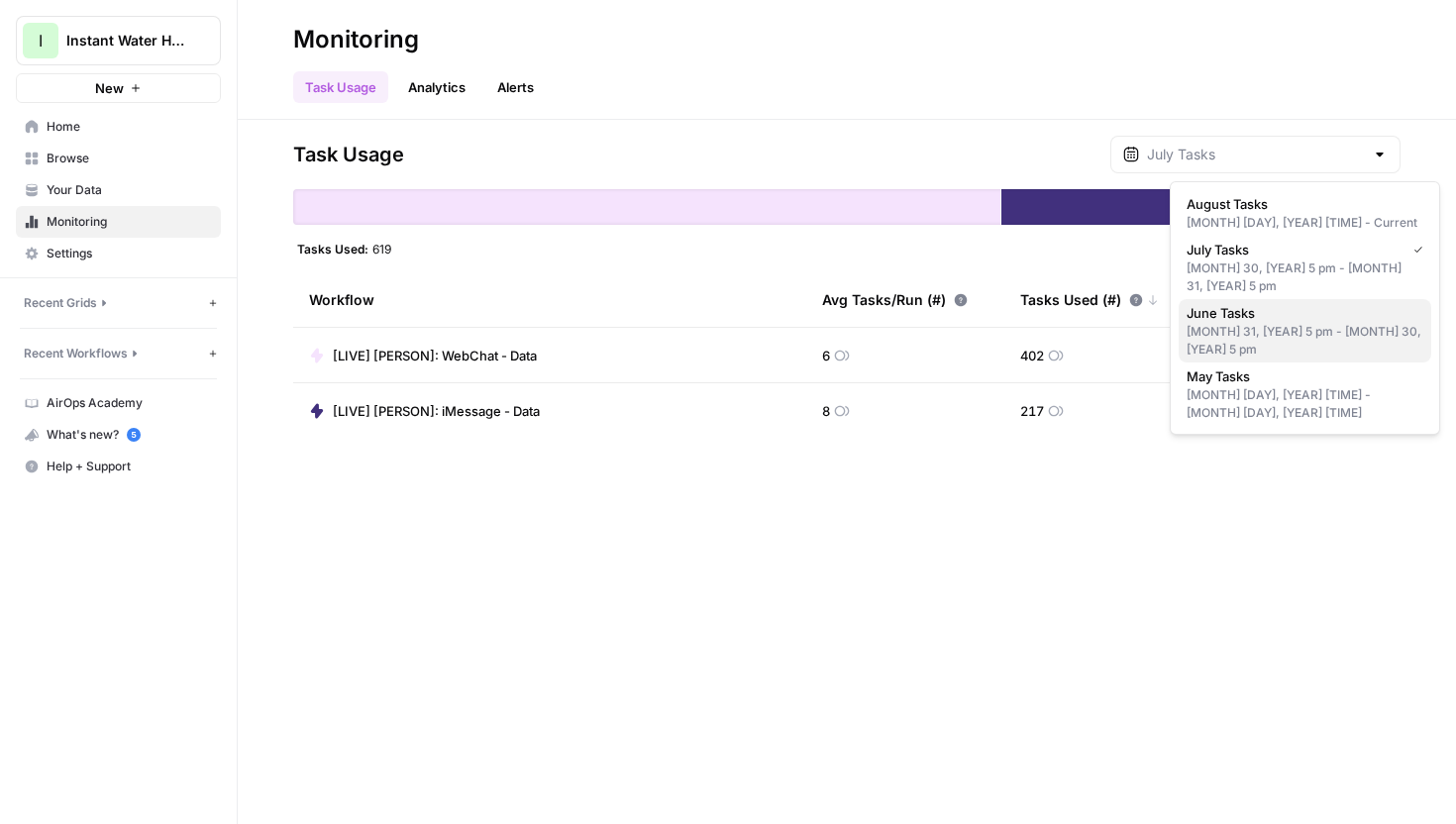 click on "June Tasks" at bounding box center [1300, 313] 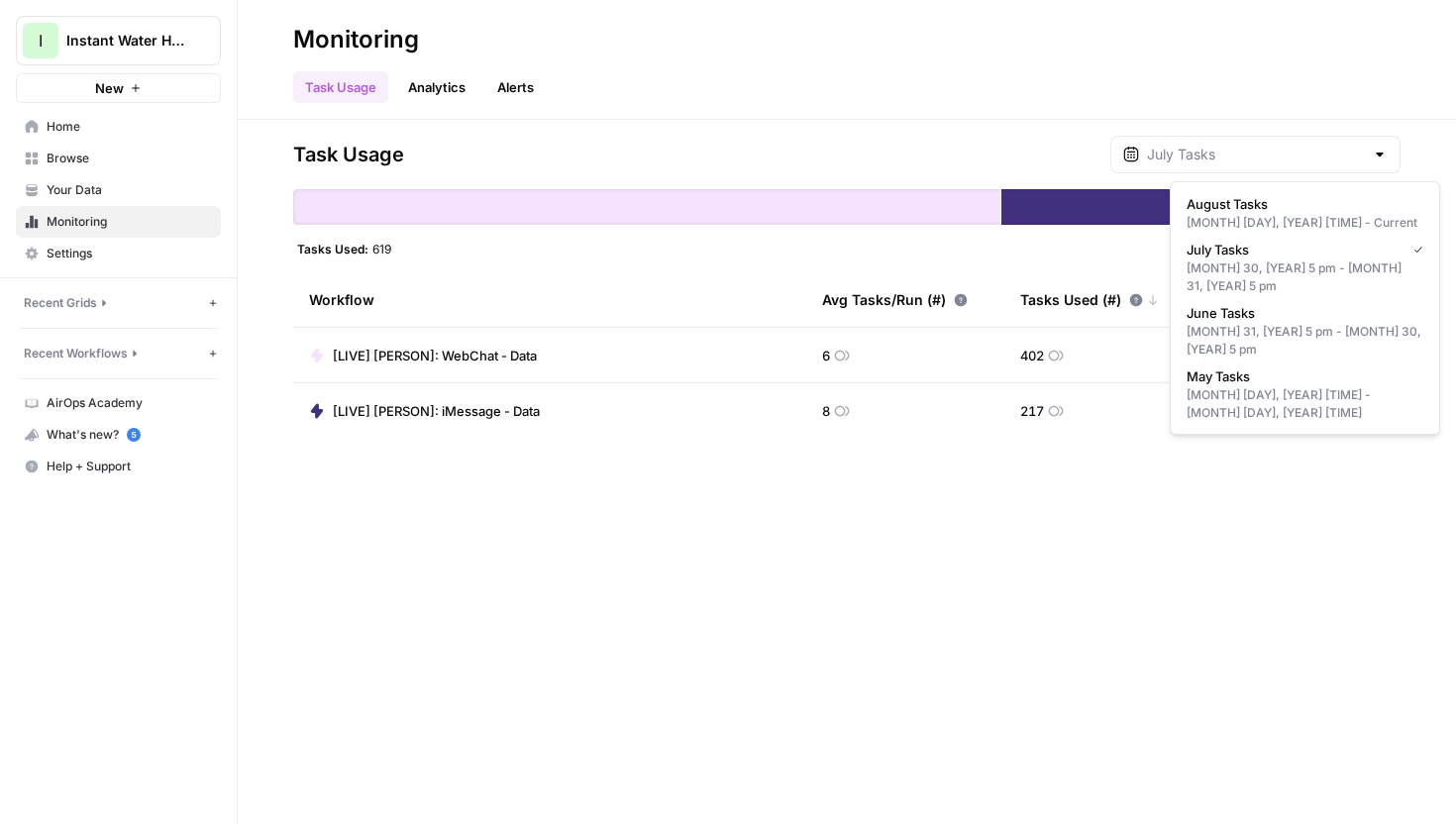 type on "June Tasks" 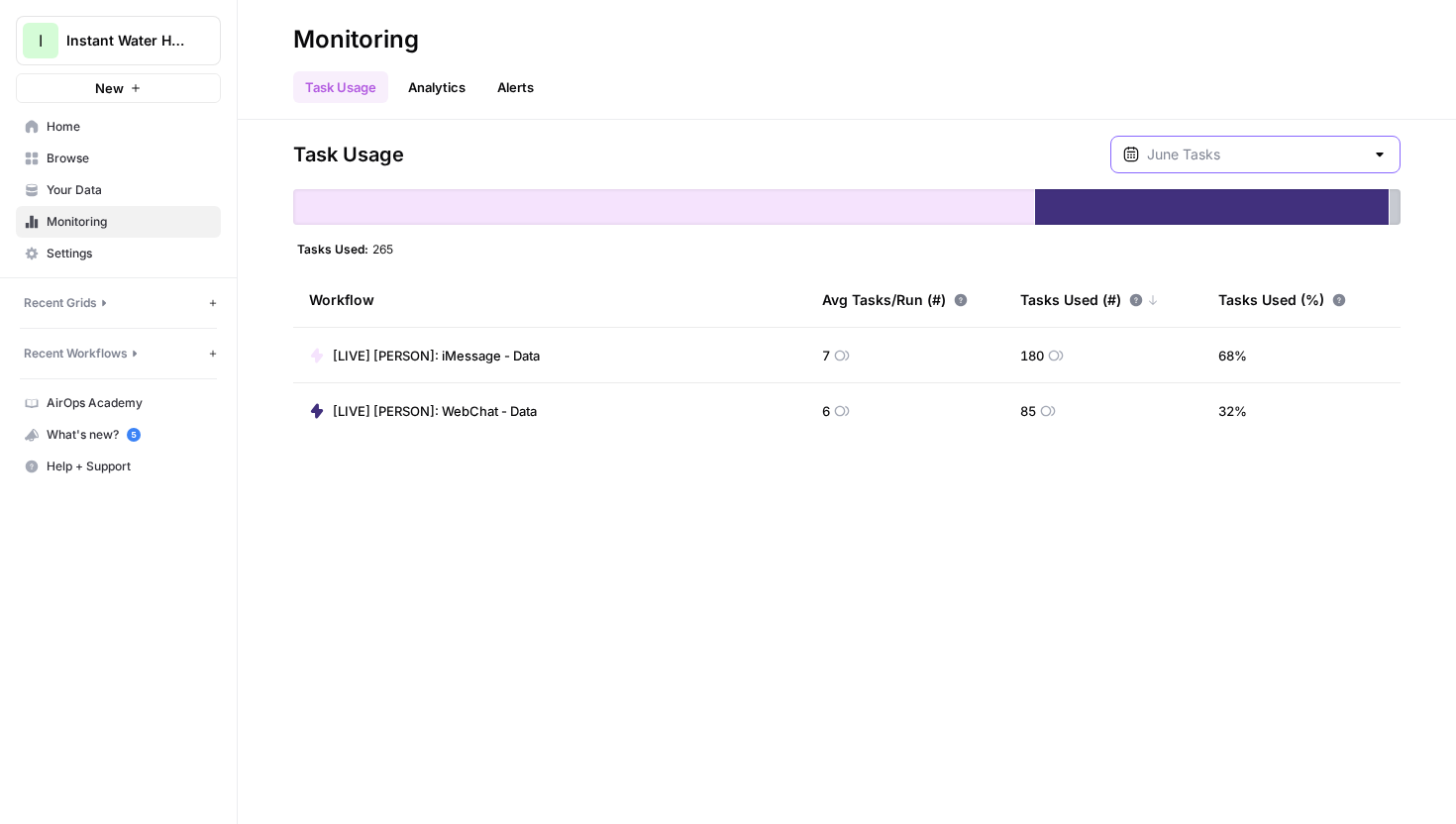 click at bounding box center [1255, 154] 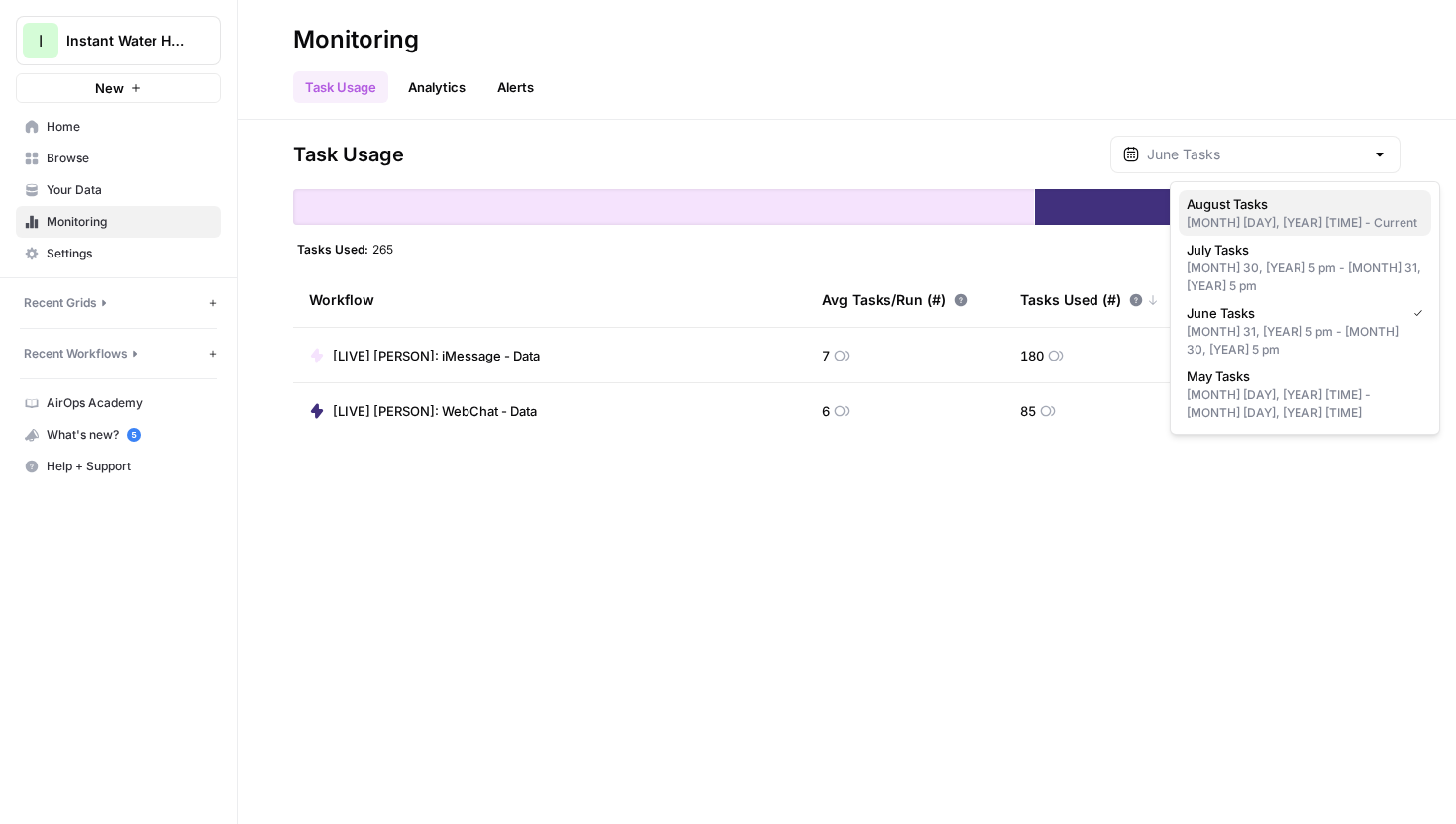 click on "[MONTH] [DAY], [YEAR] [TIME] - Current" at bounding box center (1304, 223) 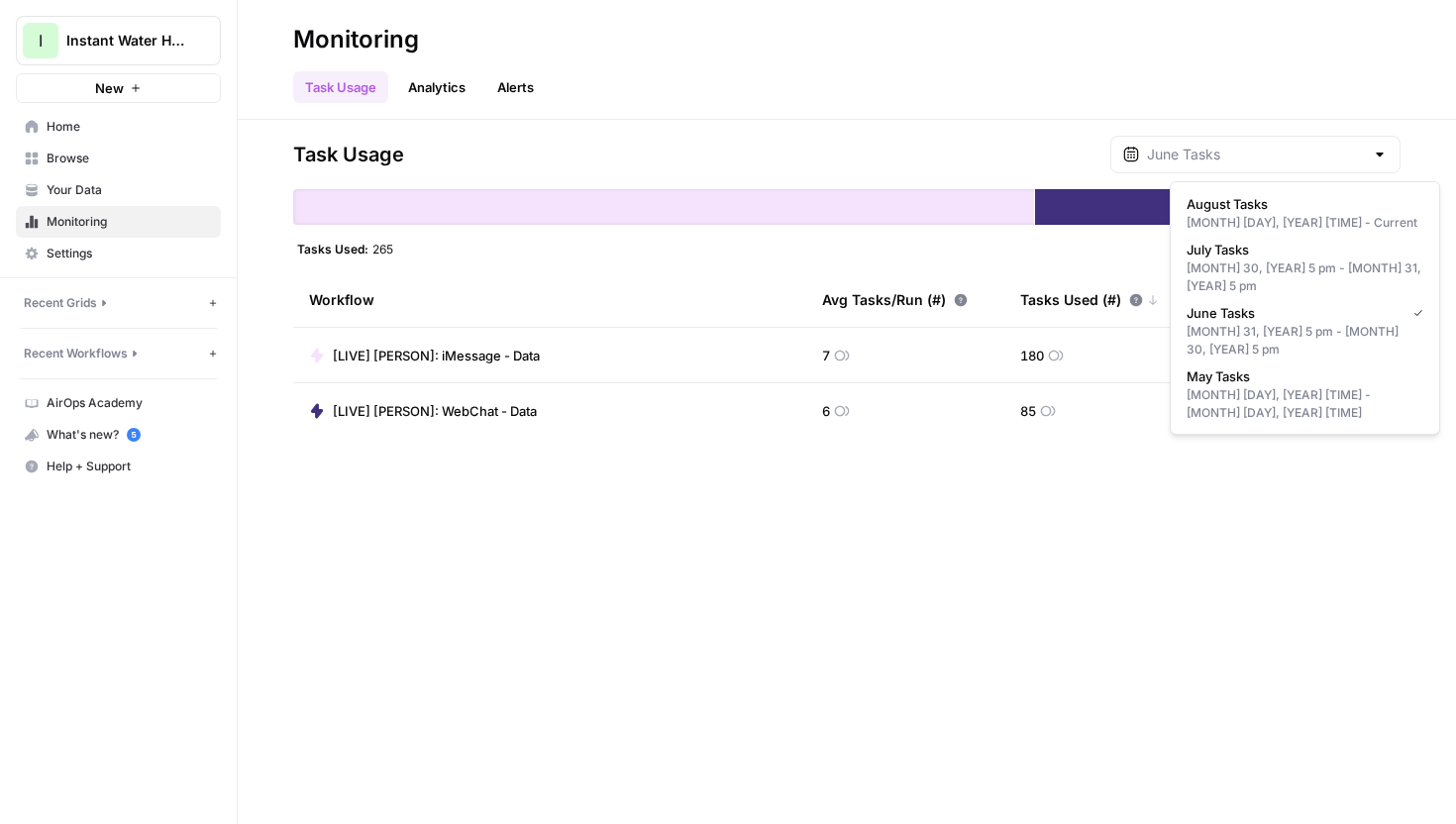 type on "August Tasks" 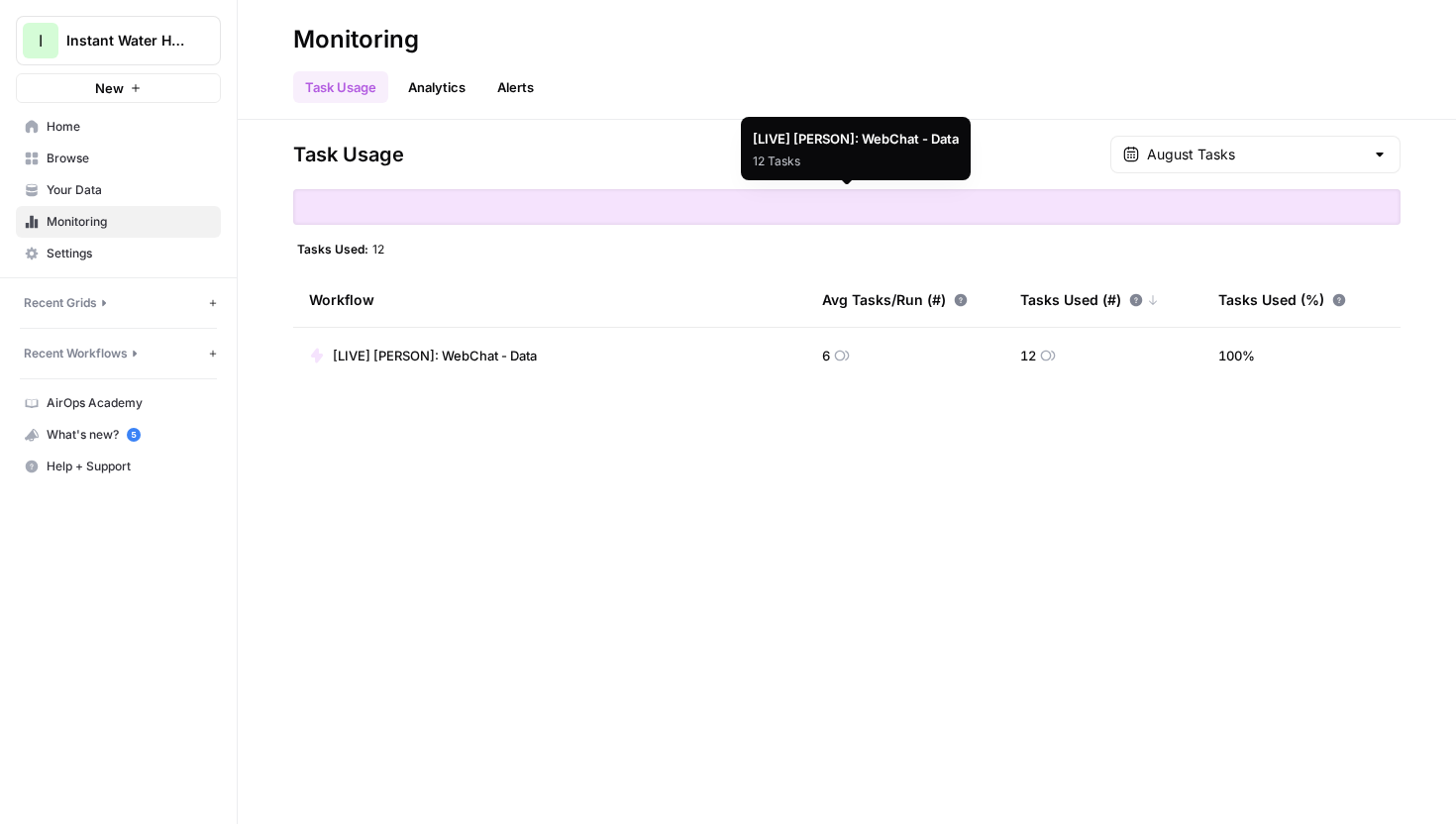 click on "Instant Water Heaters" at bounding box center [126, 41] 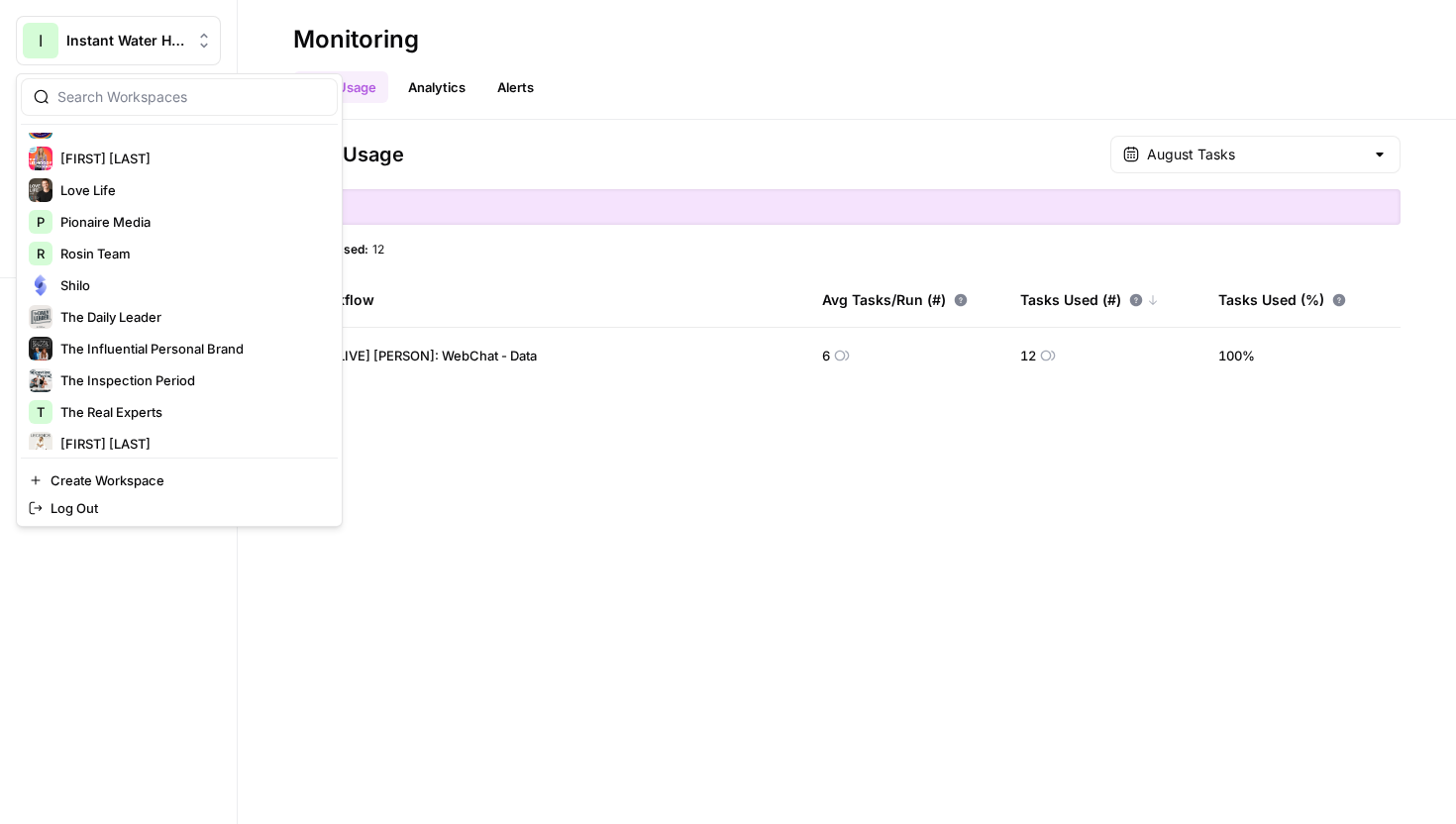 scroll, scrollTop: 688, scrollLeft: 0, axis: vertical 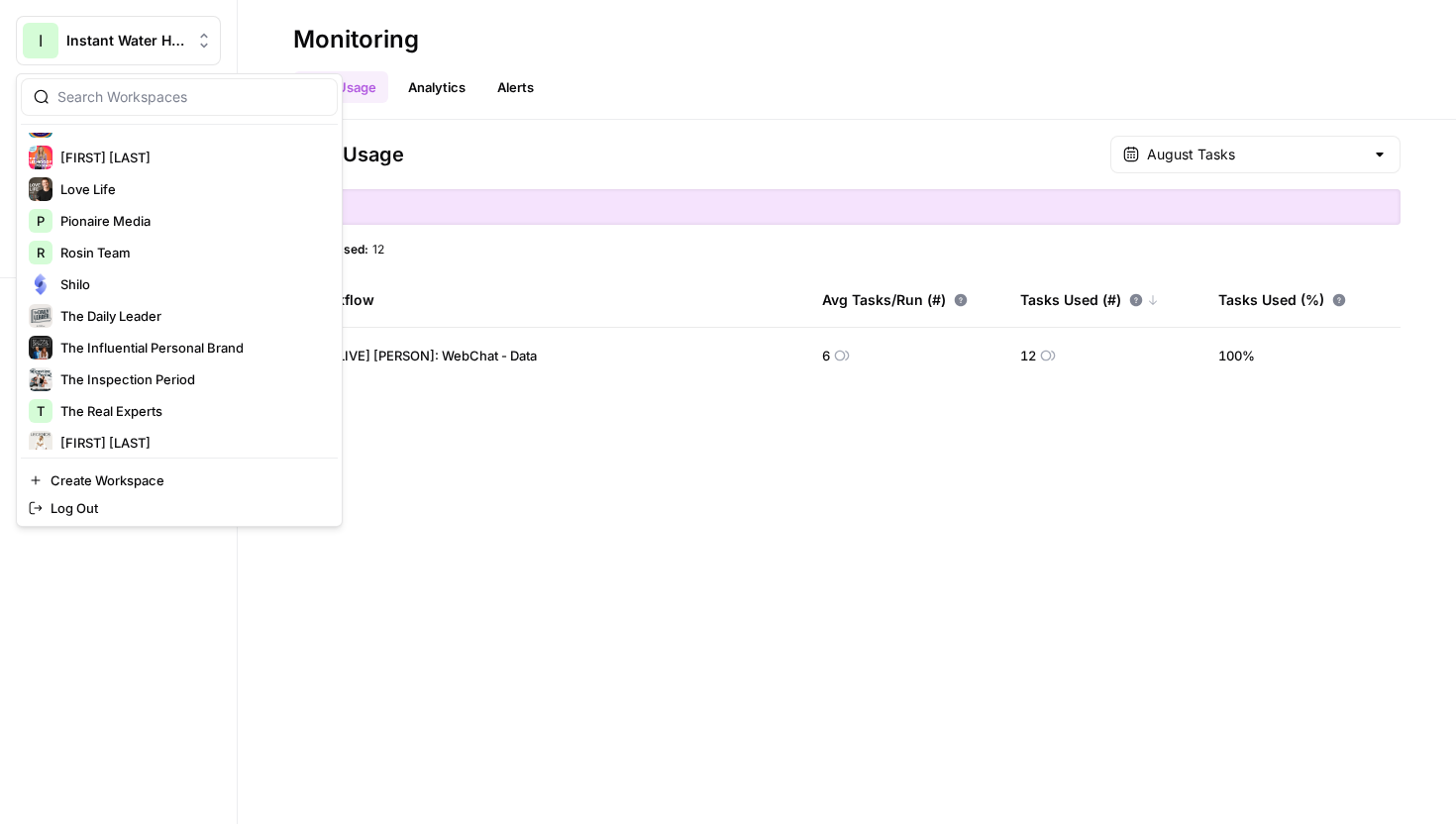 click on "Task Usage August Tasks Tasks Used: 12 Workflow Avg Tasks/Run (#) Tasks Used (#) Tasks Used (%) [LIVE] BETTY: WebChat - Data 6   12 100 %" at bounding box center [847, 471] 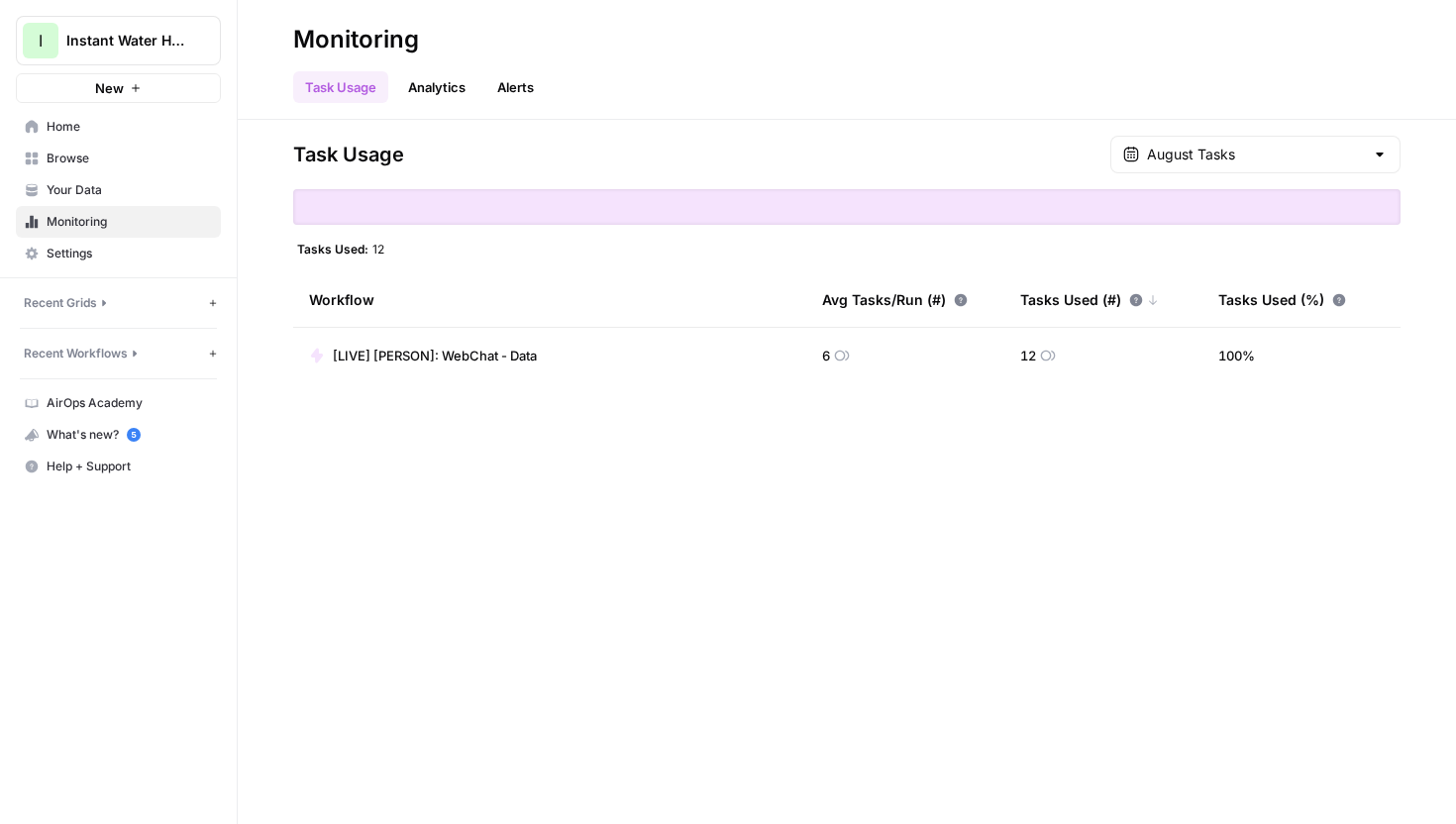 click on "I Instant Water Heaters" at bounding box center [118, 41] 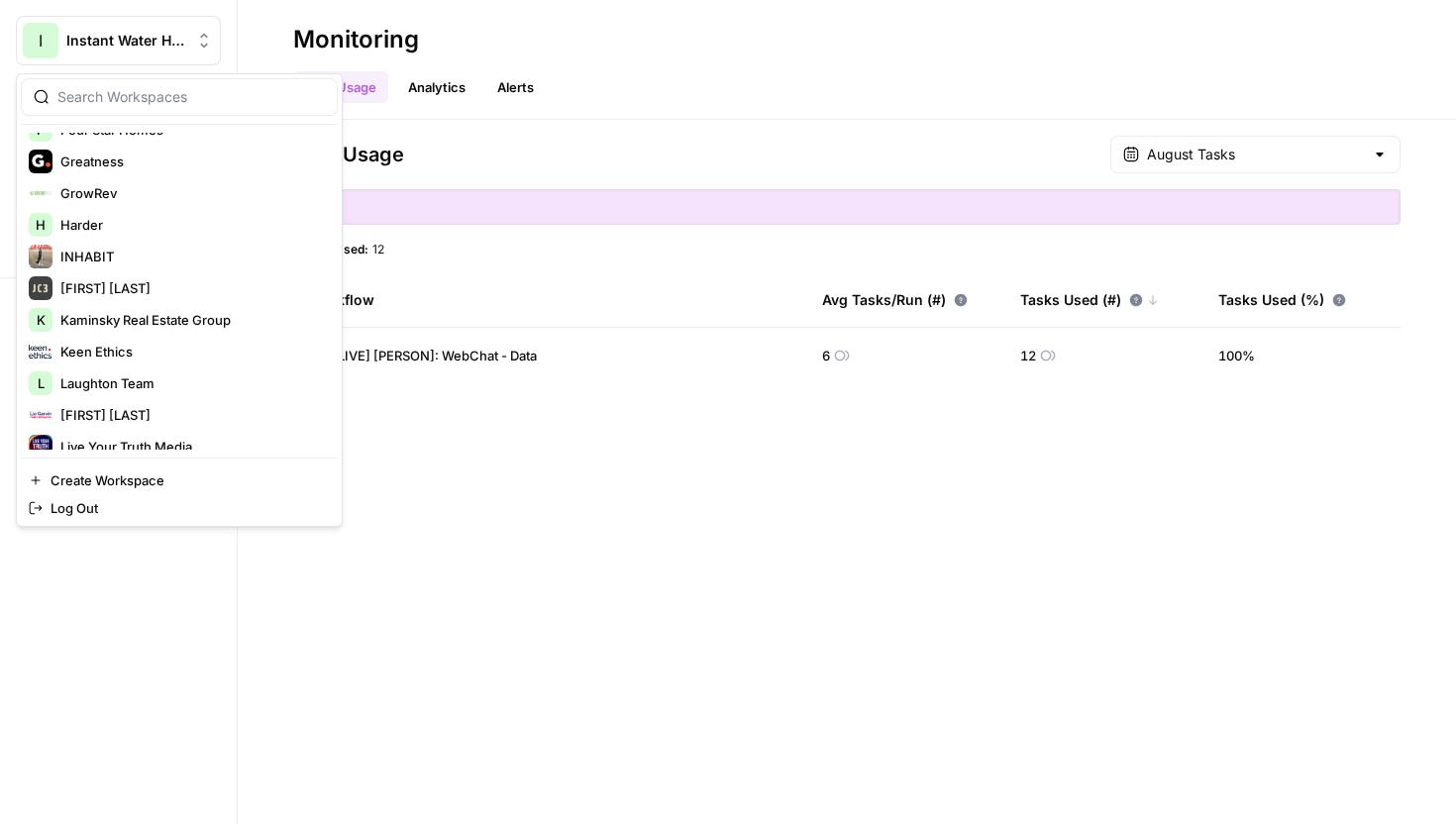 scroll, scrollTop: 355, scrollLeft: 0, axis: vertical 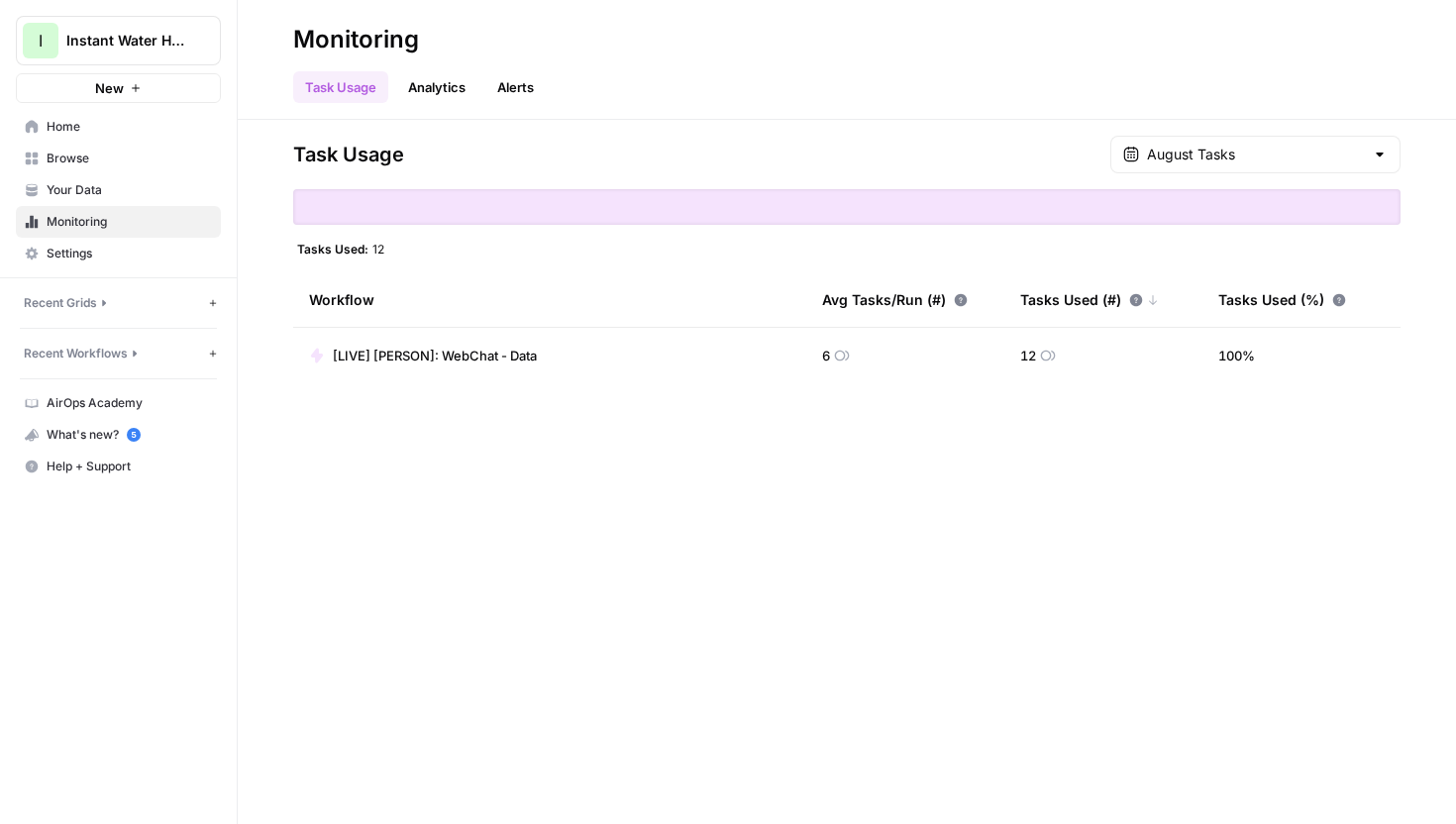 click on "Task Usage August Tasks Tasks Used: 12 Workflow Avg Tasks/Run (#) Tasks Used (#) Tasks Used (%) [LIVE] BETTY: WebChat - Data 6   12 100 %" at bounding box center (847, 471) 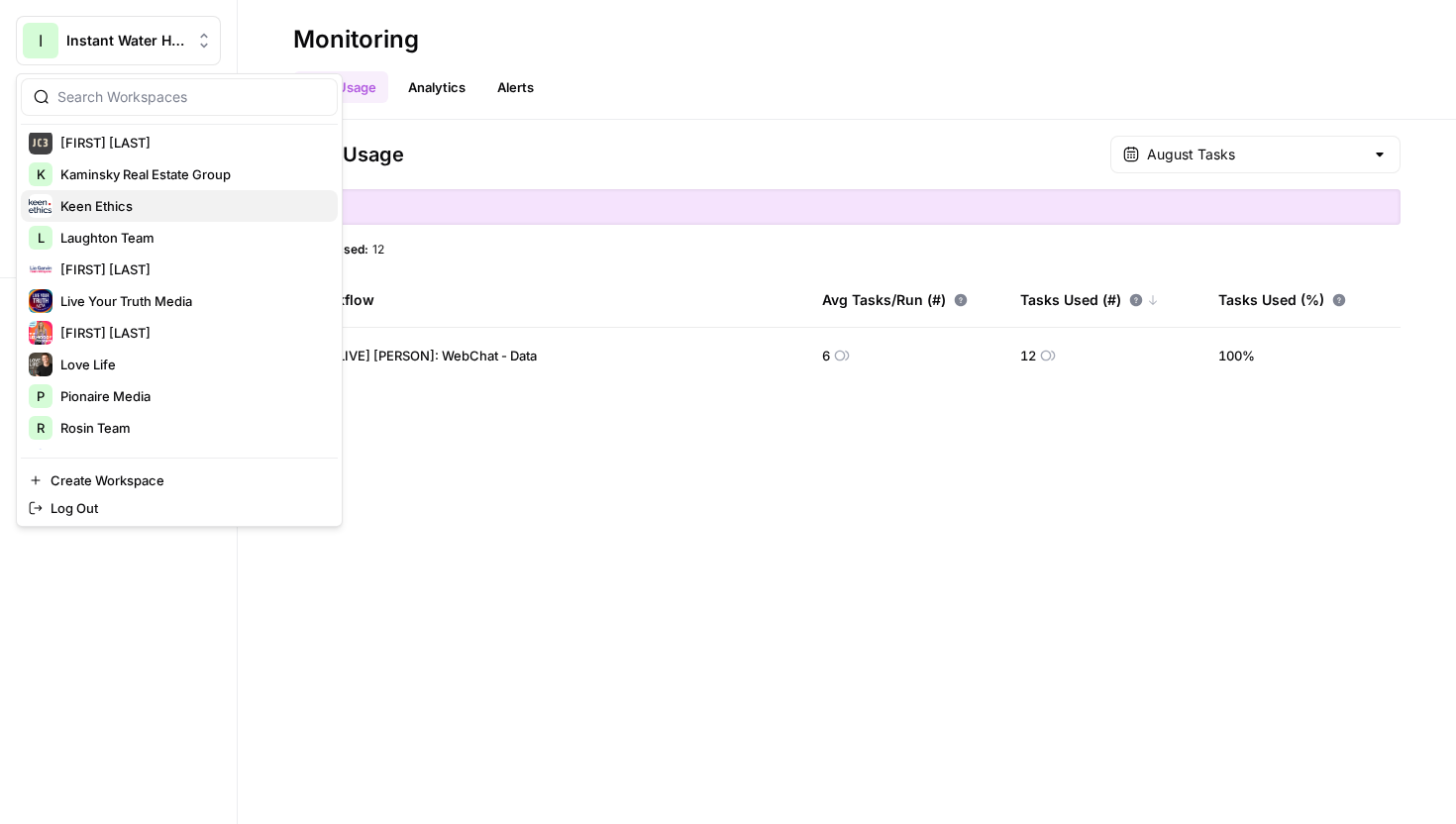 scroll, scrollTop: 514, scrollLeft: 0, axis: vertical 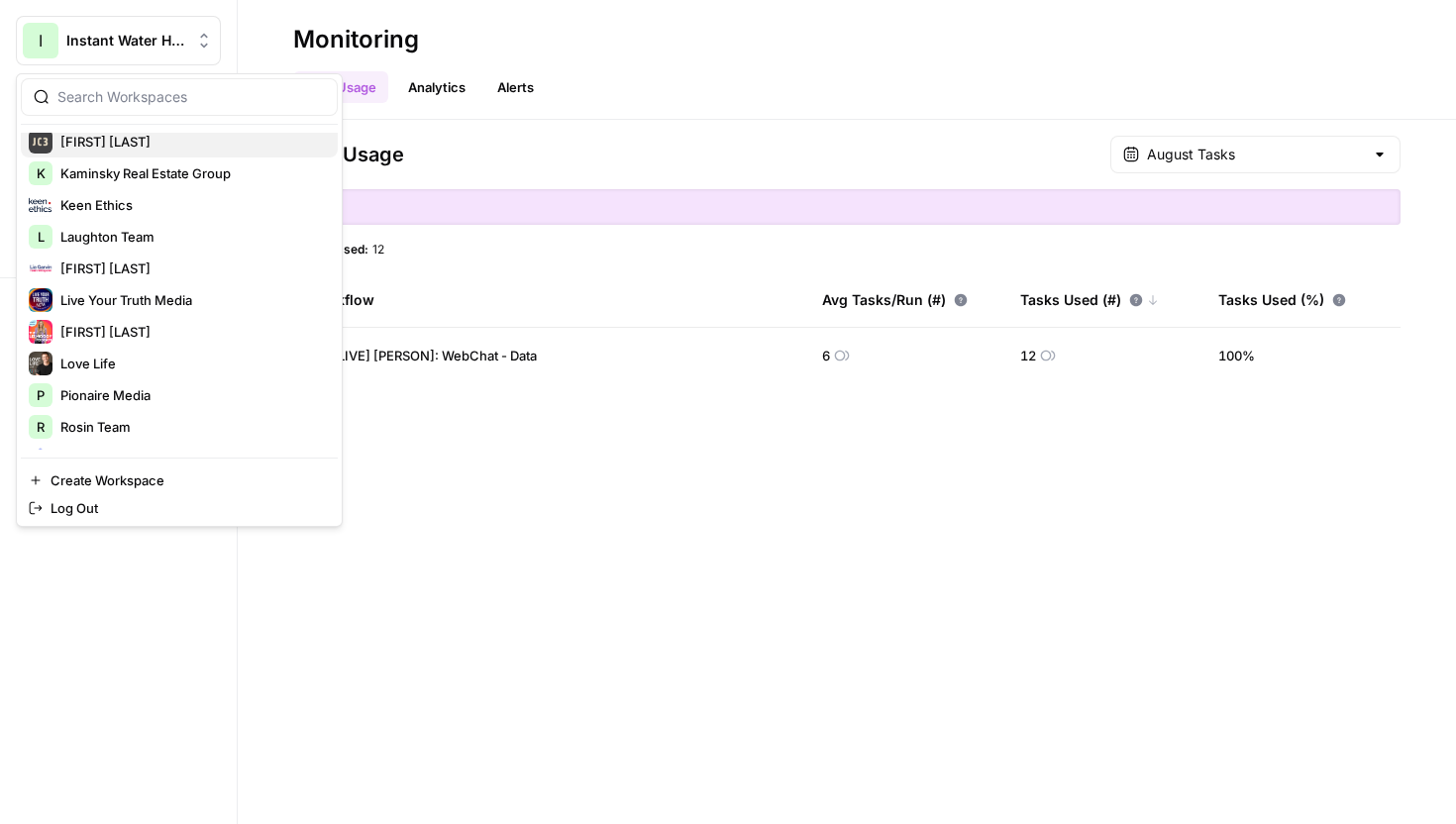 click on "[FIRST] [LAST]" at bounding box center (191, 142) 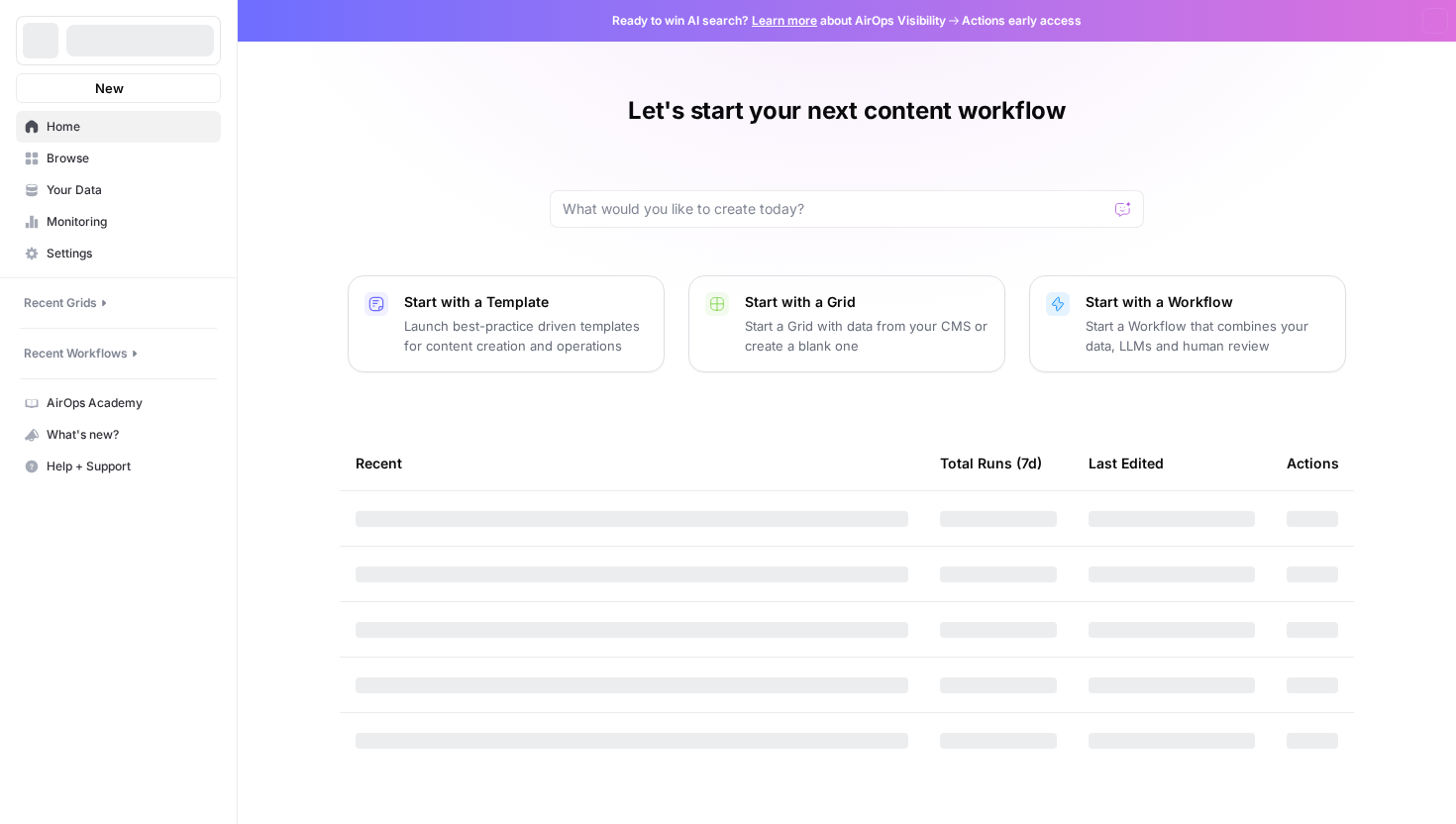 scroll, scrollTop: 0, scrollLeft: 0, axis: both 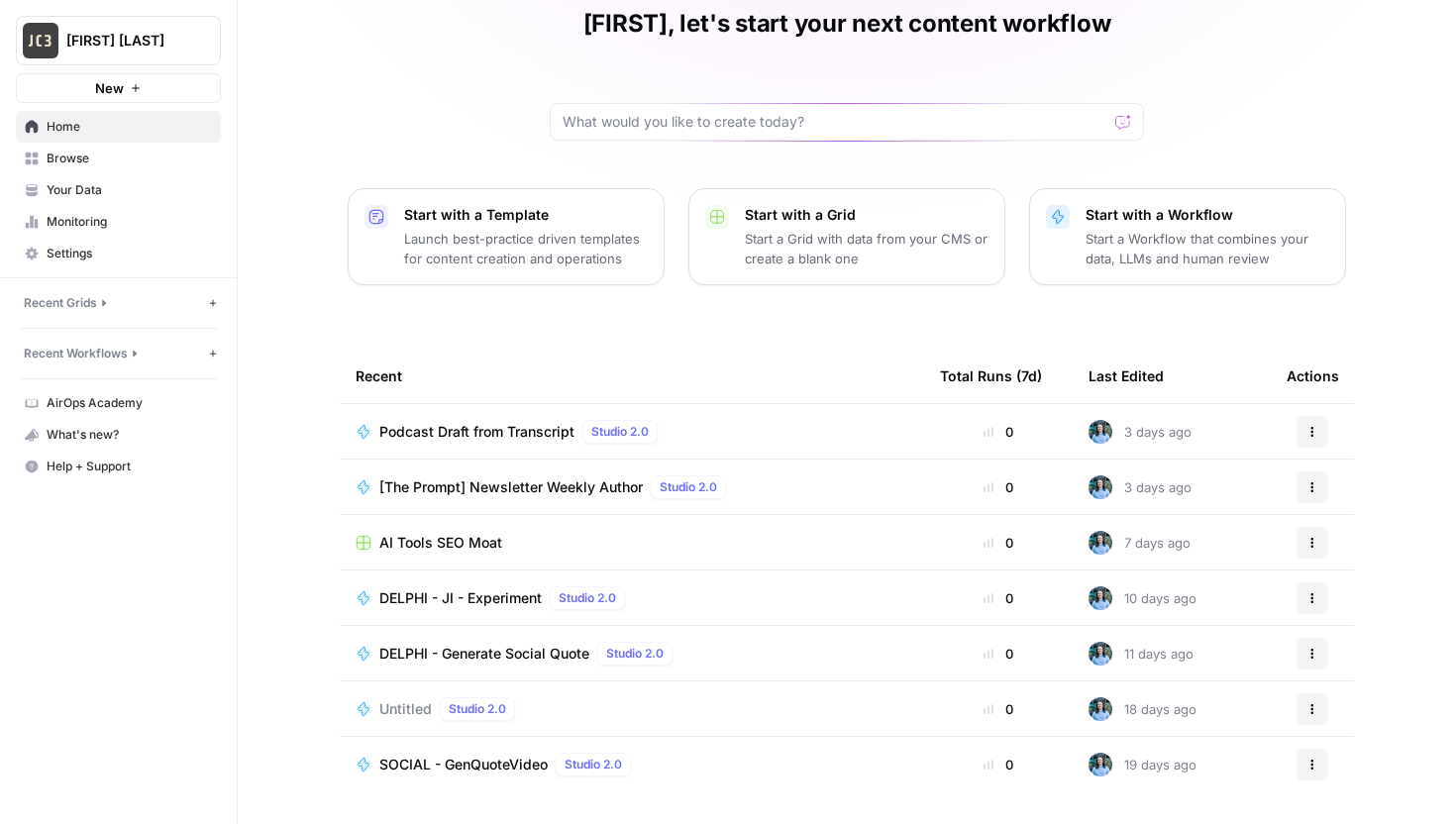 click on "Podcast Draft from Transcript" at bounding box center [476, 432] 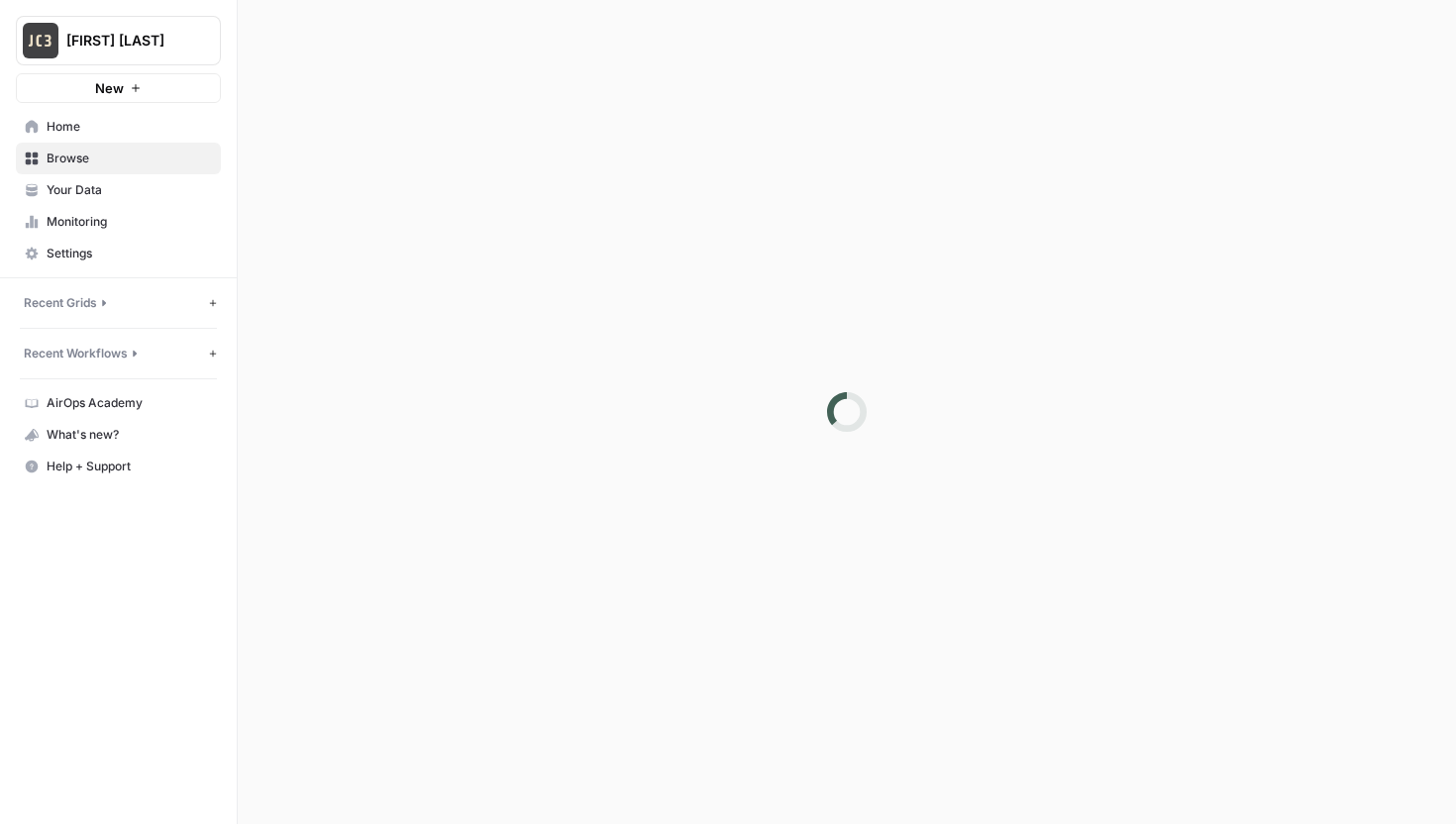 scroll, scrollTop: 0, scrollLeft: 0, axis: both 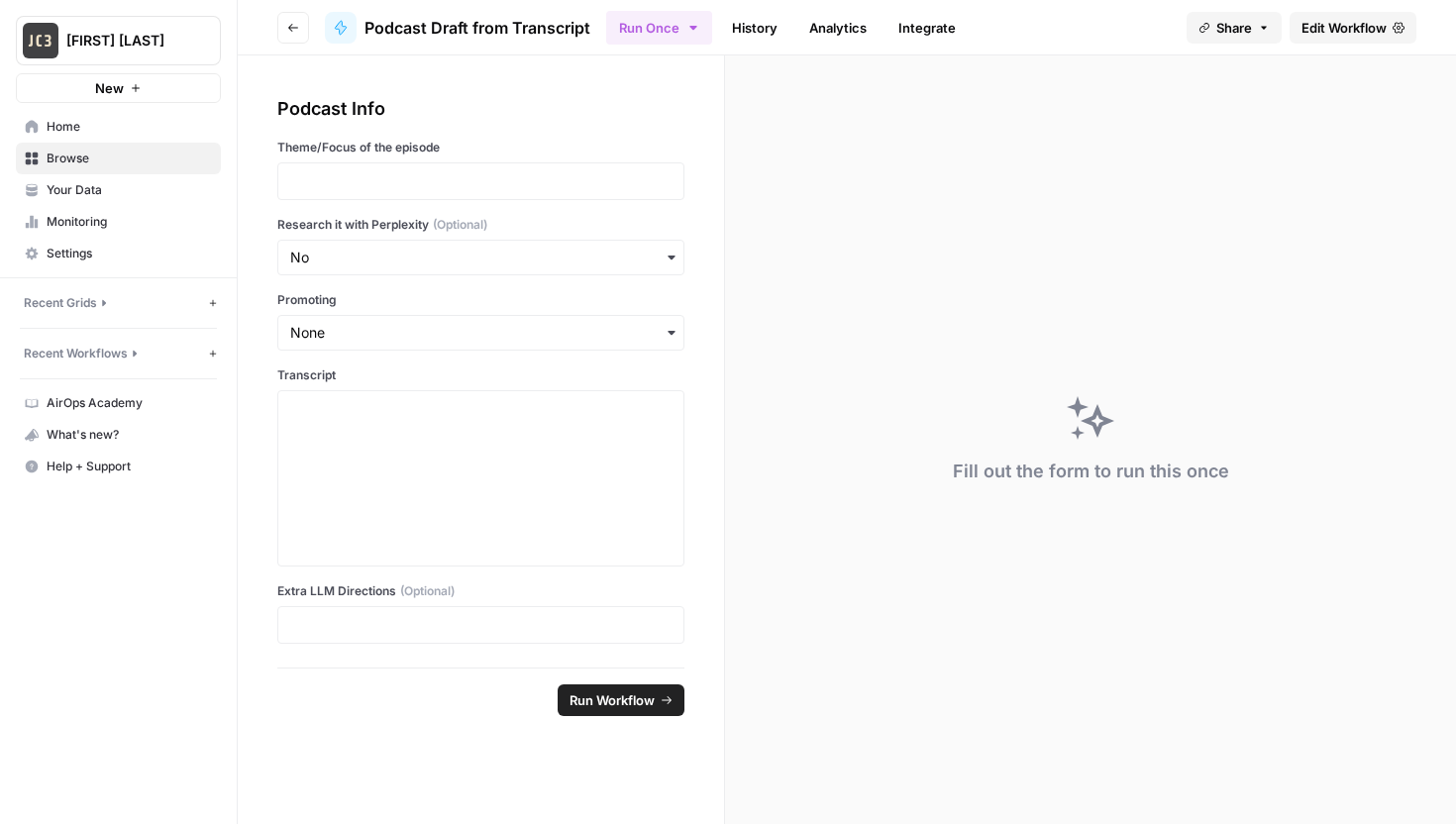 click on "Edit Workflow" at bounding box center (1344, 28) 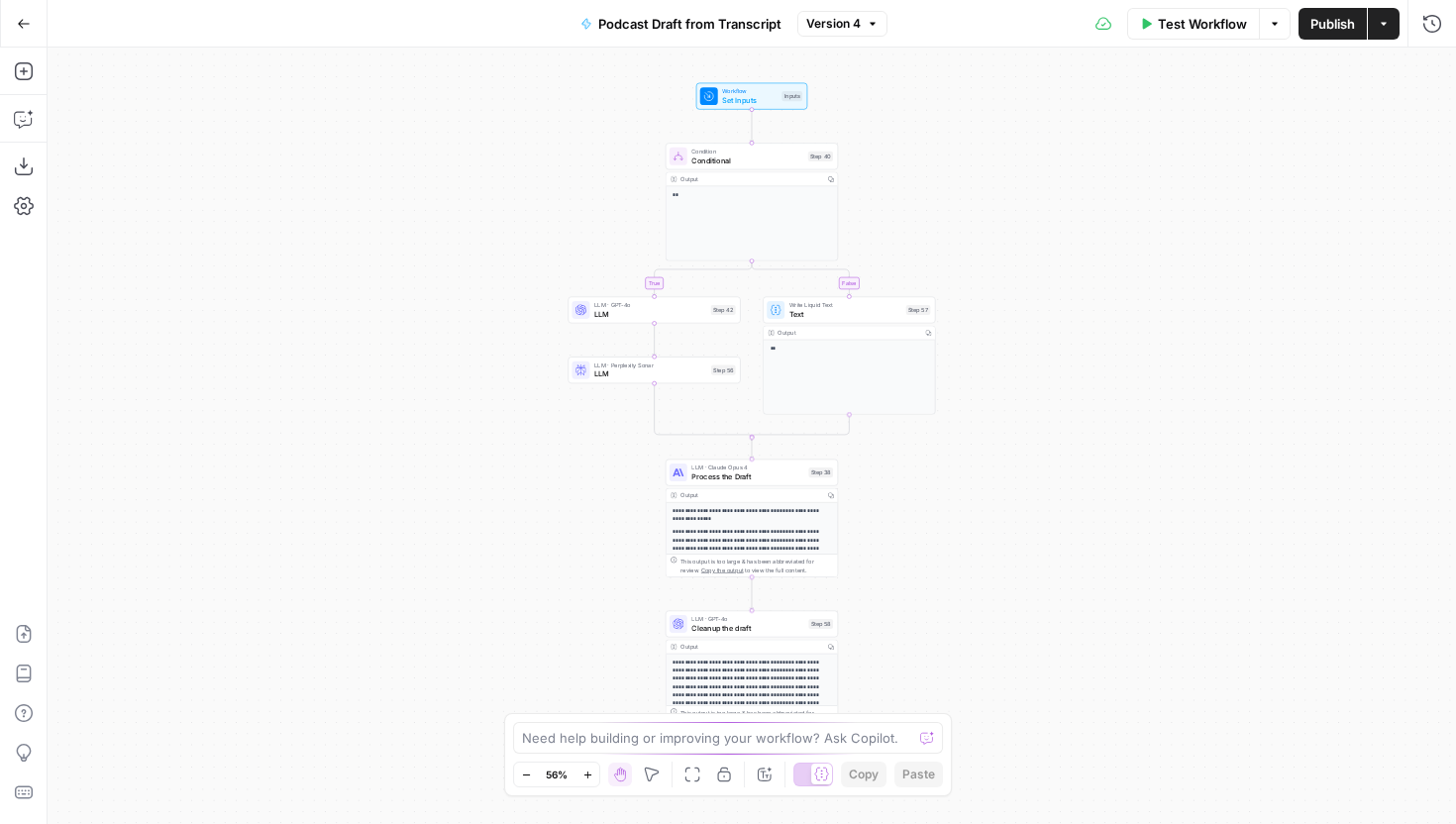 click on "Process the Draft" at bounding box center [748, 475] 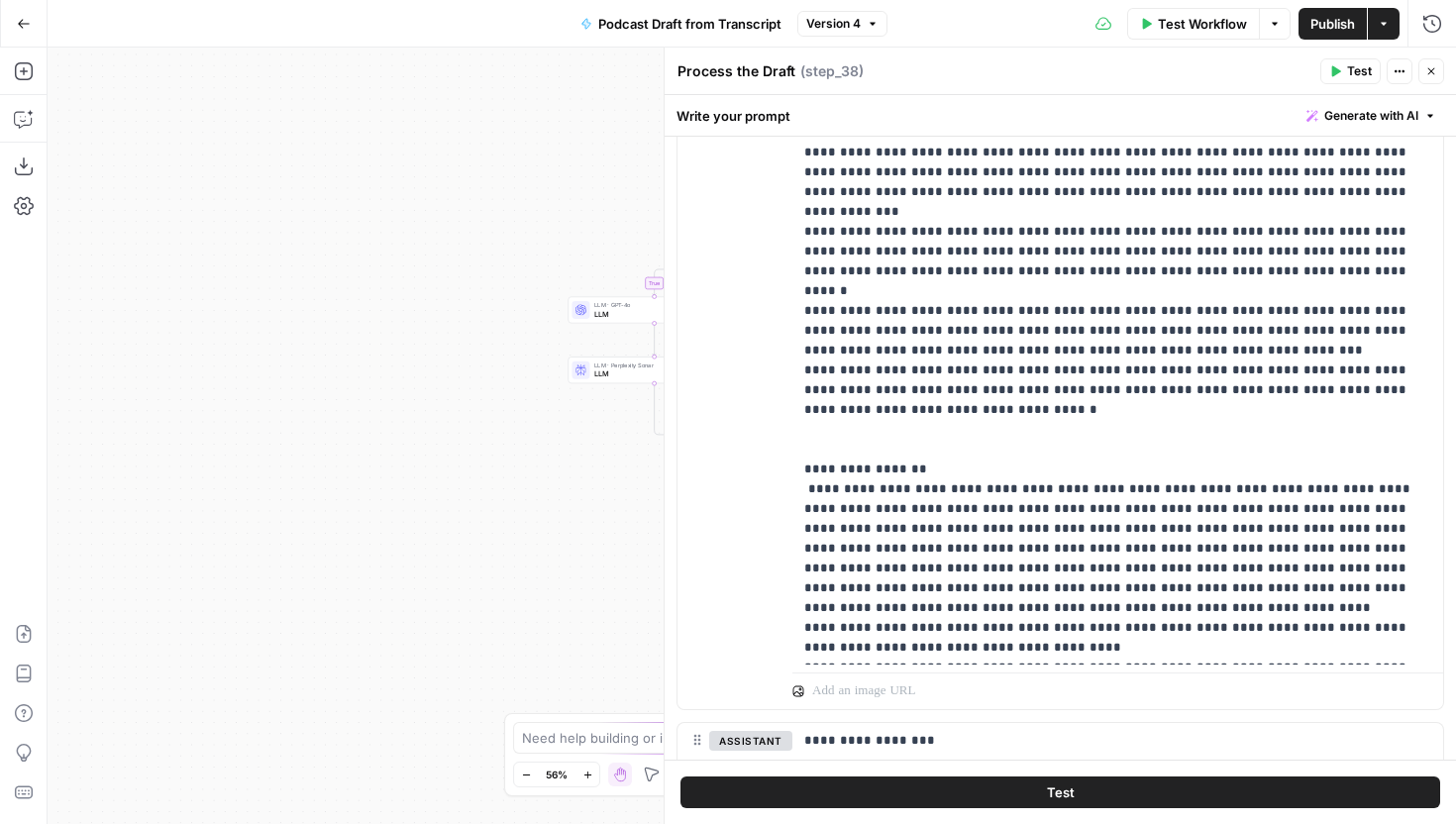 scroll, scrollTop: 725, scrollLeft: 0, axis: vertical 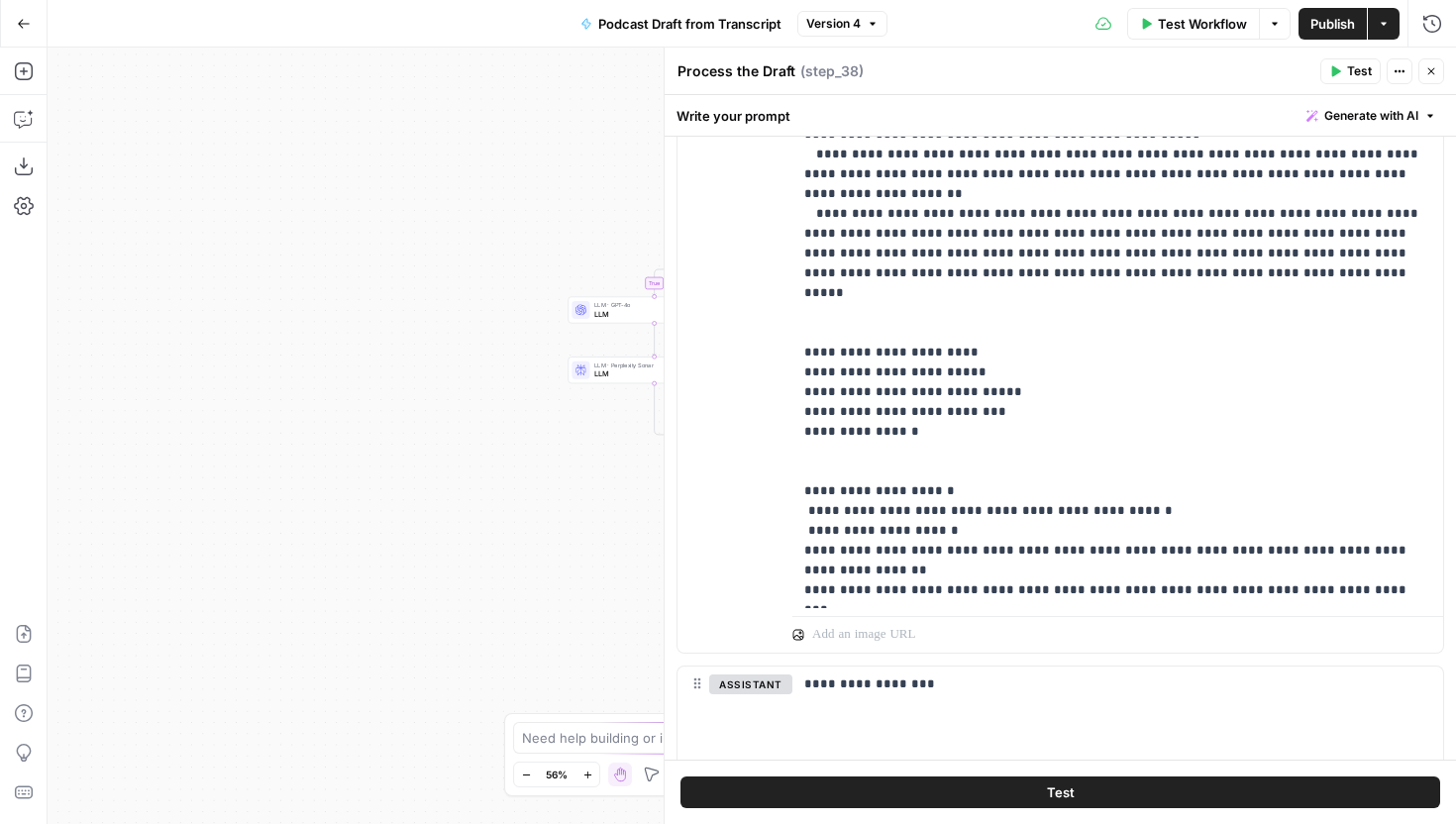 click 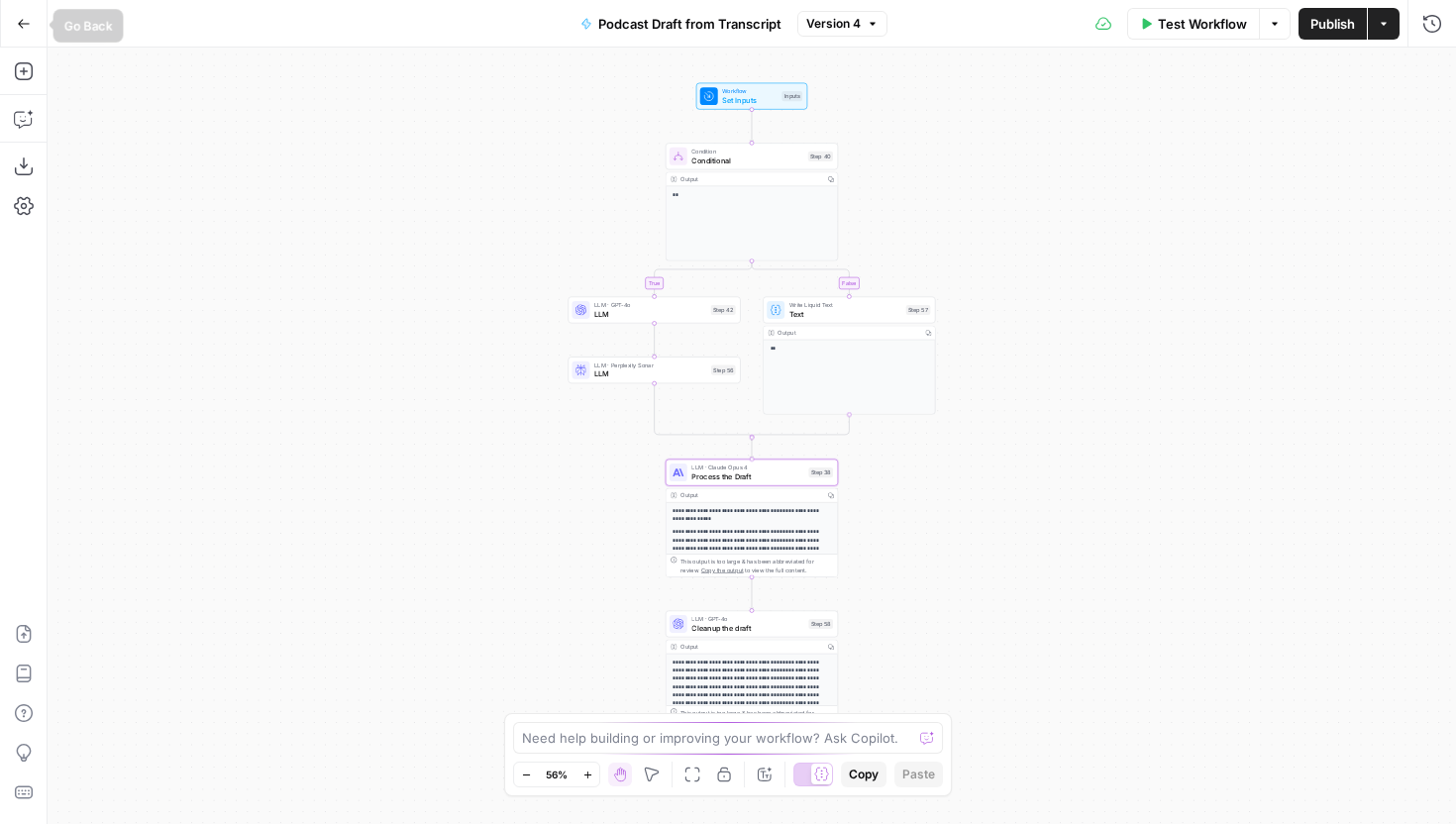 click on "Go Back" at bounding box center (24, 24) 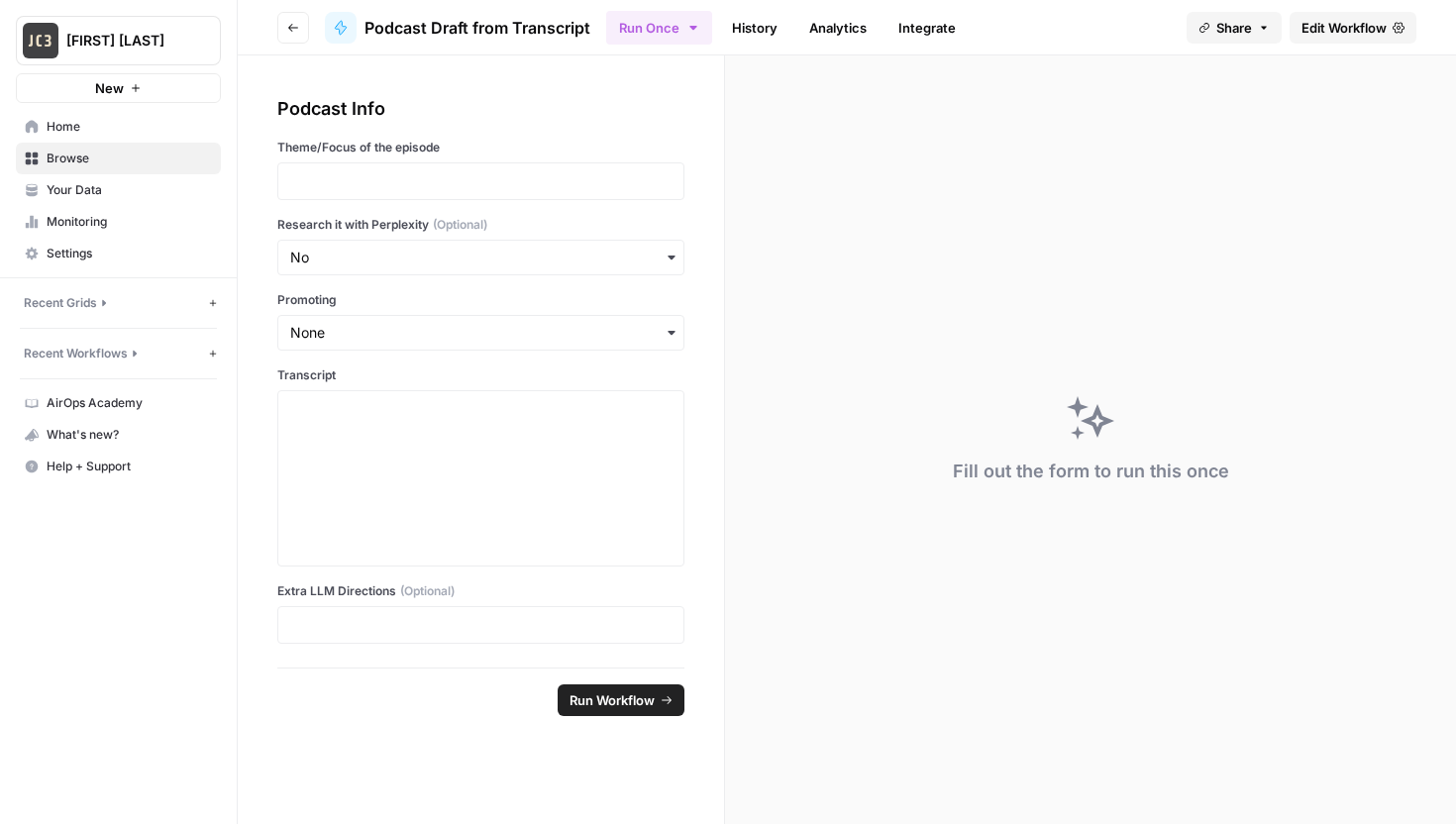click on "Monitoring" at bounding box center (129, 222) 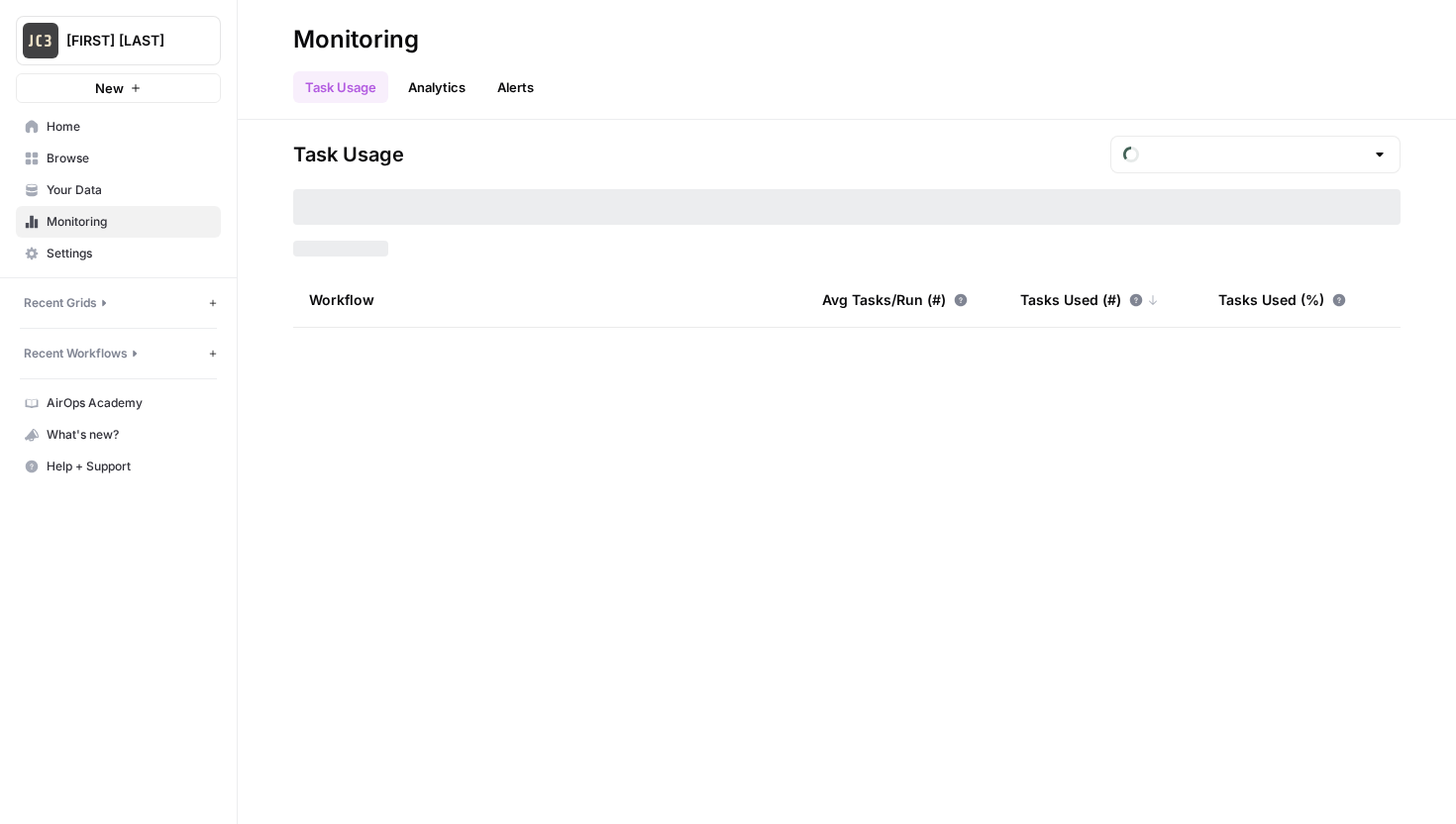 type on "August Tasks" 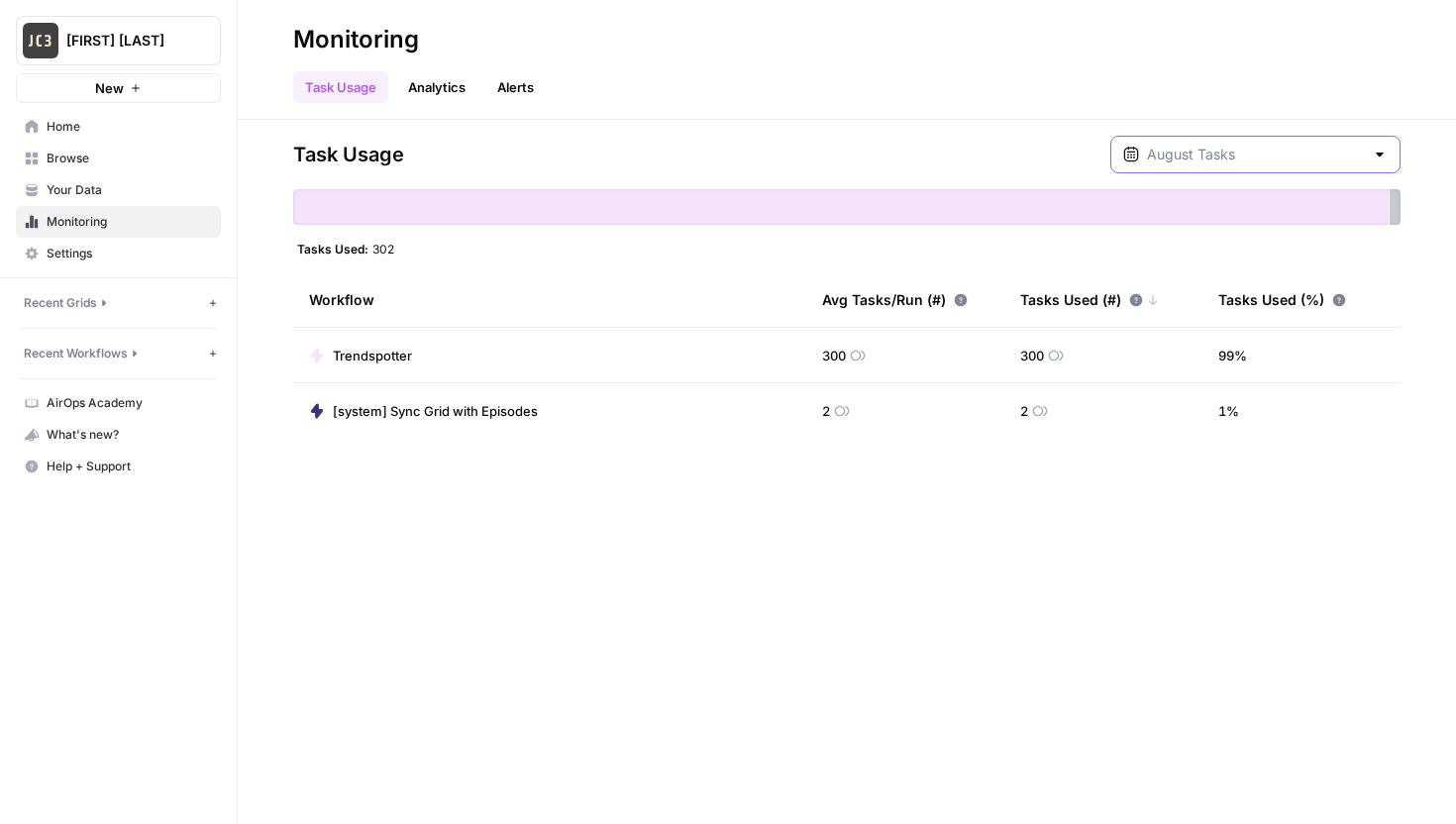 click at bounding box center (1255, 154) 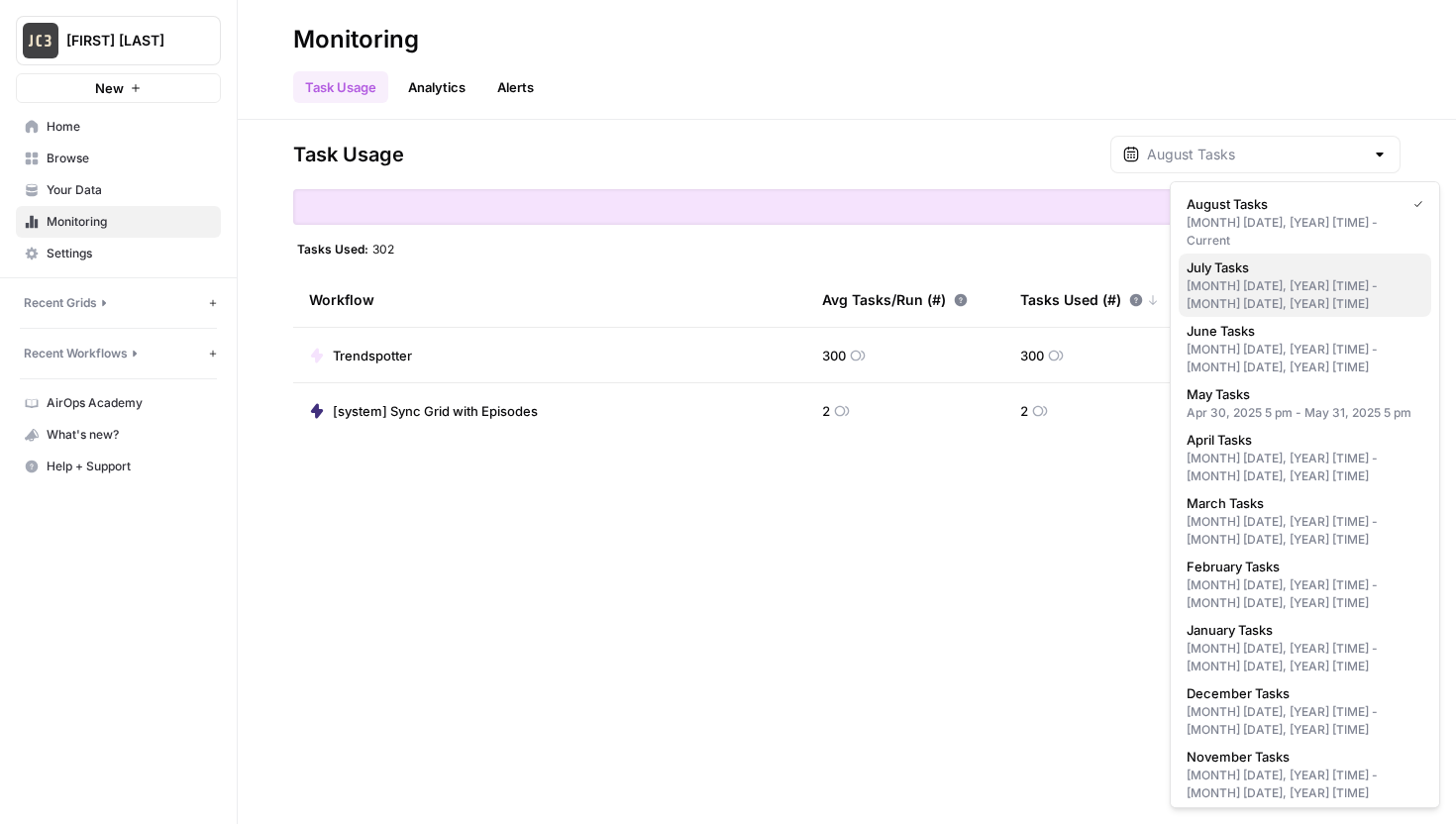 click on "[MONTH] Tasks [MONTH] [DATE], [YEAR] [TIME] - [MONTH] [DATE], [YEAR] [TIME]" at bounding box center (1304, 285) 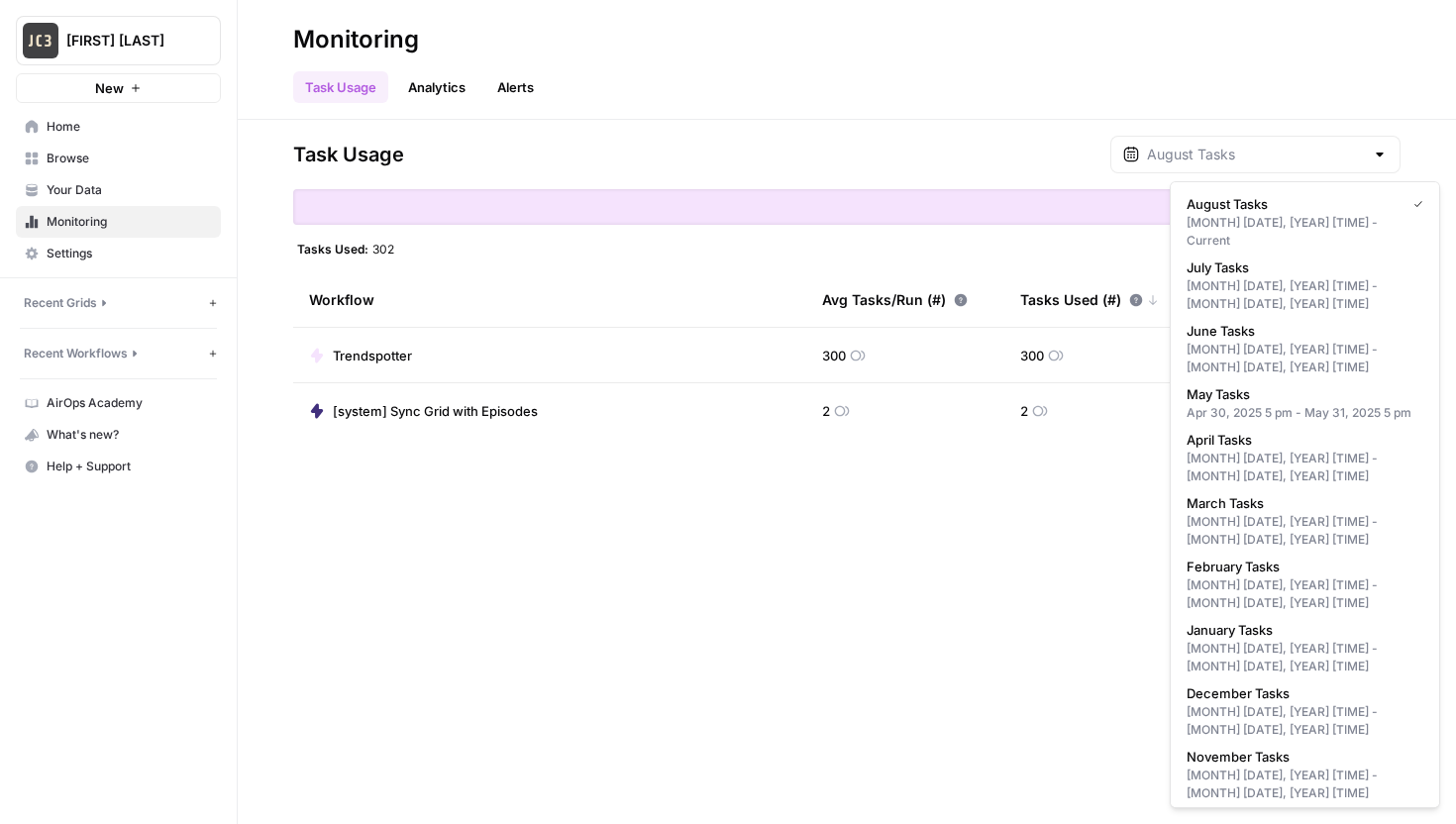 type on "July Tasks" 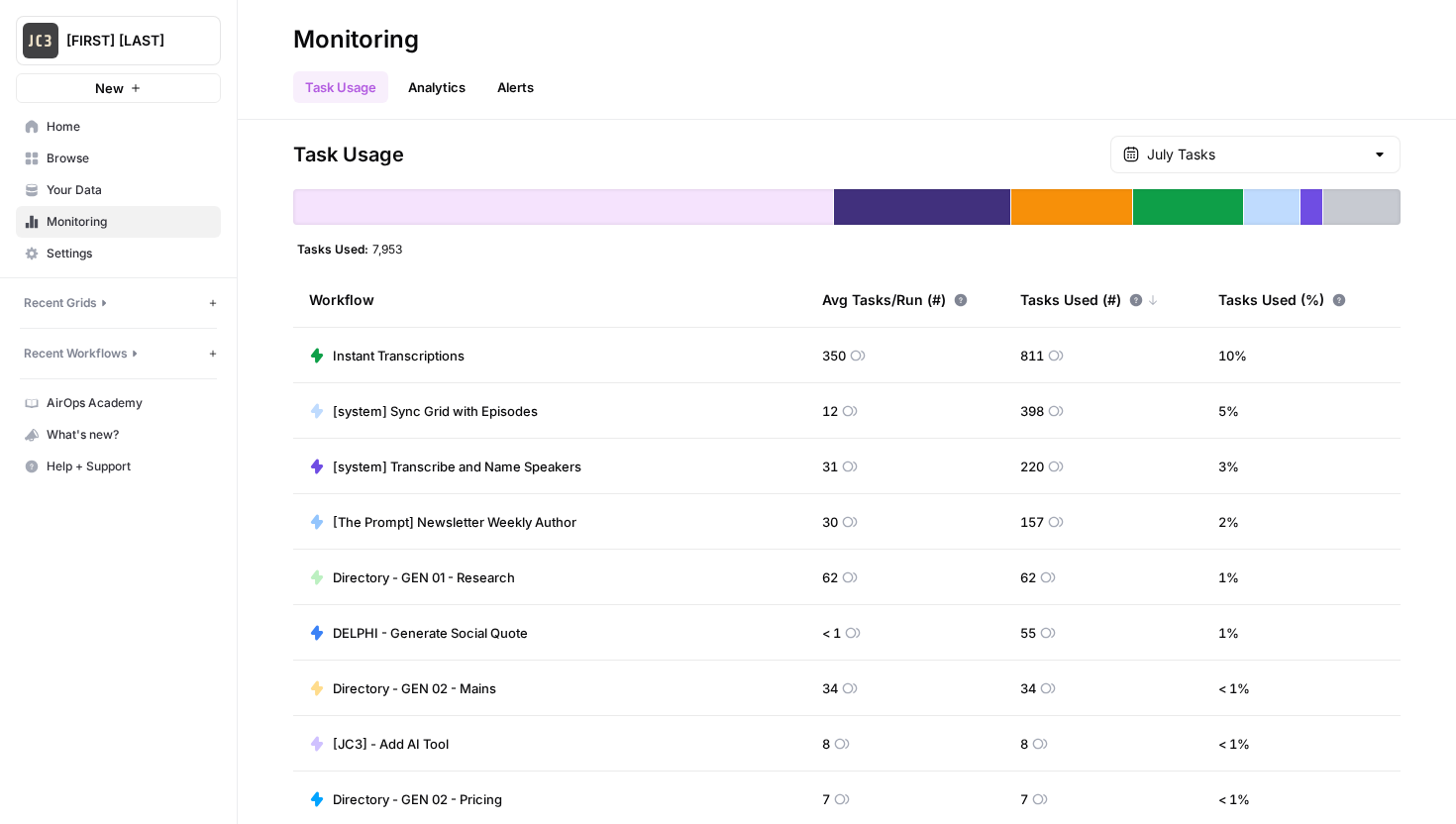 scroll, scrollTop: 407, scrollLeft: 0, axis: vertical 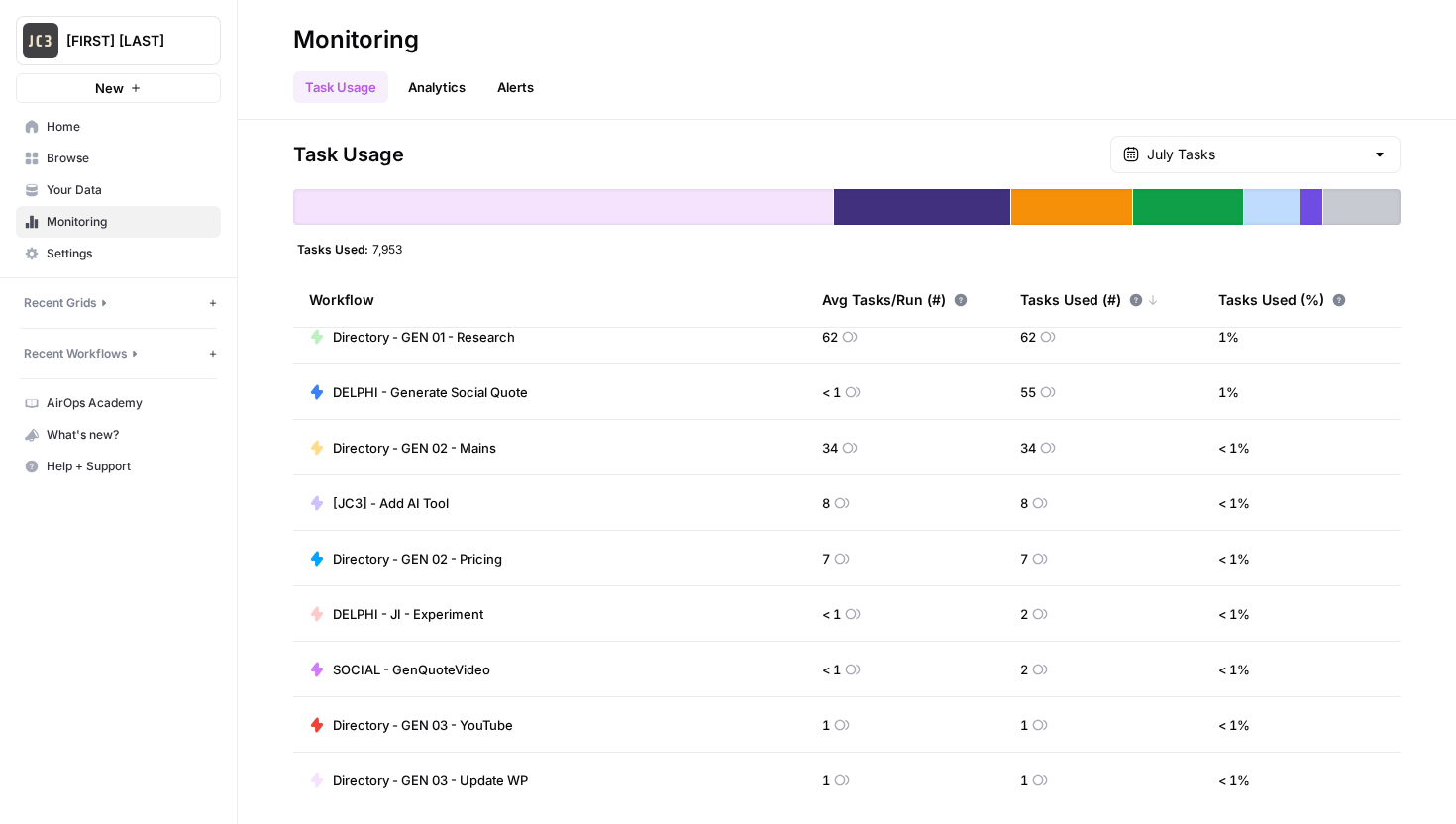 click on "Home" at bounding box center [129, 127] 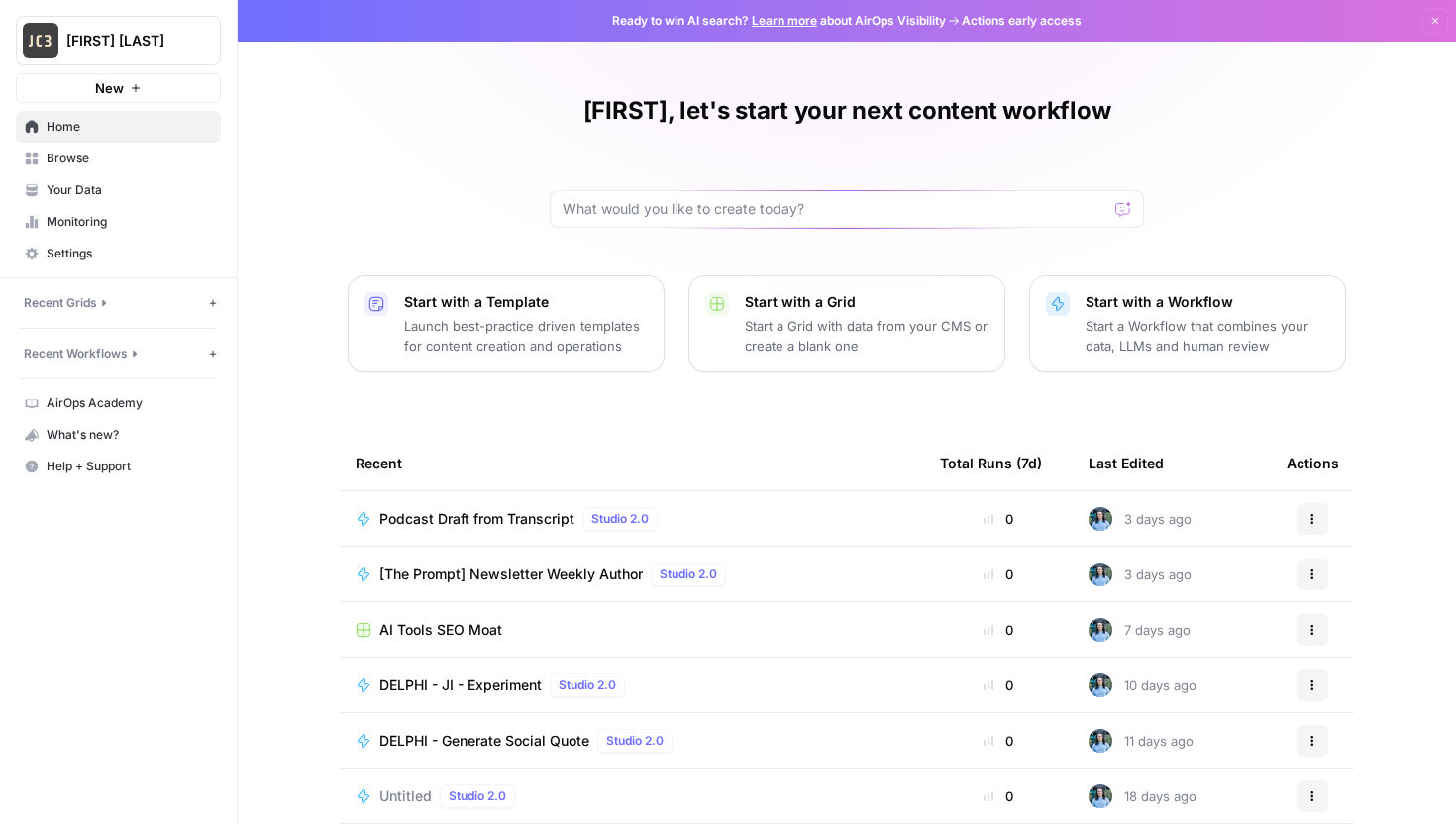 click on "[FIRST], let's start your next content workflow Start with a Template Launch best-practice driven templates for content creation and operations Start with a Grid Start a Grid with data from your CMS or create a blank one Start with a Workflow Start a Workflow that combines your data, LLMs and human review Recent Total Runs (7d) Last Edited Actions Podcast Draft from Transcript Studio 2.0 0 3 days ago Actions [The Prompt] Newsletter Weekly Author Studio 2.0 0 3 days ago Actions AI Tools SEO Moat 0 7 days ago Actions DELPHI - JI - Experiment Studio 2.0 0 10 days ago Actions DELPHI - Generate Social Quote Studio 2.0 0 11 days ago Actions Untitled Studio 2.0 0 18 days ago Actions SOCIAL - GenQuoteVideo Studio 2.0 0 19 days ago Actions" at bounding box center [847, 456] 